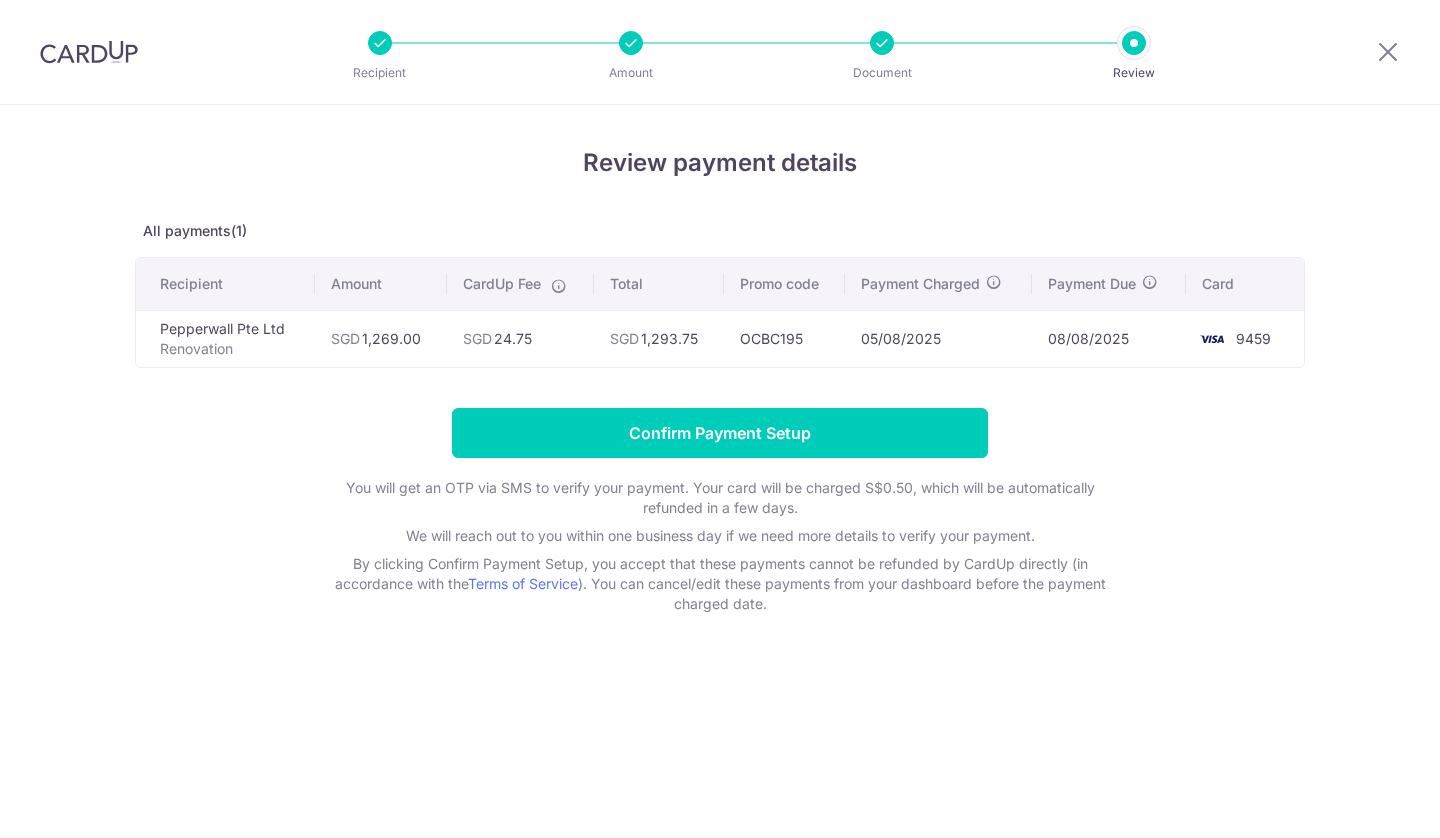 scroll, scrollTop: 0, scrollLeft: 0, axis: both 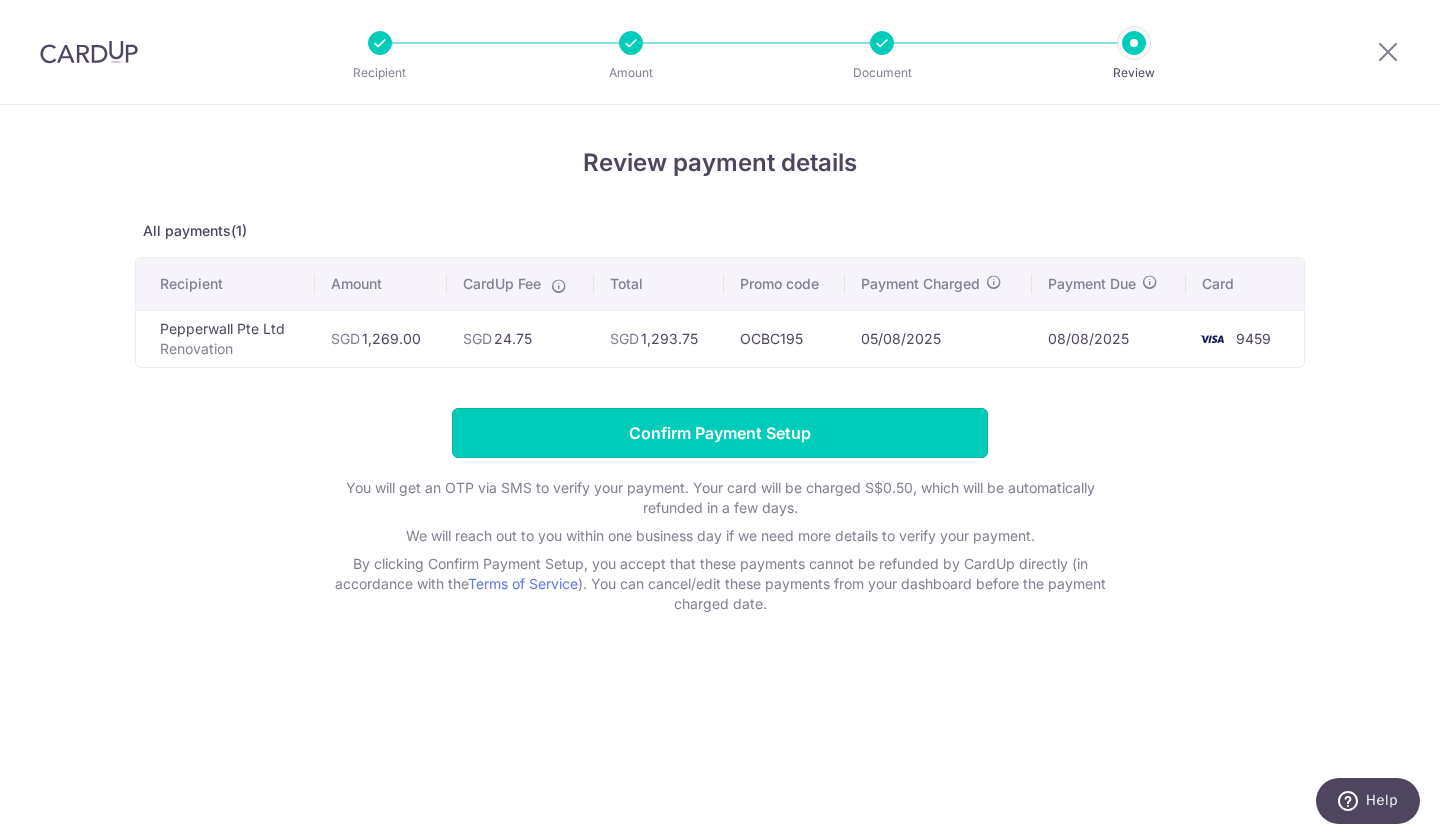 click on "Confirm Payment Setup" at bounding box center (720, 433) 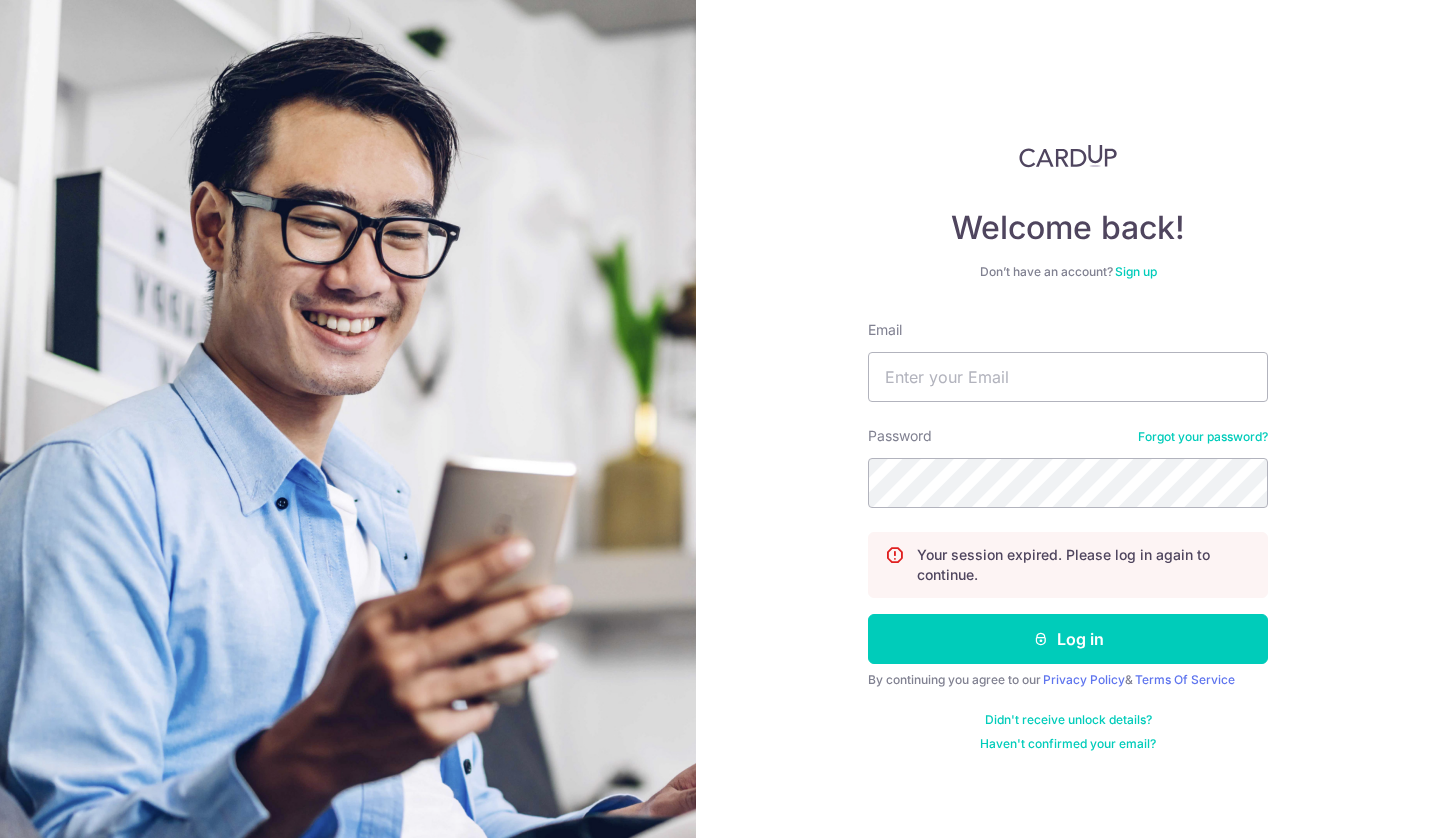 scroll, scrollTop: 0, scrollLeft: 0, axis: both 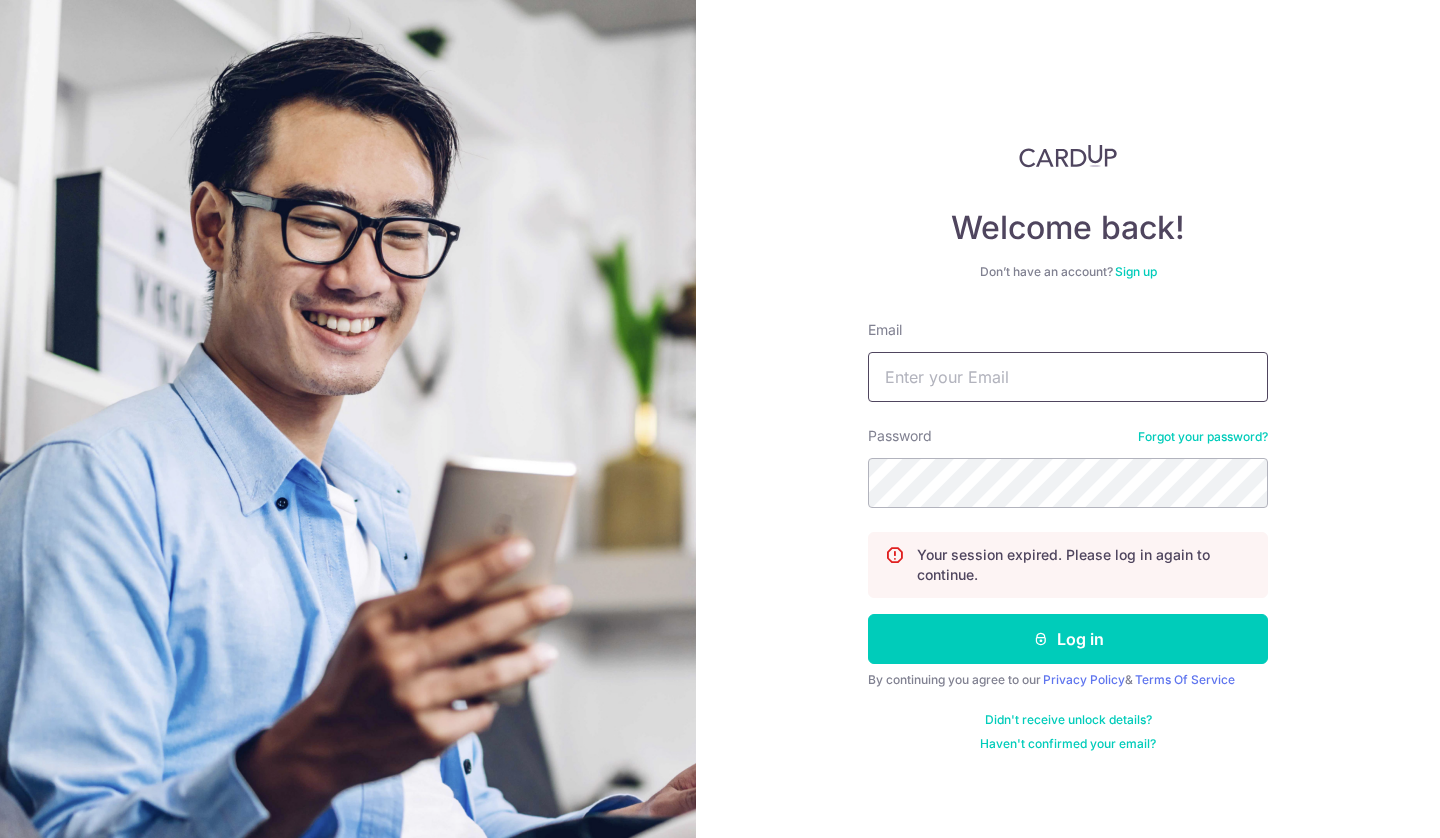 click on "Email" at bounding box center [1068, 377] 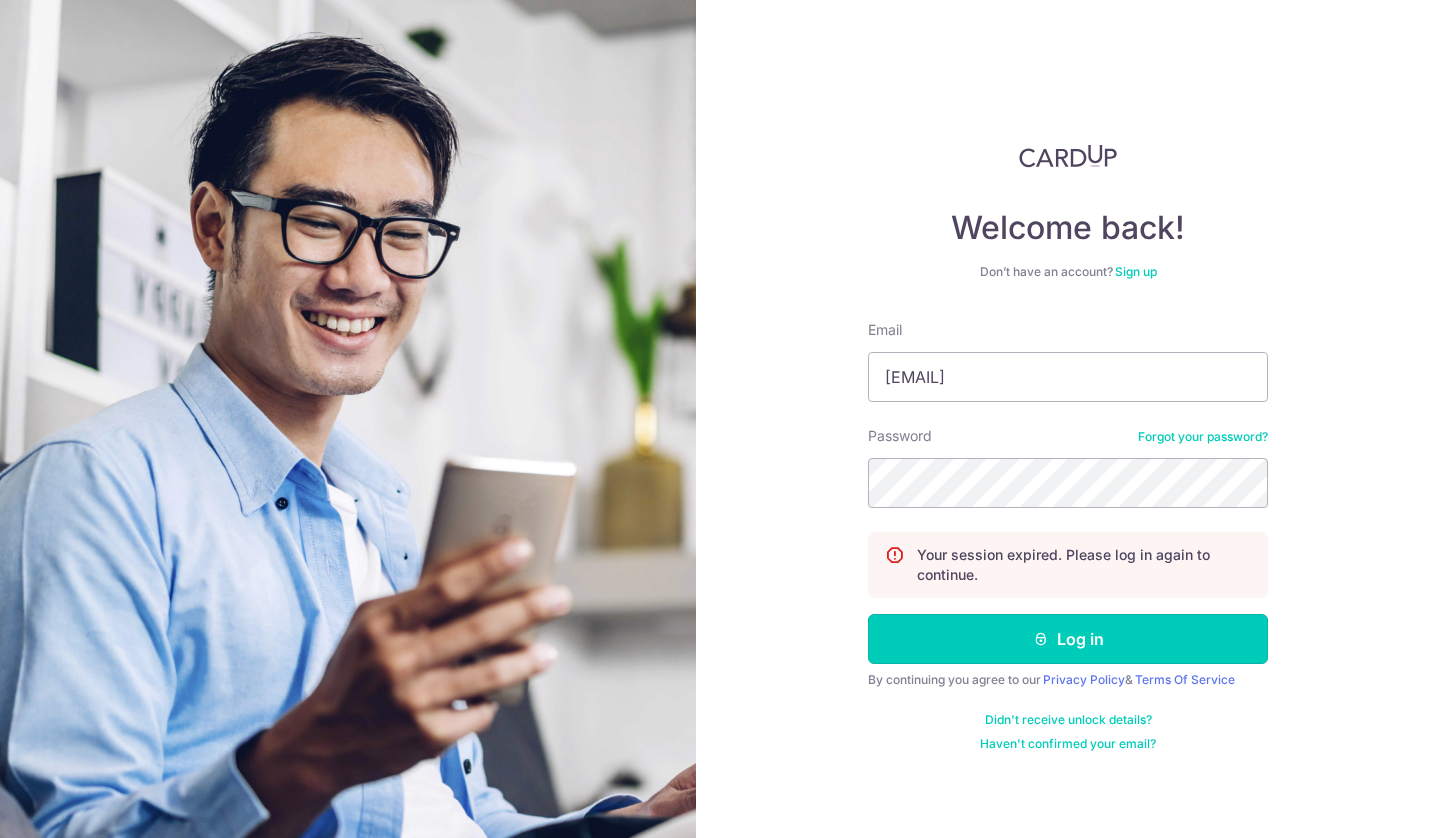 click at bounding box center (1041, 639) 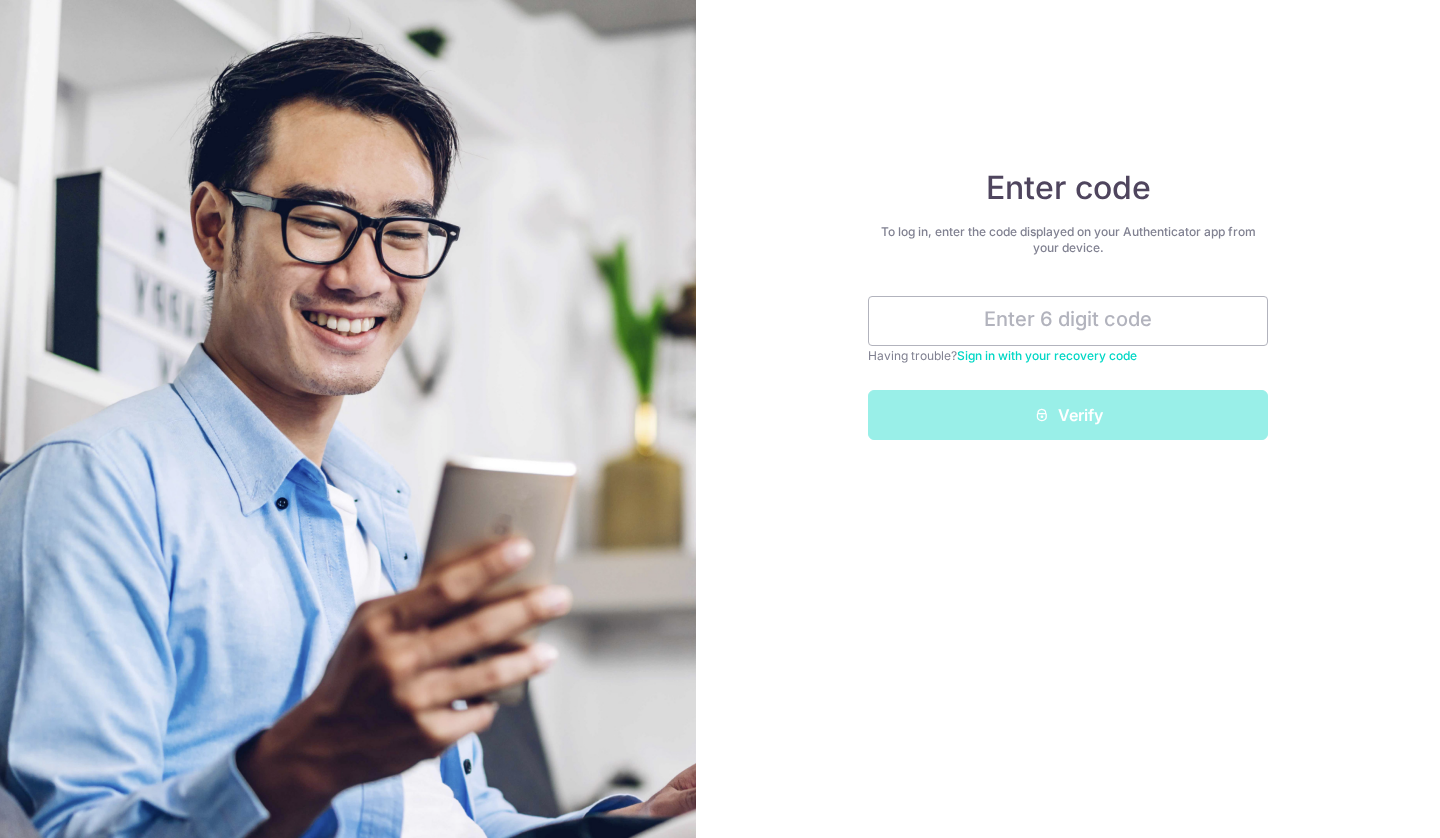 scroll, scrollTop: 0, scrollLeft: 0, axis: both 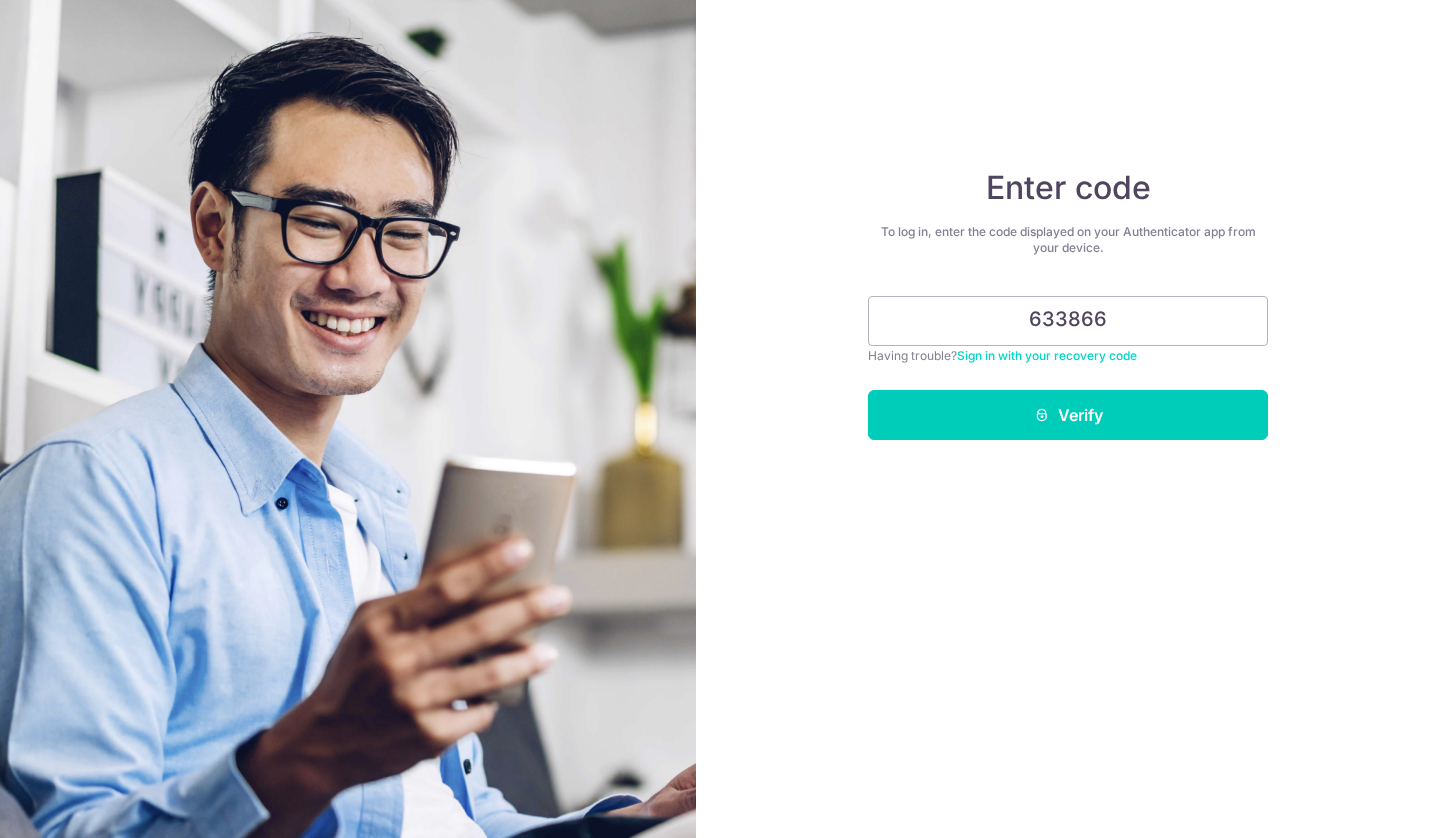type on "633866" 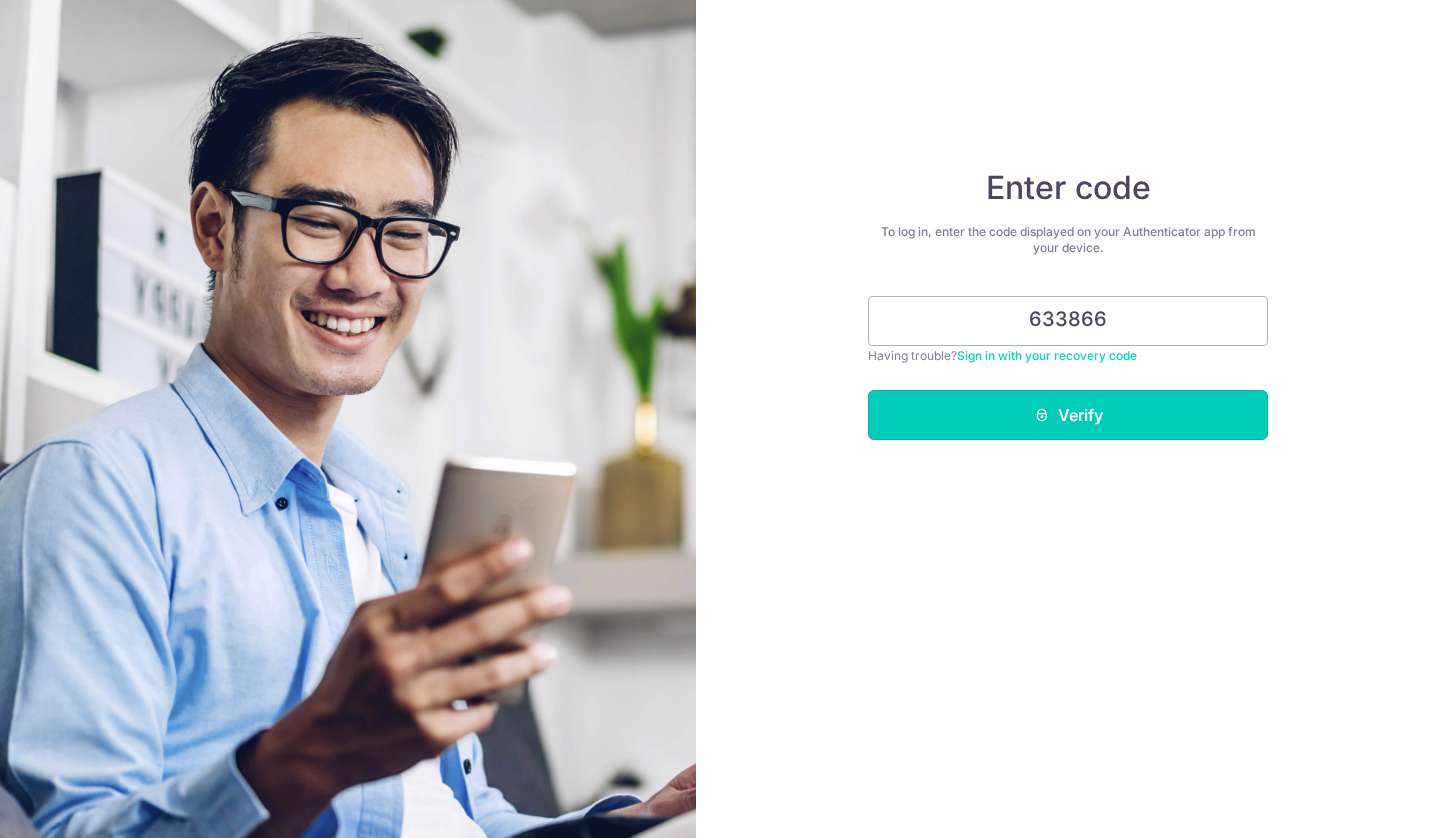 click on "Verify" at bounding box center [1068, 415] 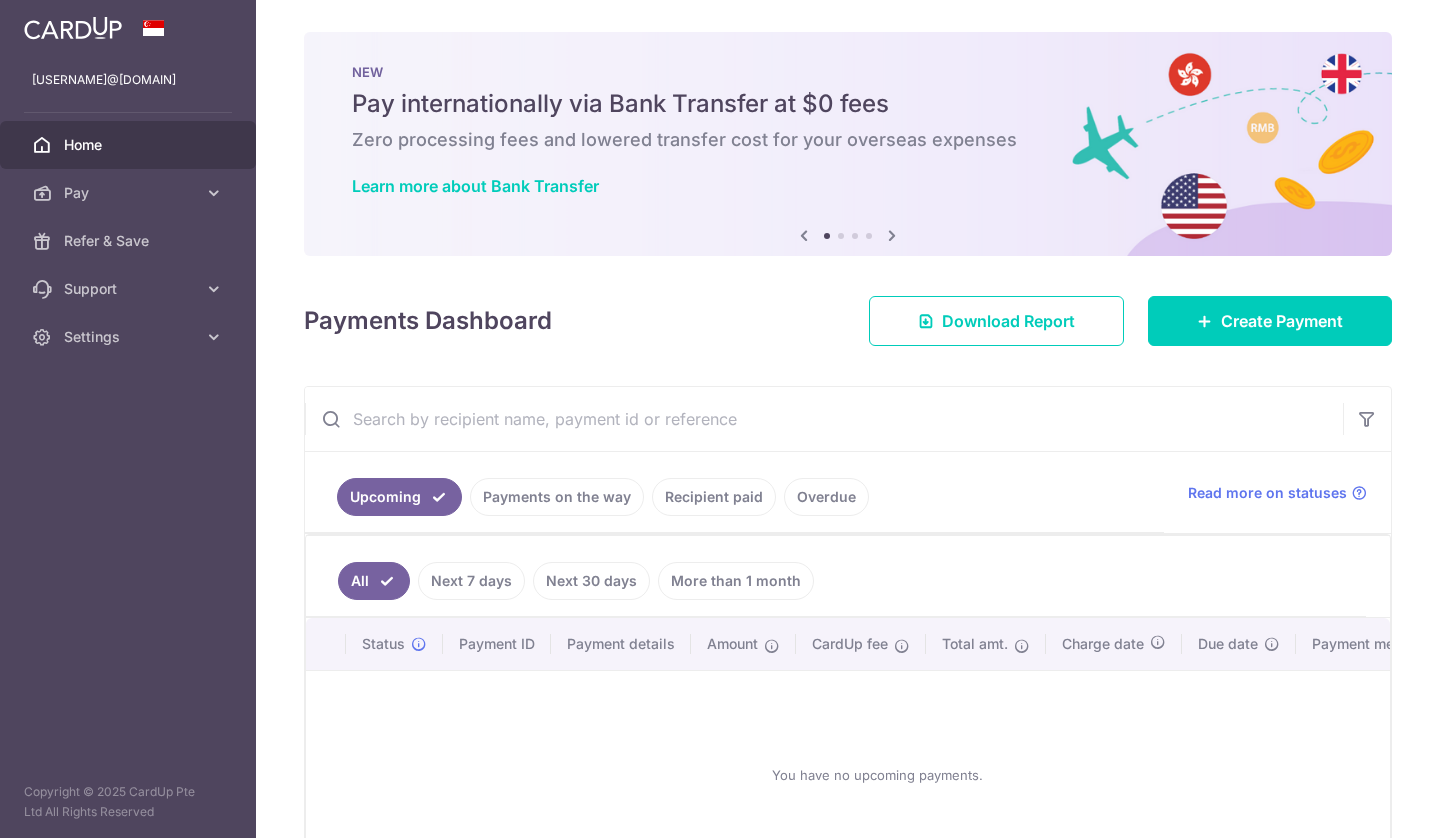 scroll, scrollTop: 0, scrollLeft: 0, axis: both 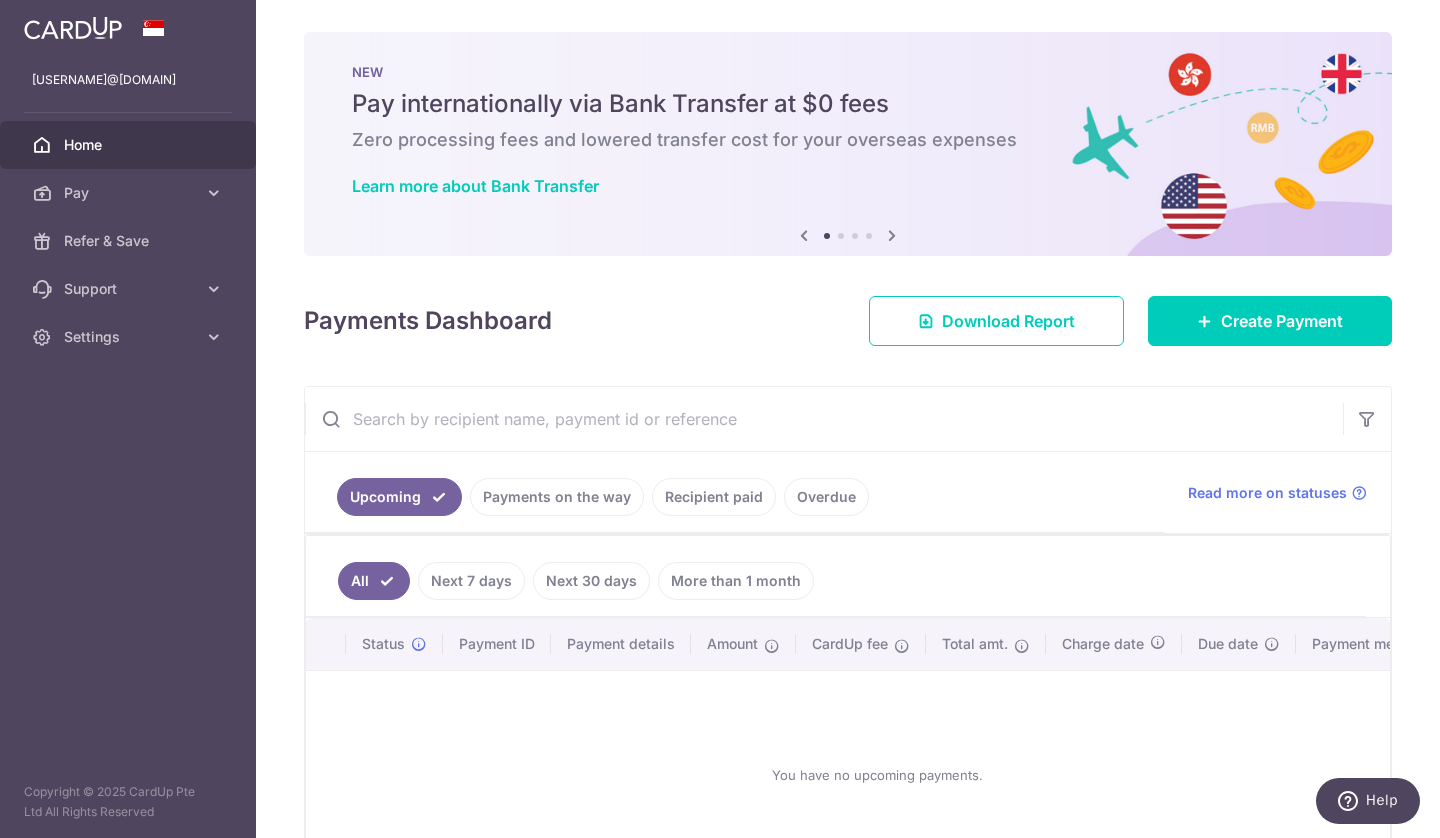 click at bounding box center (214, 193) 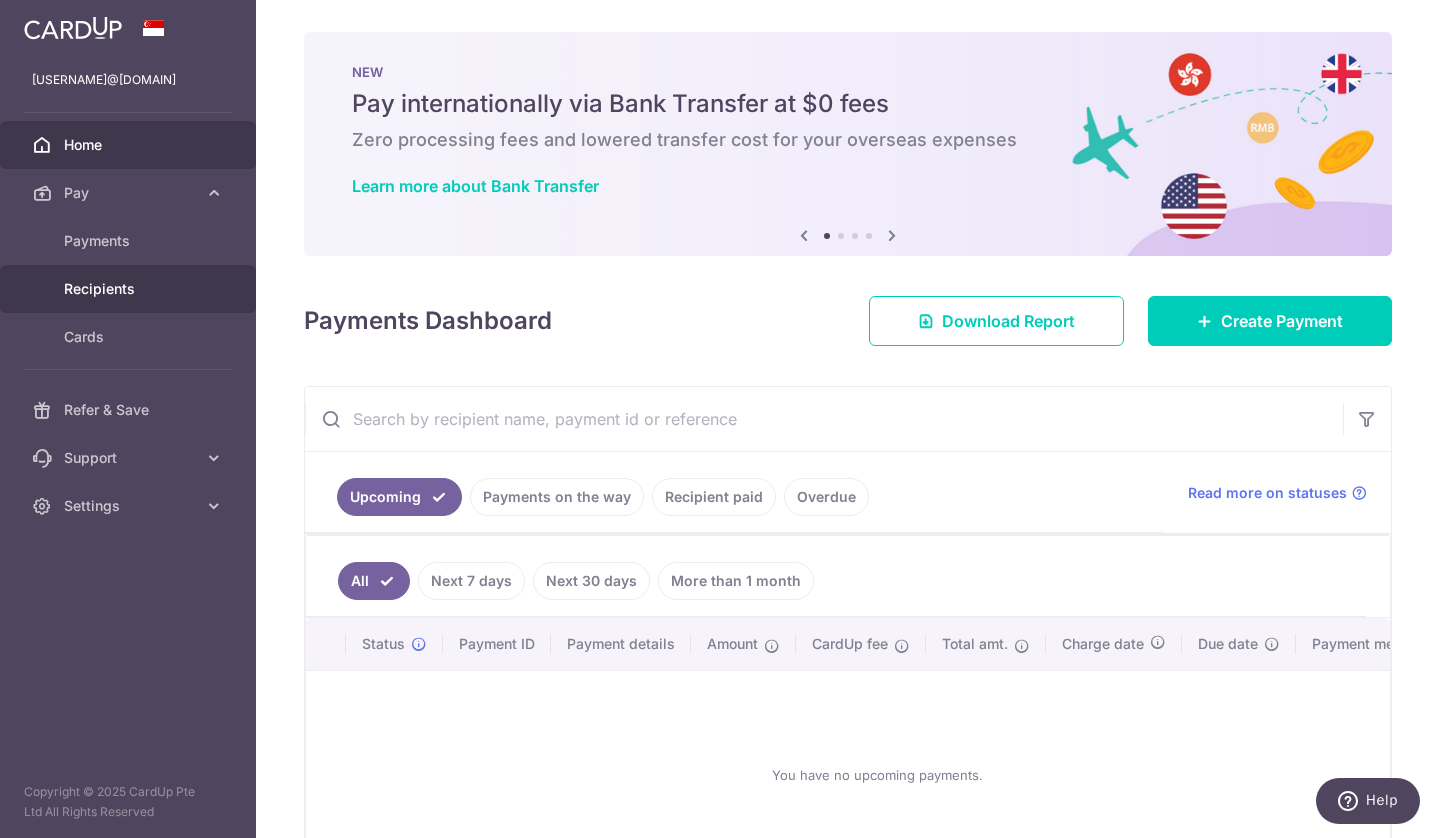 click on "Recipients" at bounding box center [130, 289] 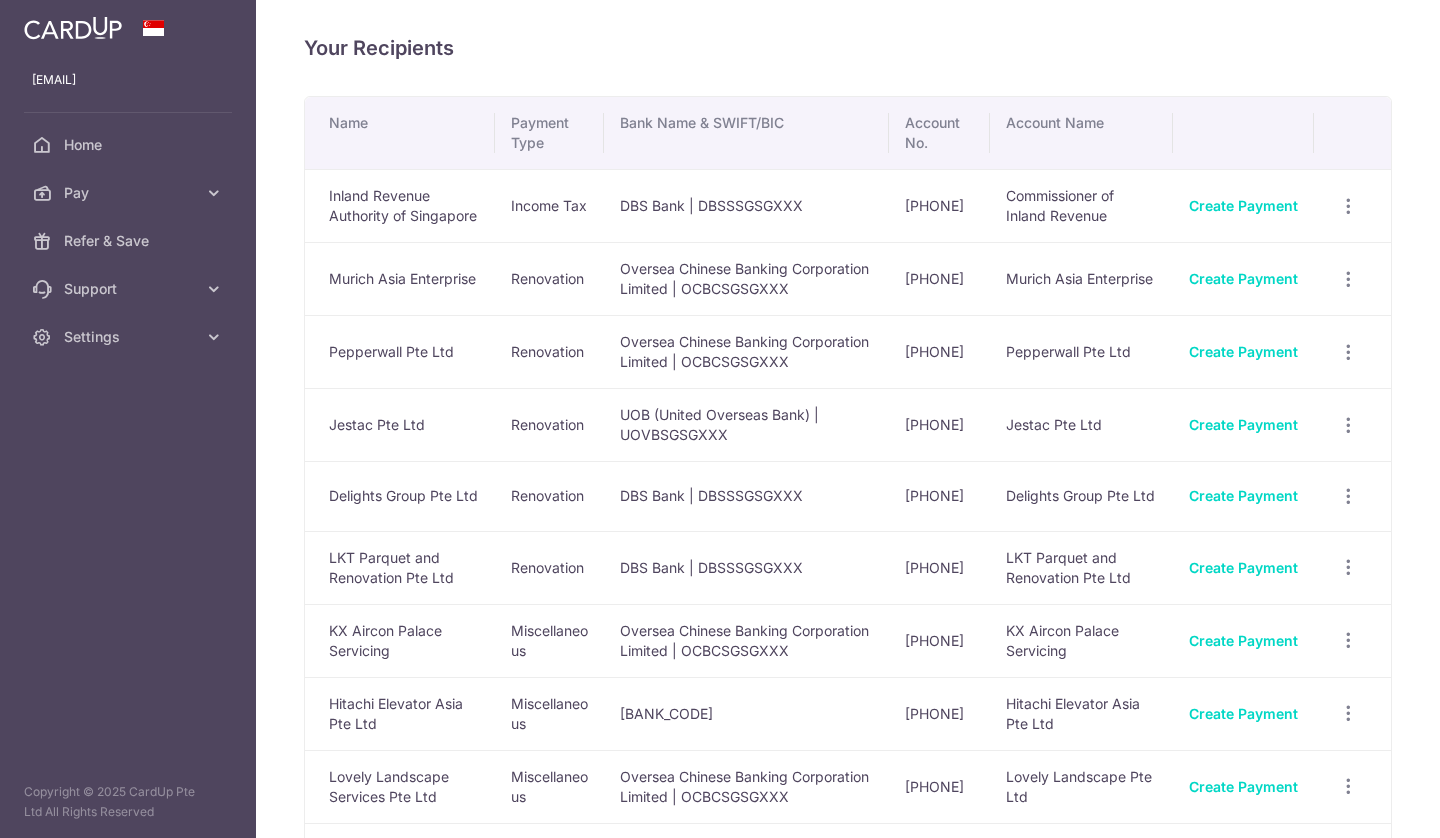 scroll, scrollTop: 0, scrollLeft: 0, axis: both 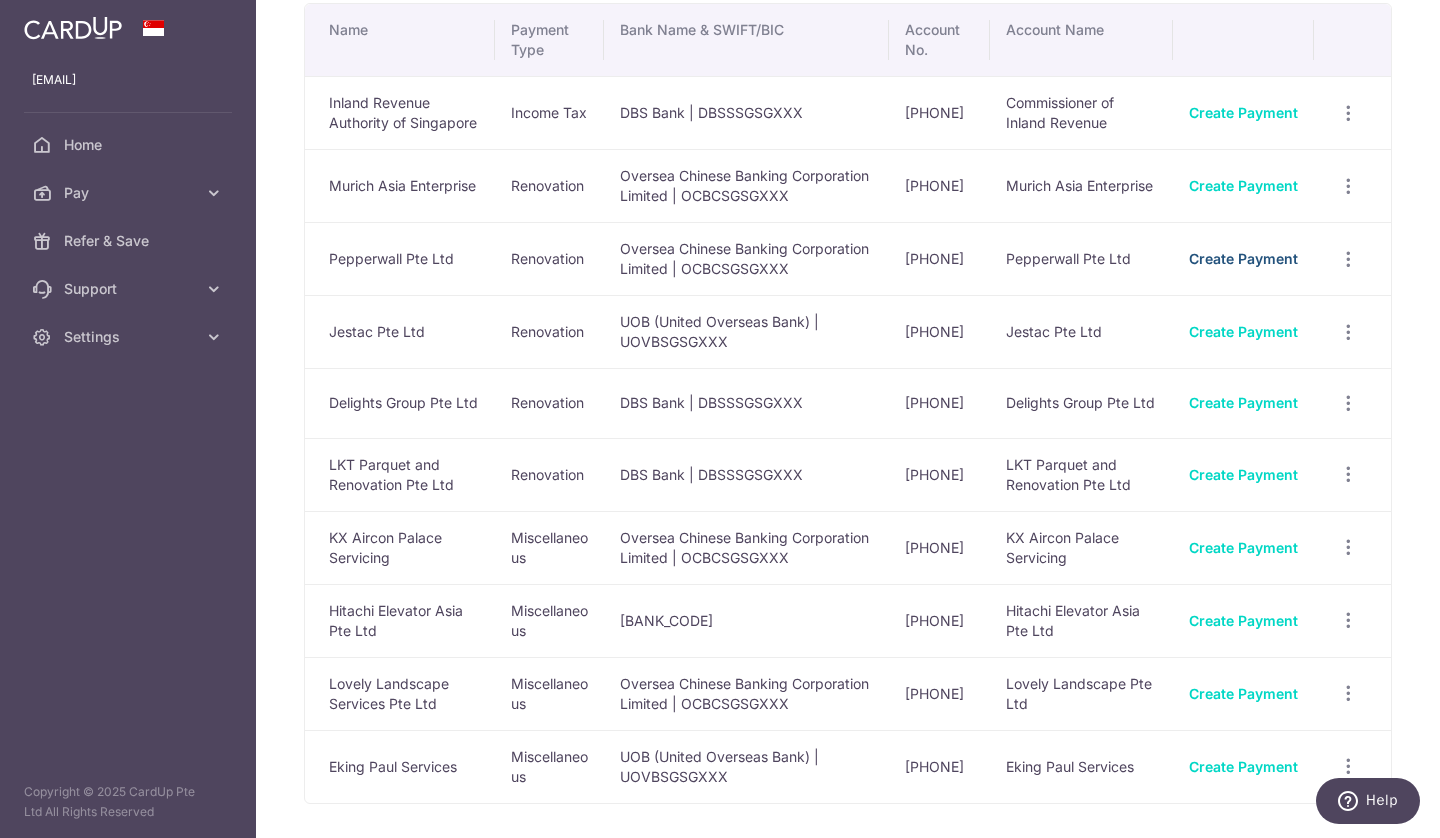 click on "Create Payment" at bounding box center [1243, 258] 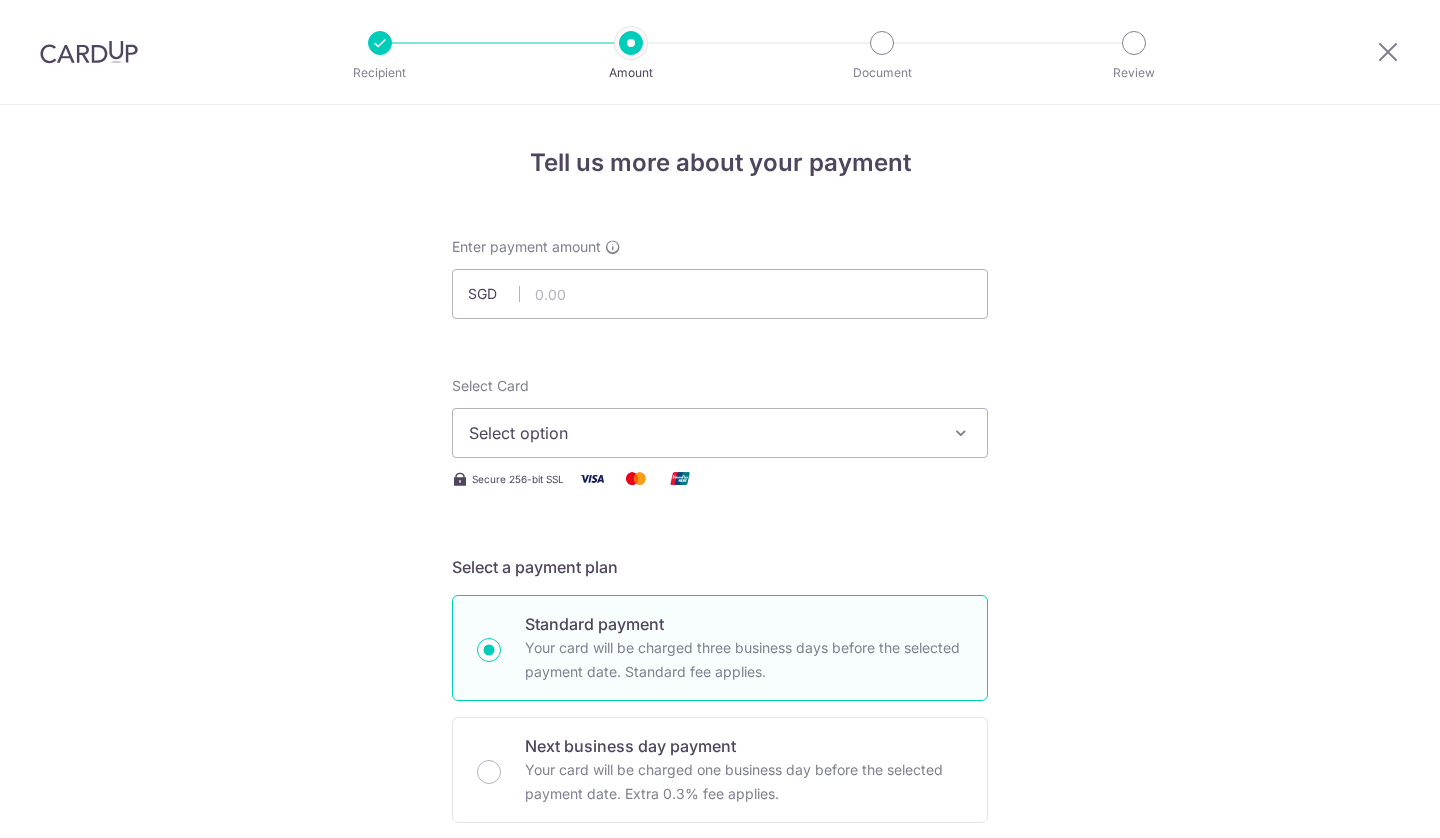 scroll, scrollTop: 0, scrollLeft: 0, axis: both 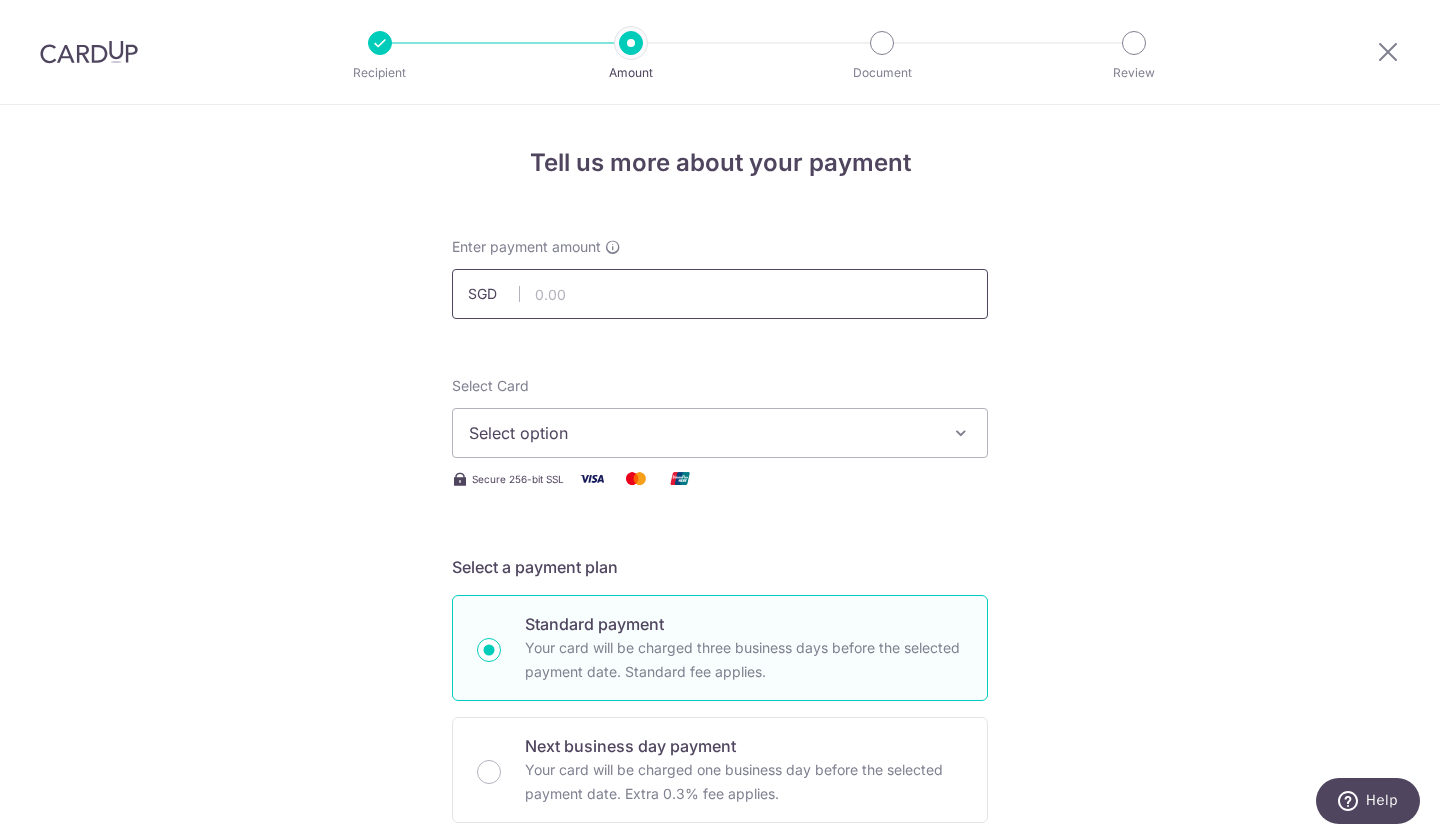 click at bounding box center (720, 294) 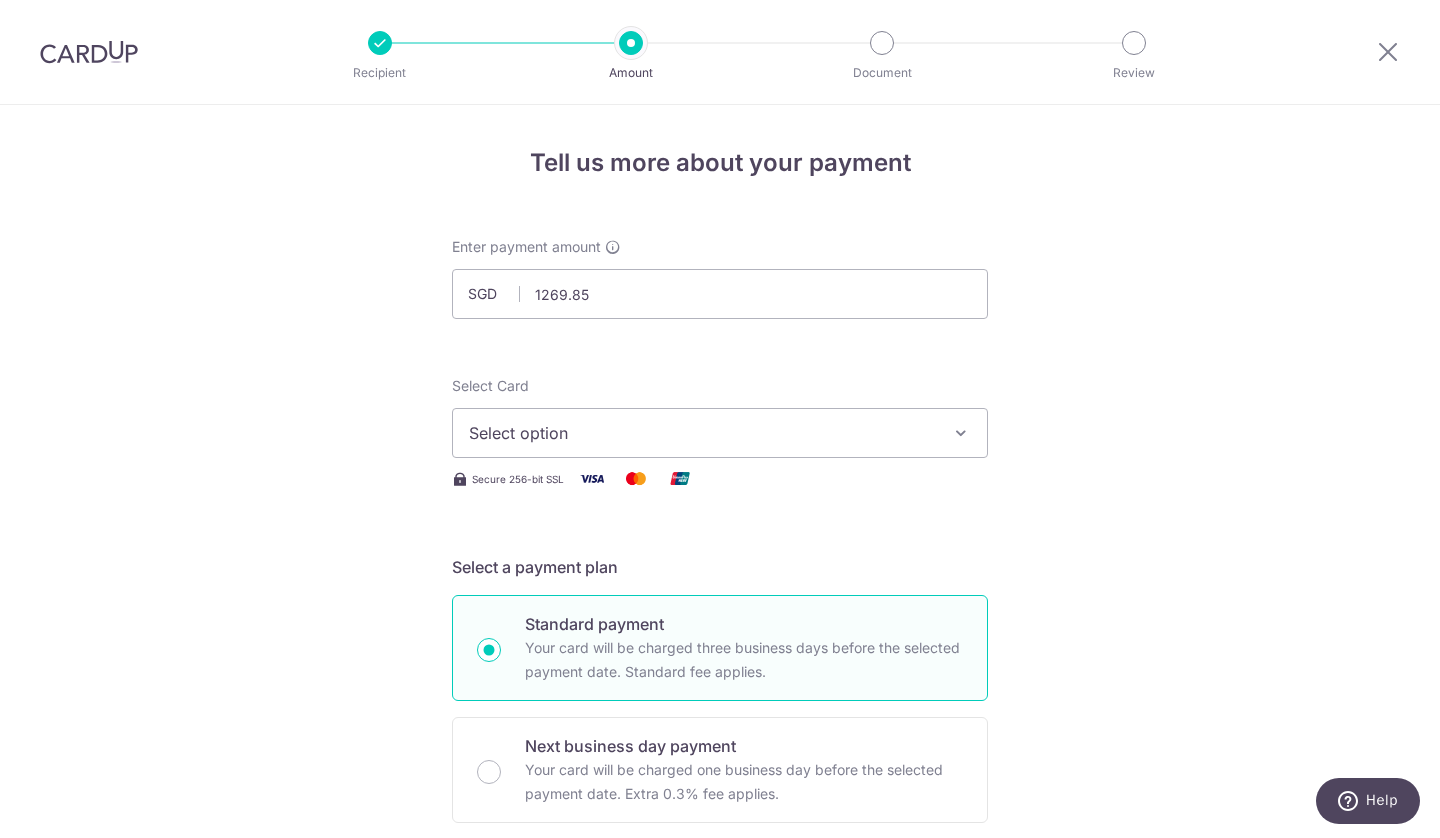 type on "1,269.85" 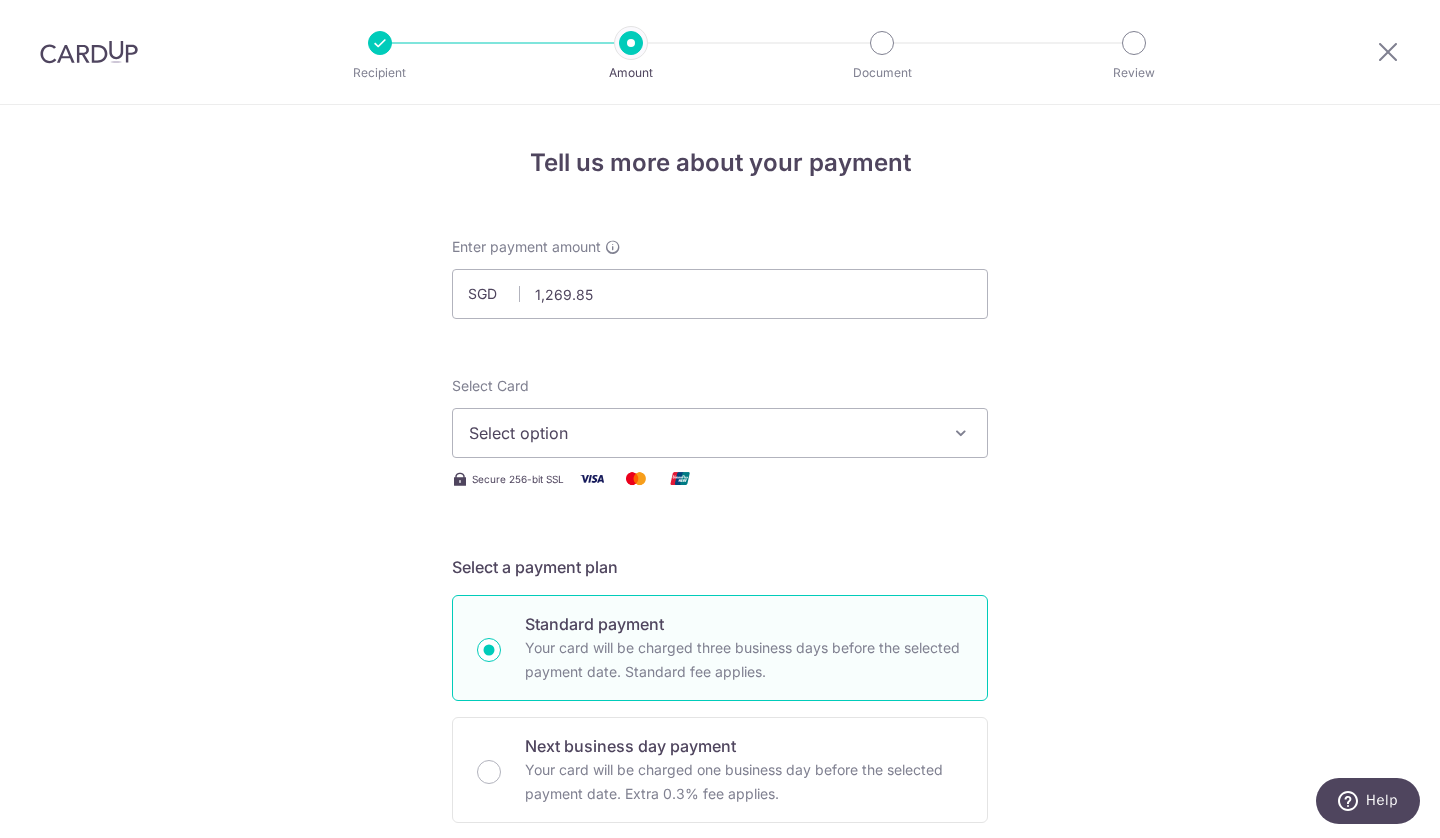 click at bounding box center (961, 433) 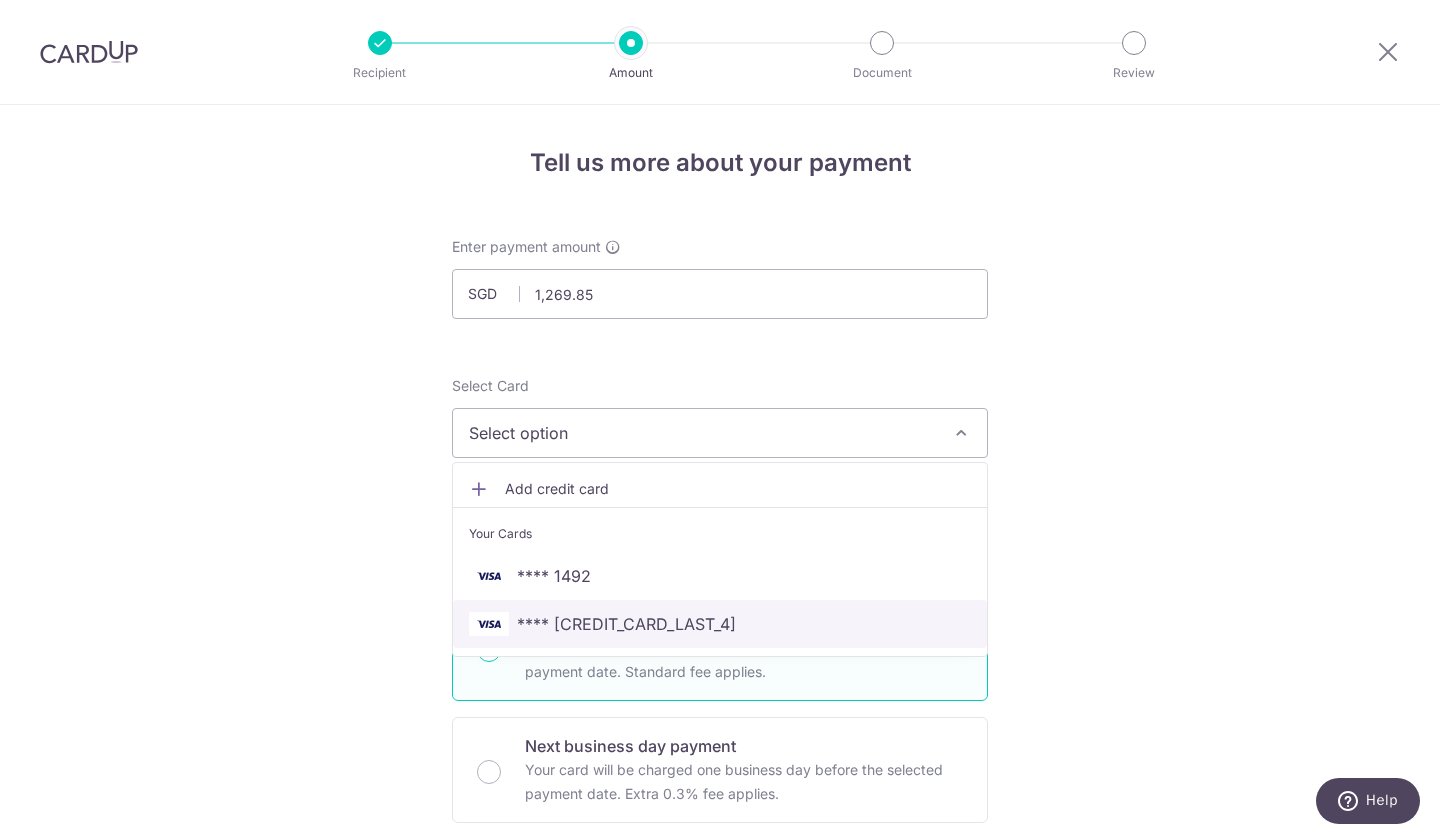 click on "**** [CREDIT_CARD_LAST_4]" at bounding box center (720, 624) 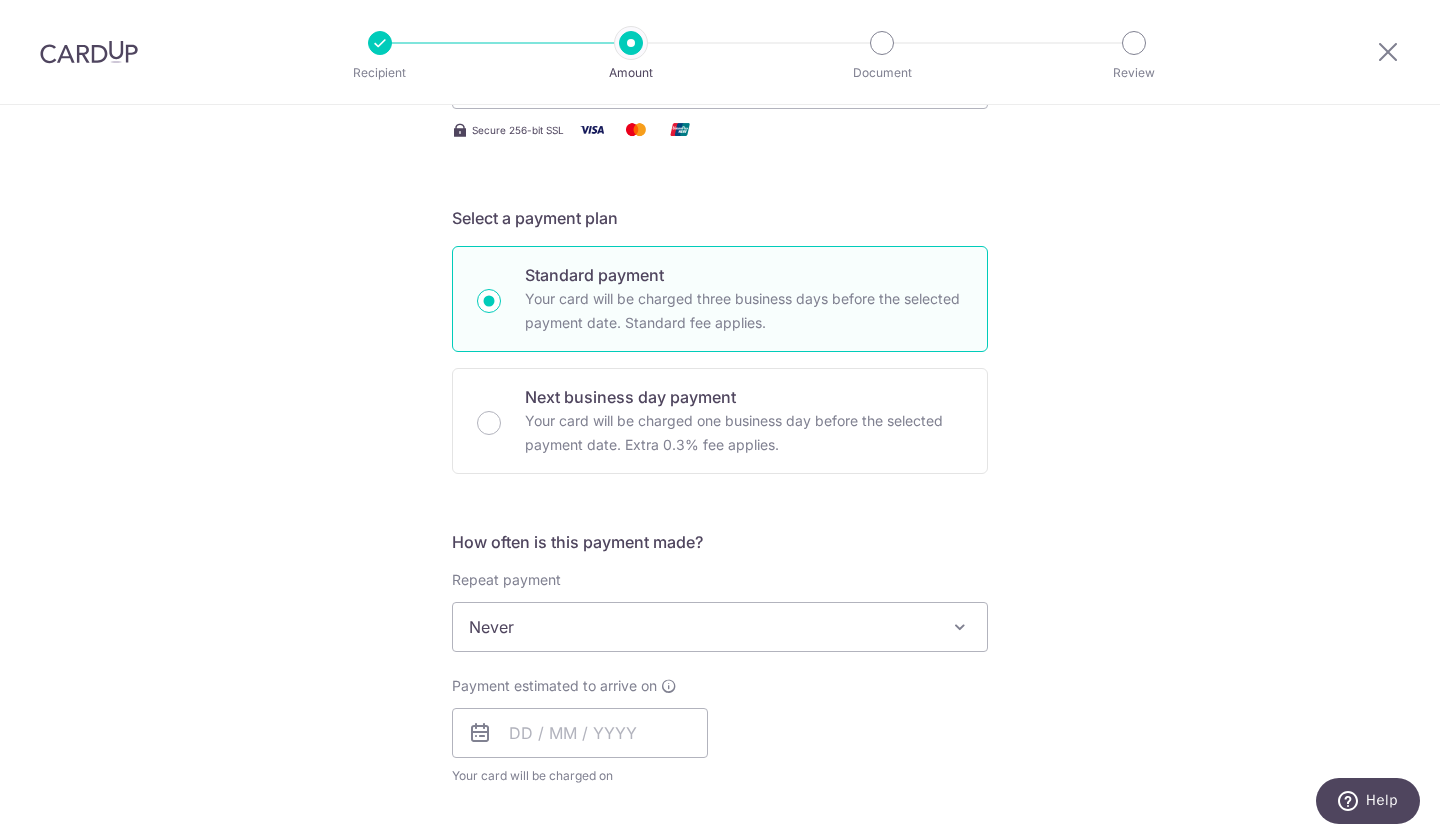 scroll, scrollTop: 350, scrollLeft: 0, axis: vertical 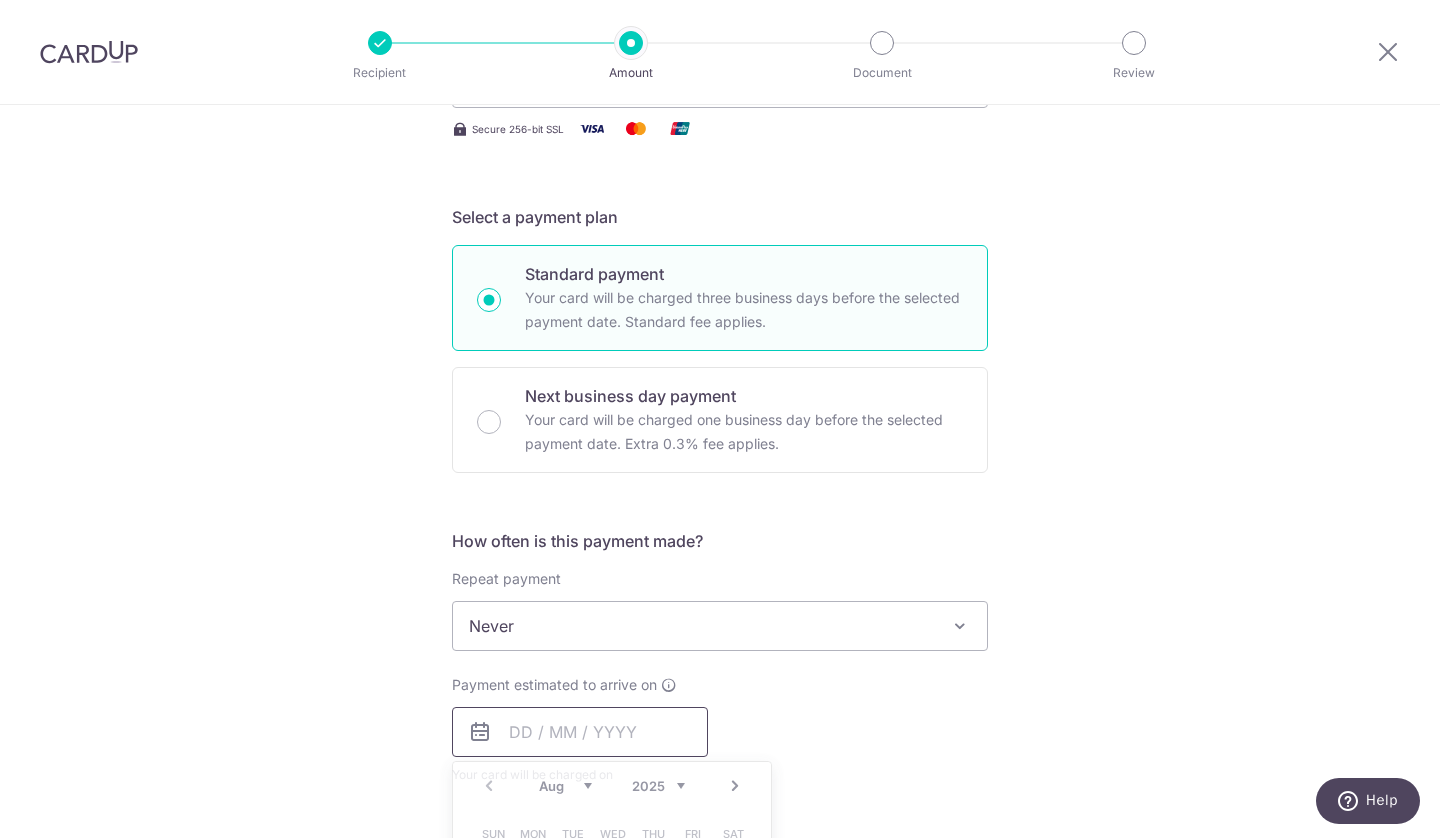 click at bounding box center [580, 732] 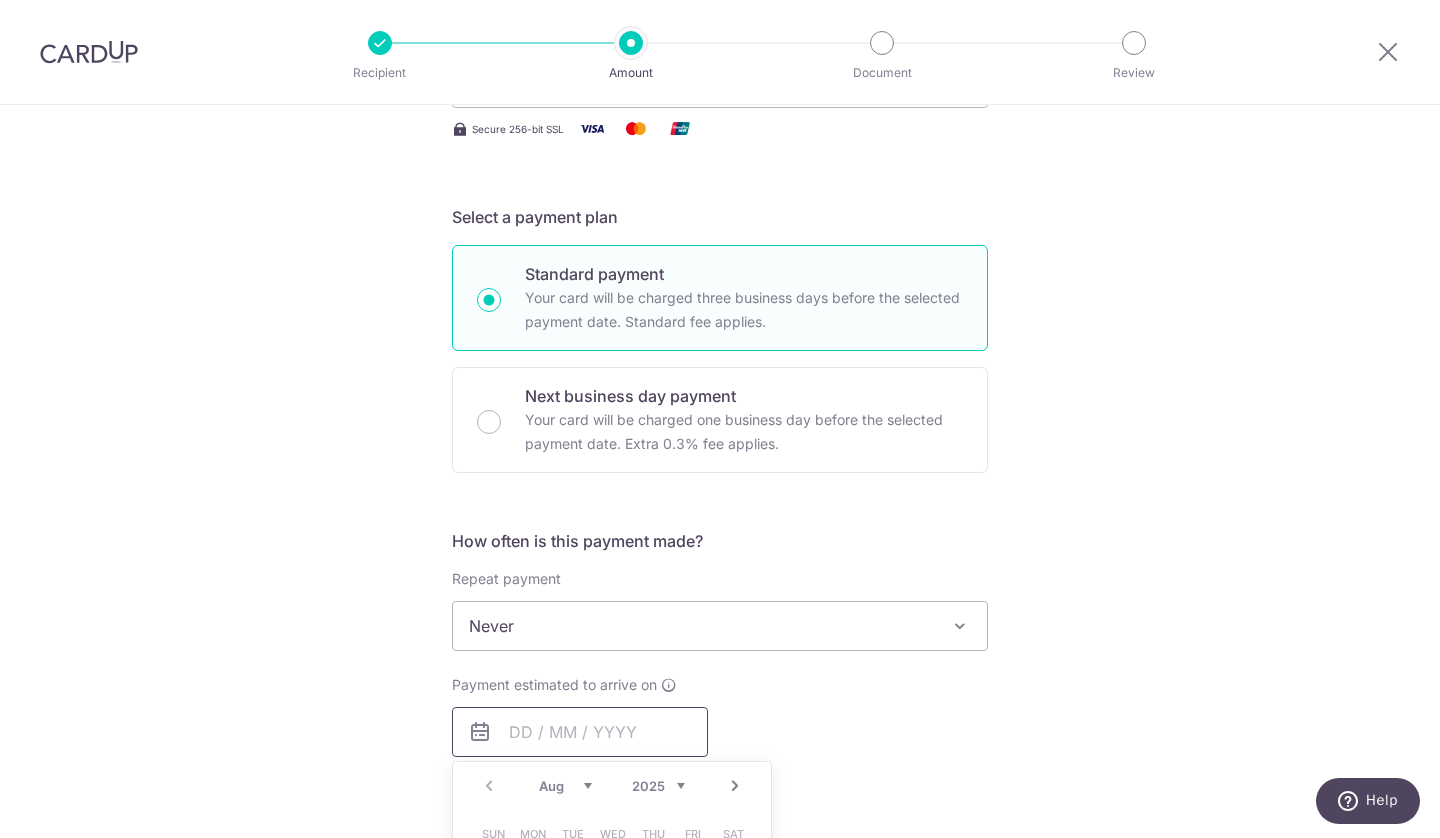 scroll, scrollTop: 549, scrollLeft: 0, axis: vertical 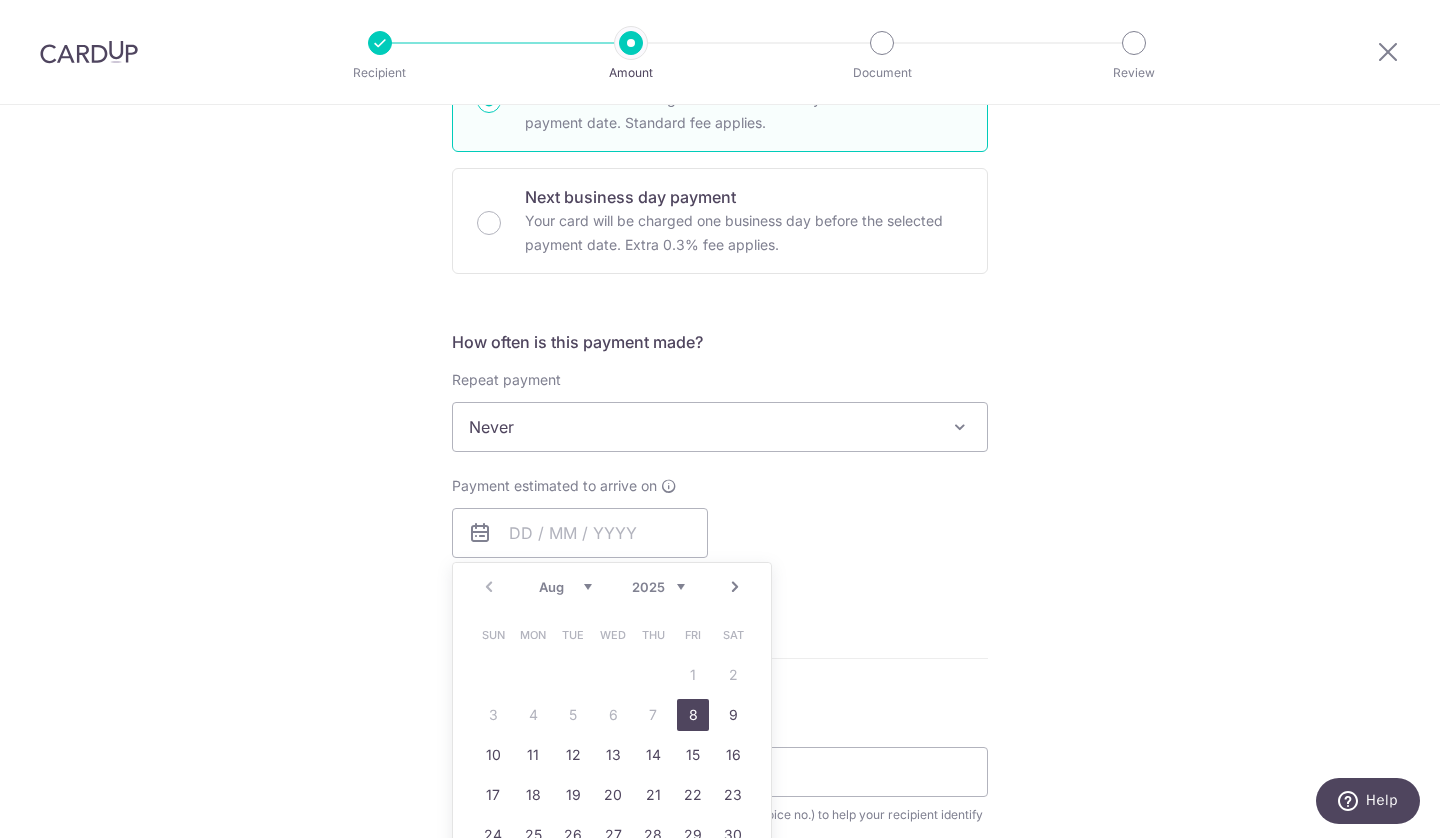 click on "8" at bounding box center [693, 715] 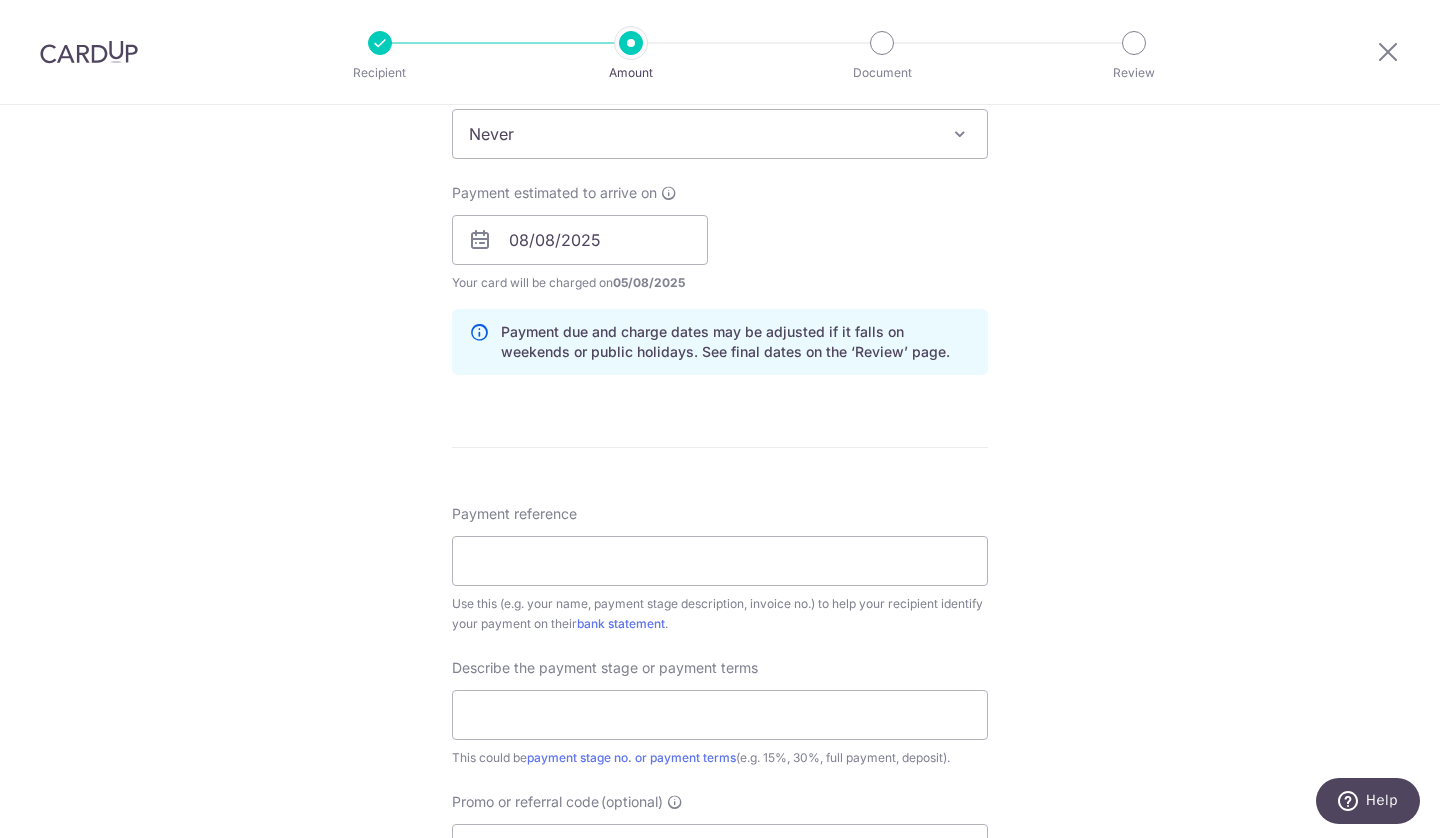 scroll, scrollTop: 844, scrollLeft: 0, axis: vertical 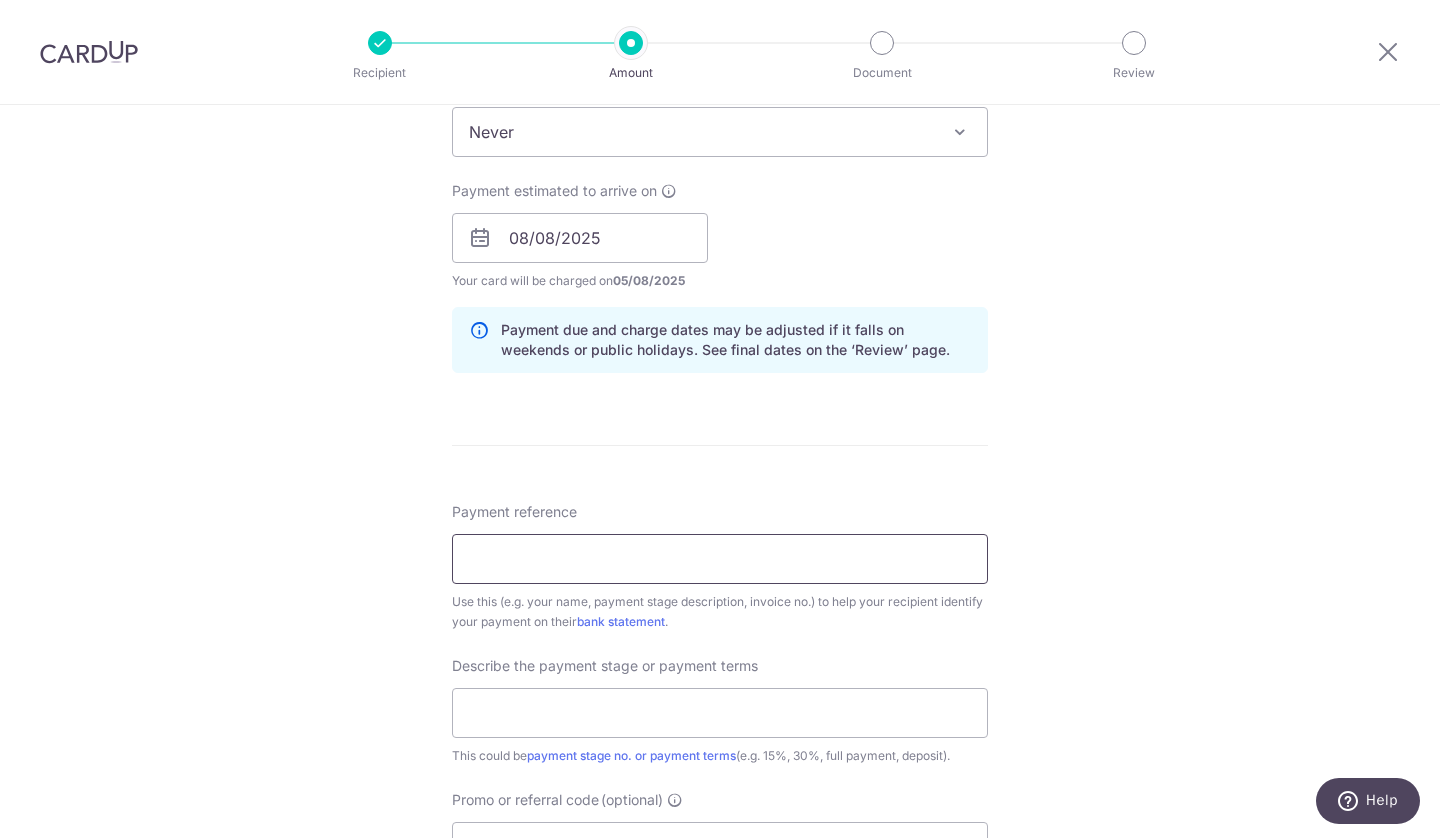 click on "Payment reference" at bounding box center (720, 559) 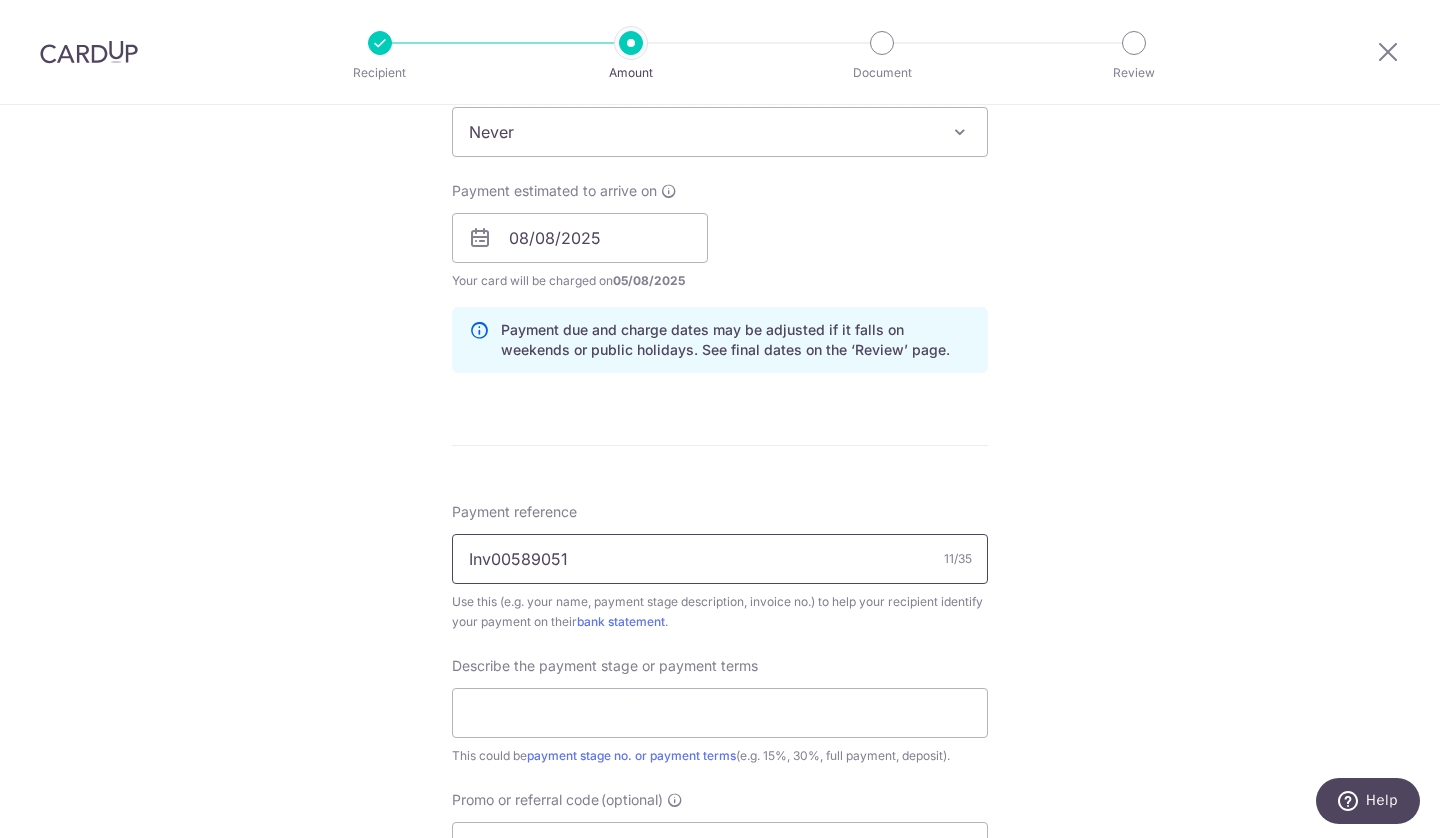 type on "Inv00589051" 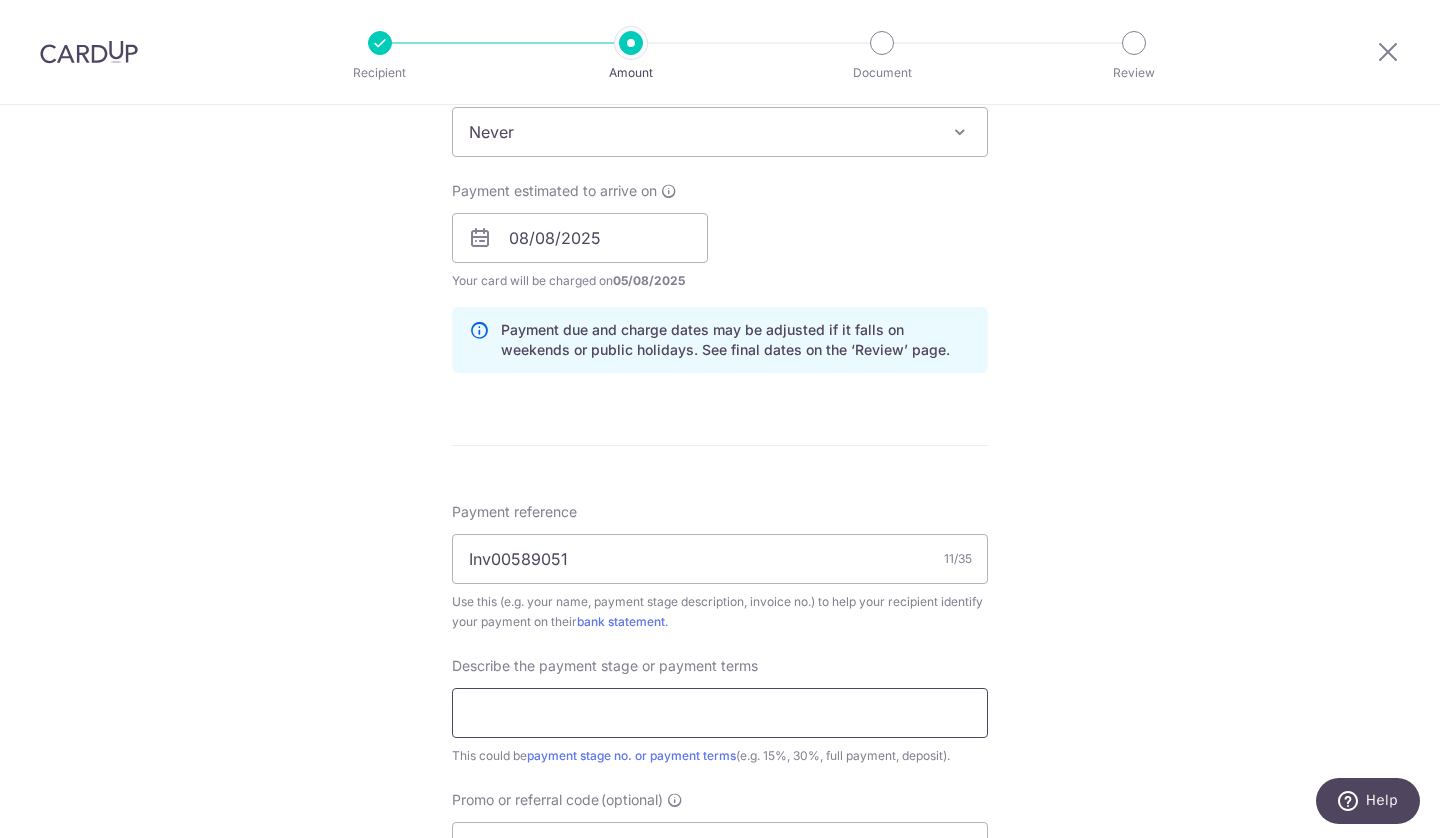 click at bounding box center (720, 713) 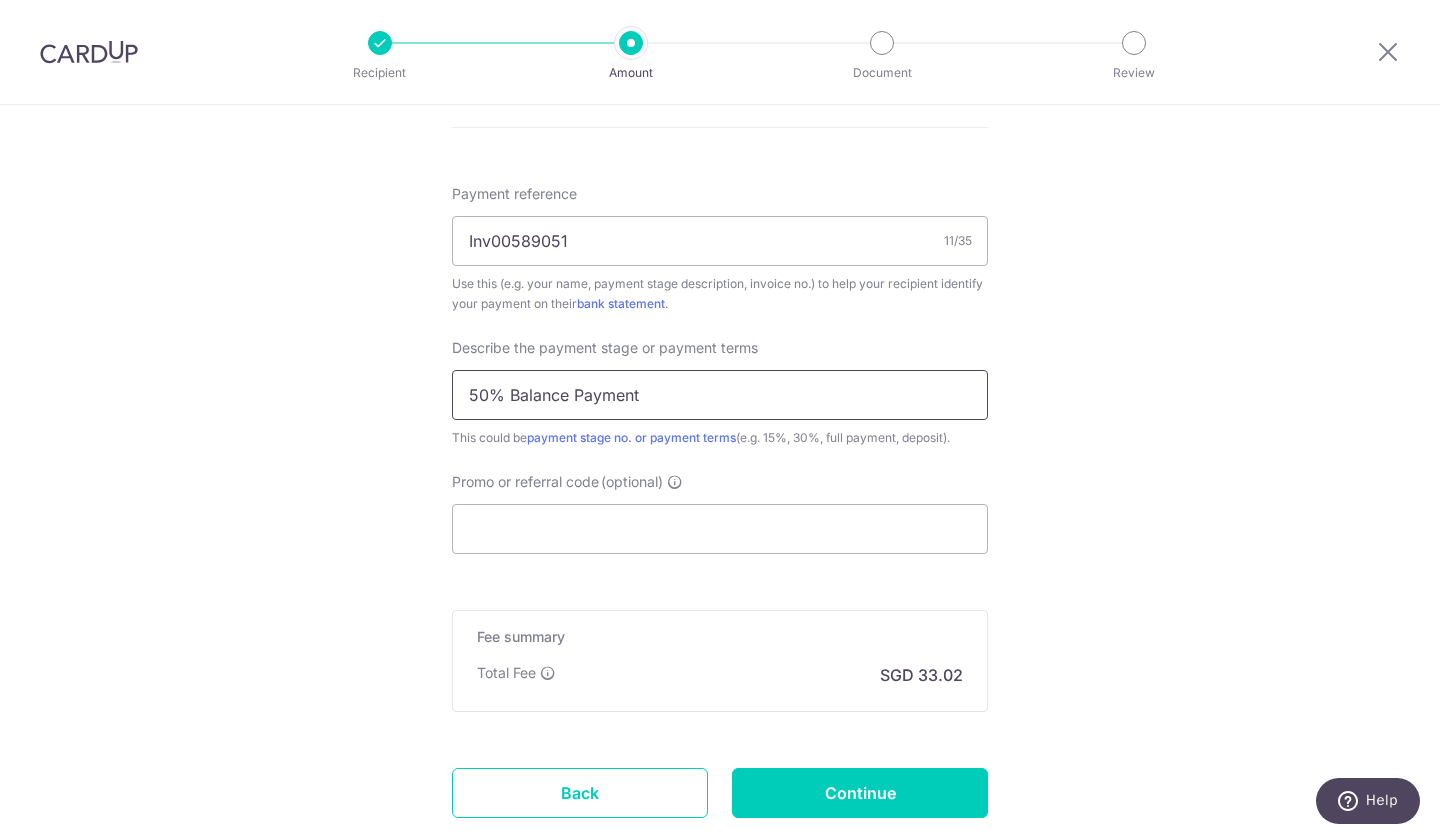 scroll, scrollTop: 1163, scrollLeft: 0, axis: vertical 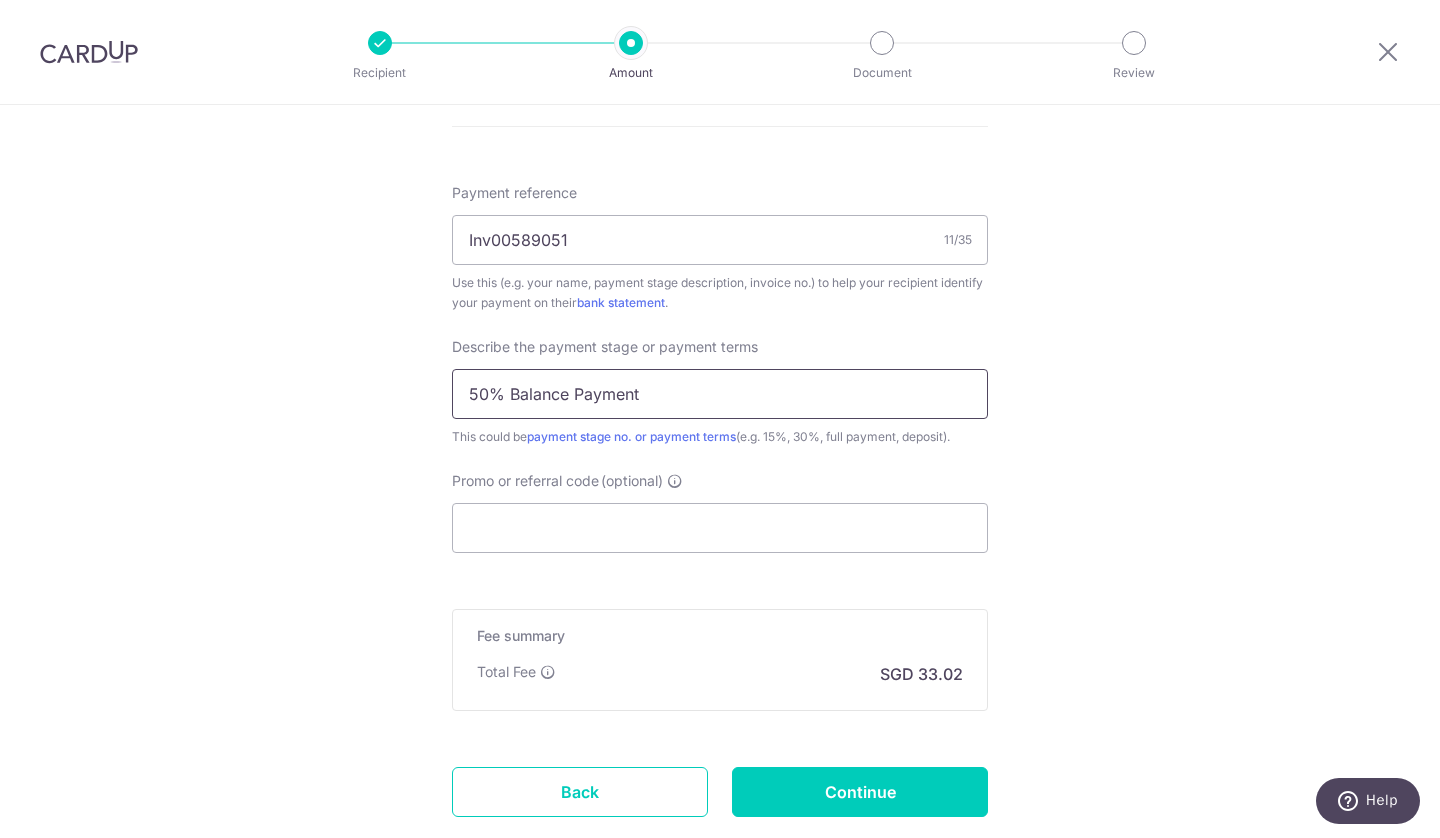 type on "50% Balance Payment" 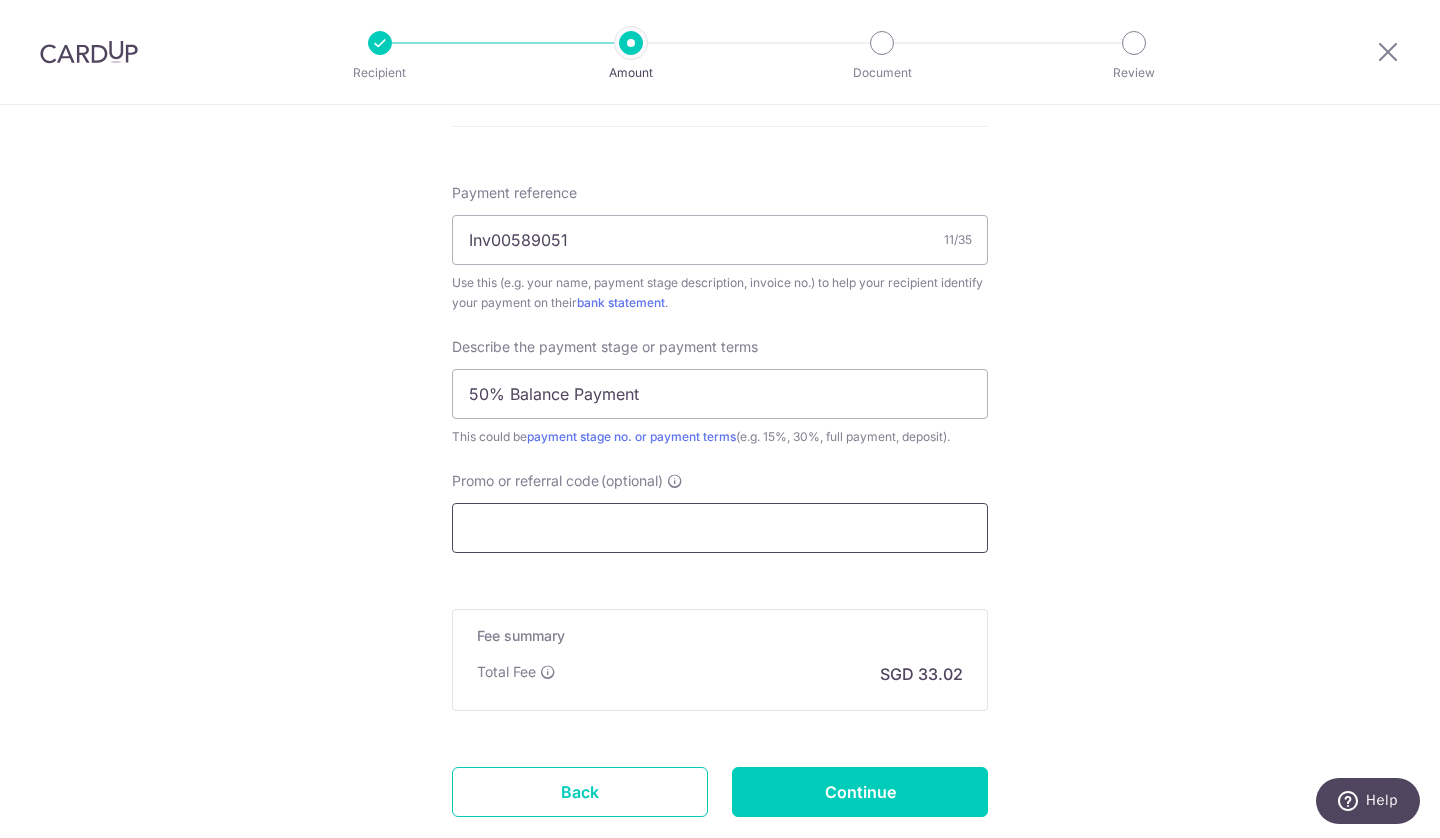 click on "Promo or referral code
(optional)" at bounding box center (720, 528) 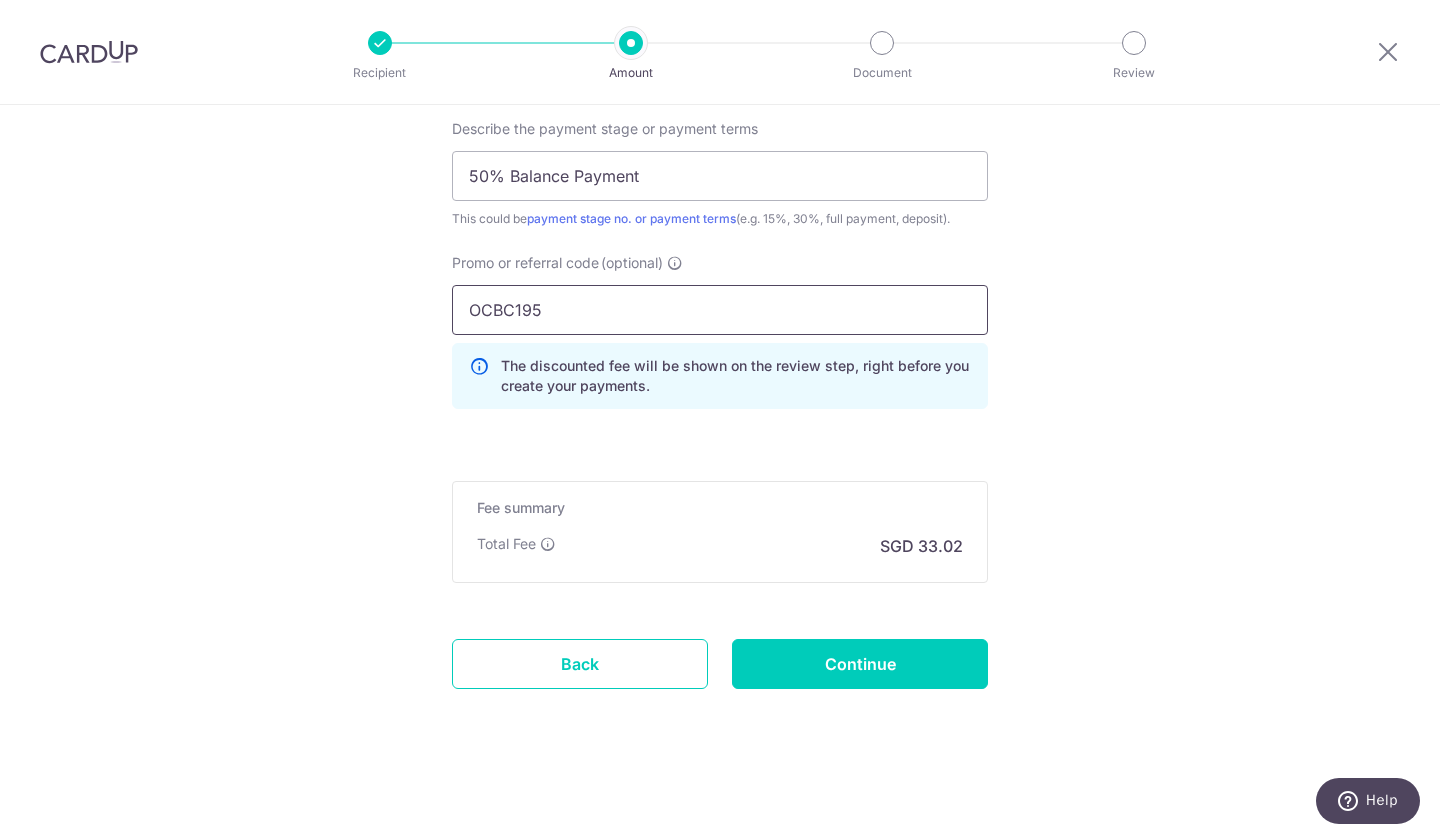 scroll, scrollTop: 1382, scrollLeft: 0, axis: vertical 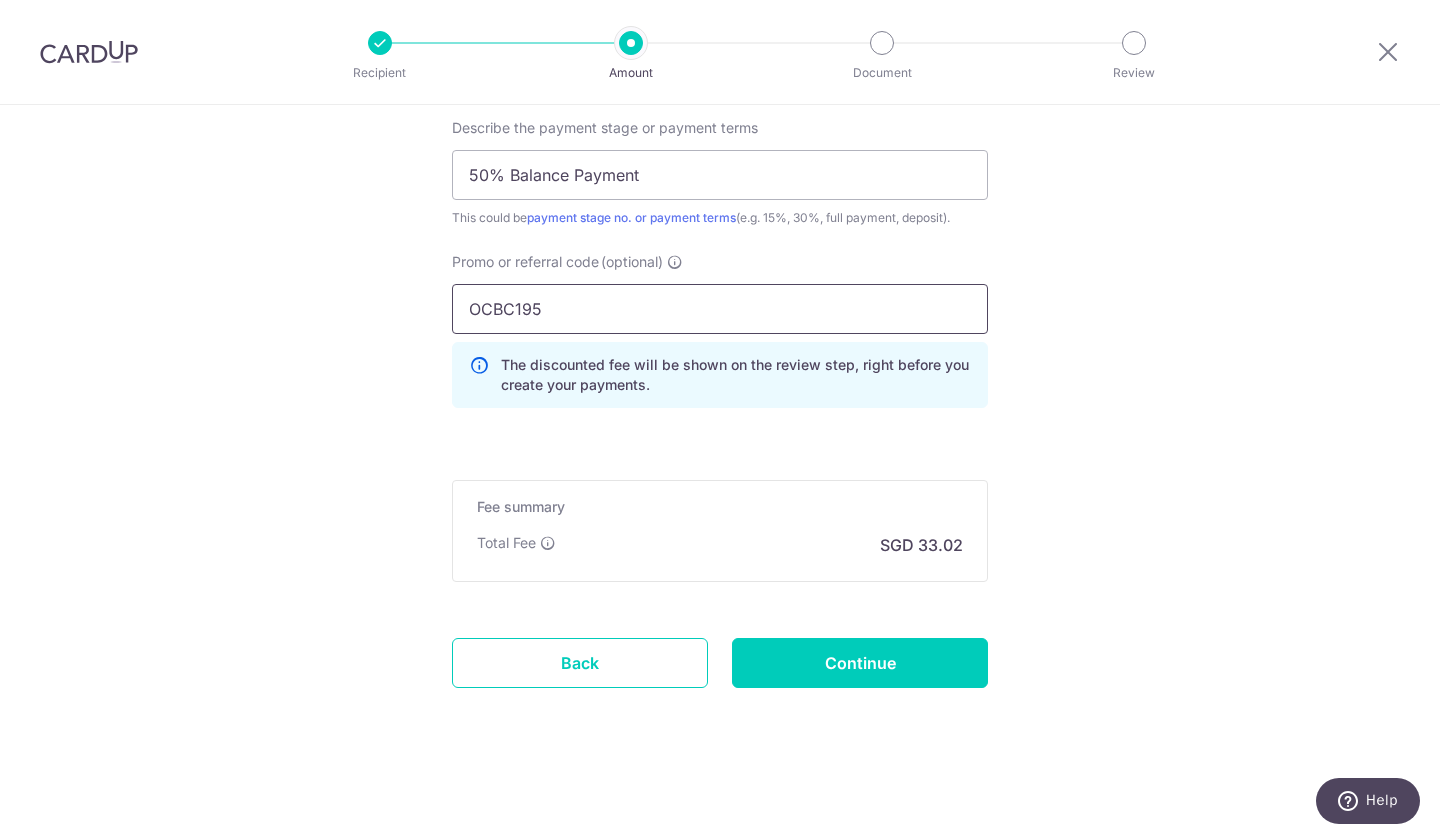 type on "OCBC195" 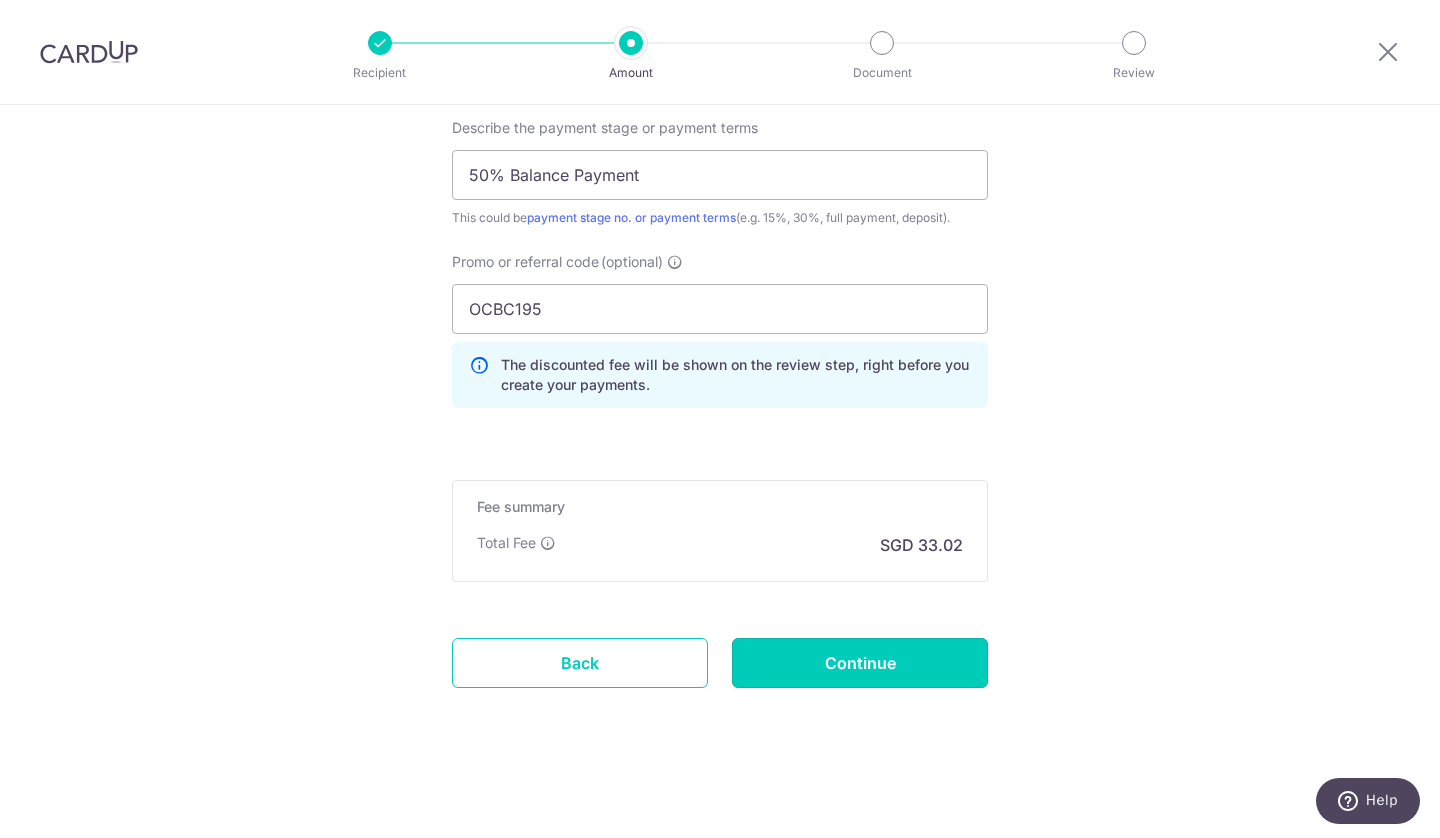 click on "Continue" at bounding box center (860, 663) 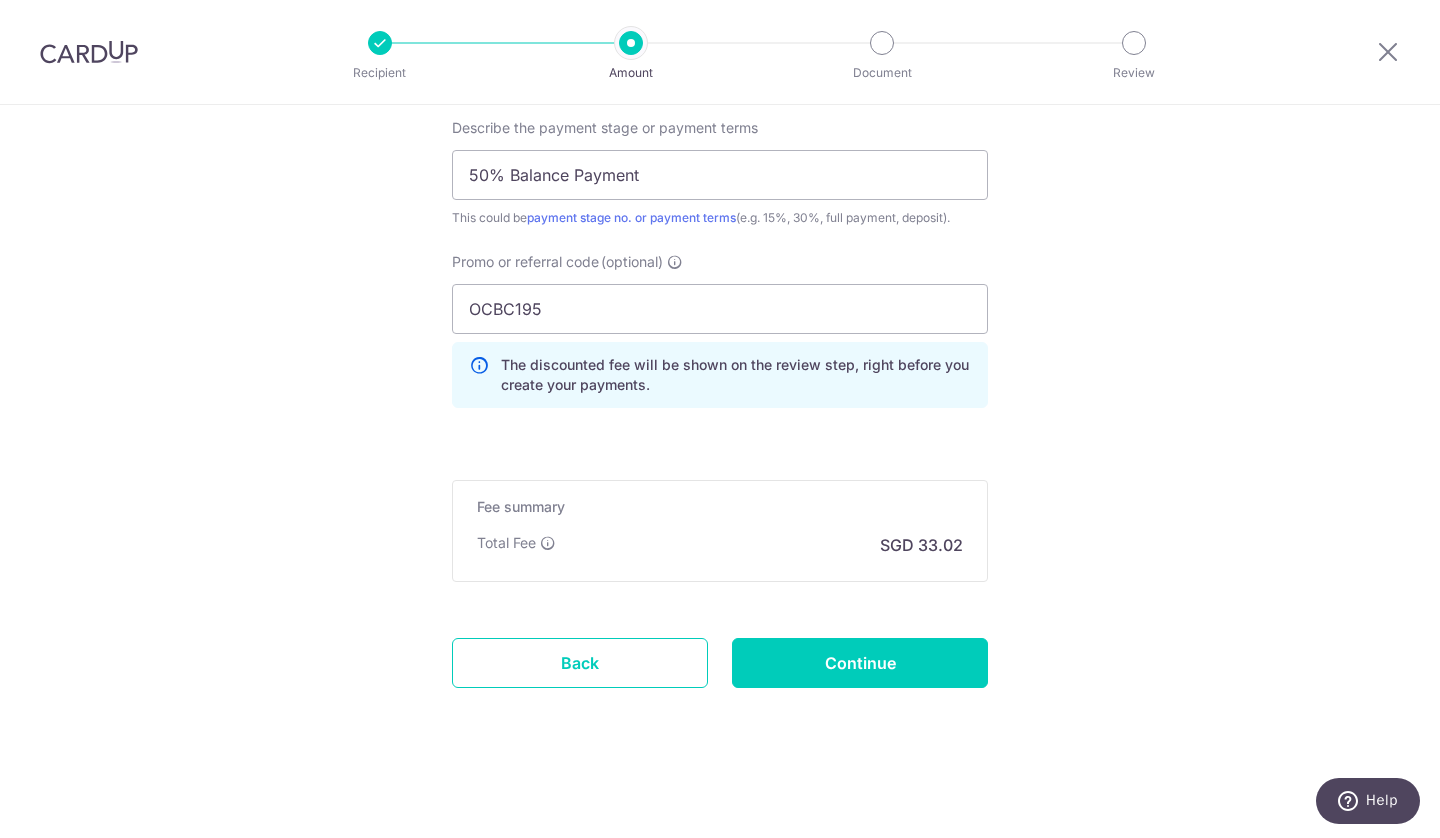 type on "Create Schedule" 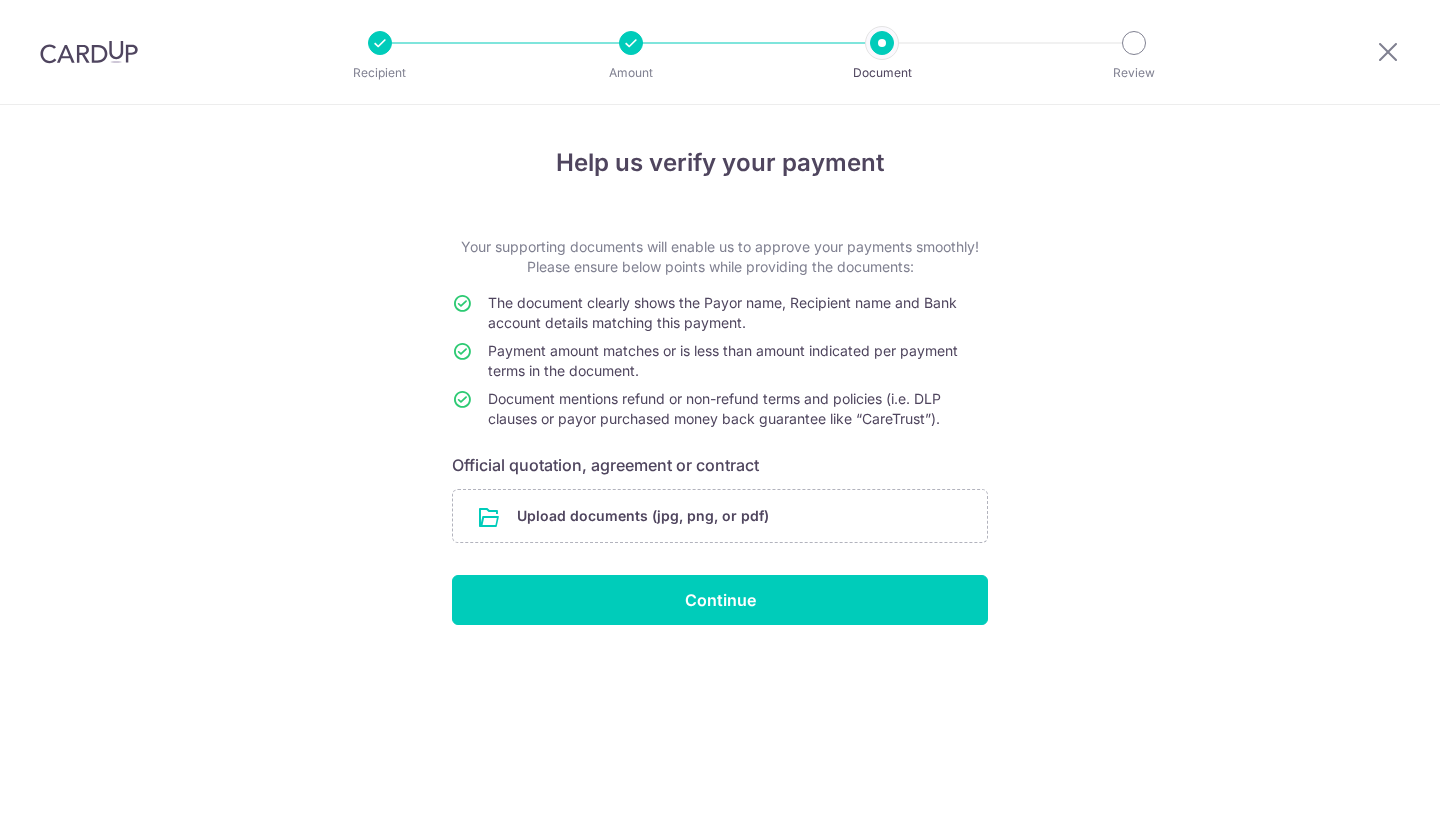 scroll, scrollTop: 0, scrollLeft: 0, axis: both 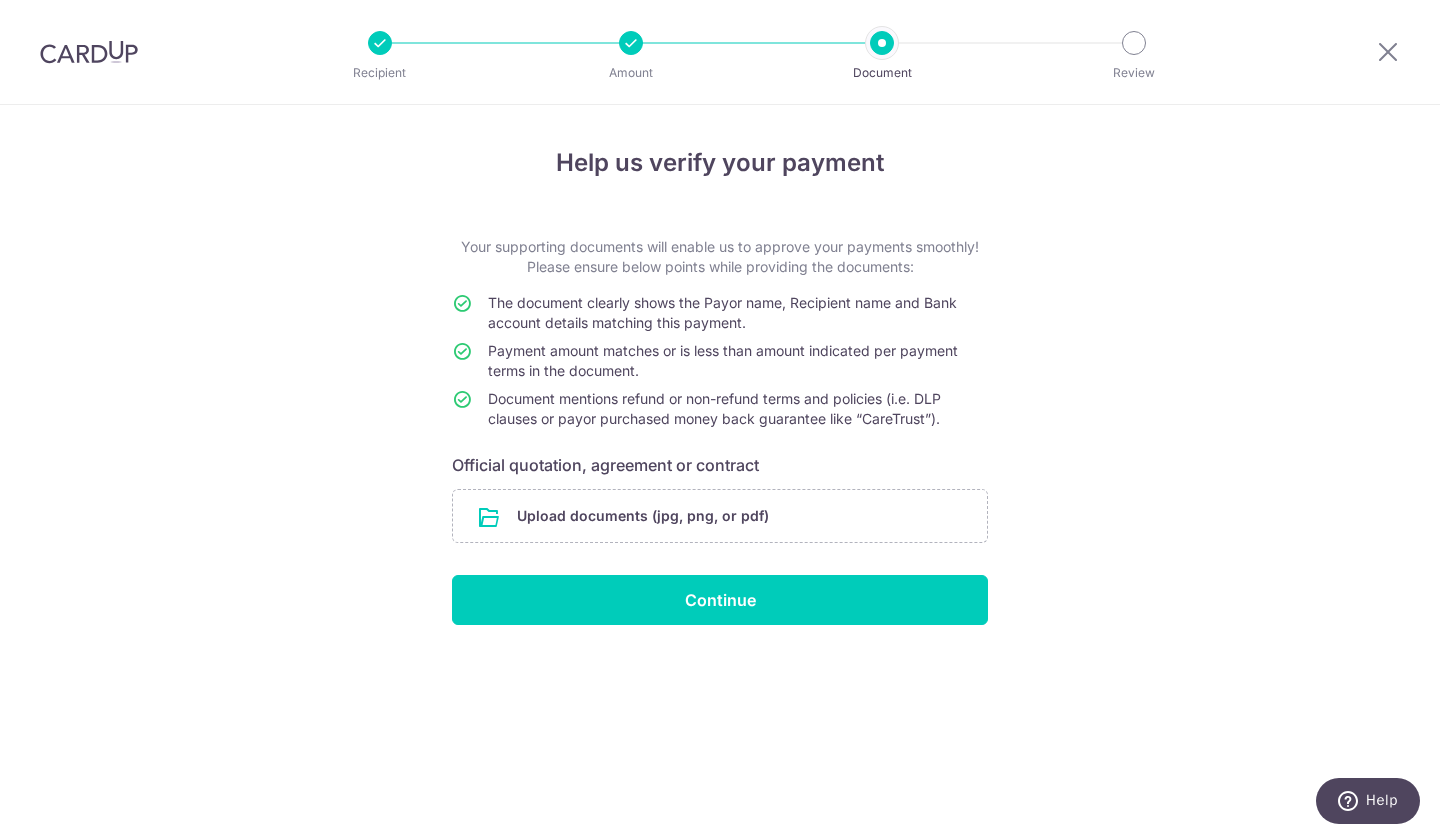 click at bounding box center (720, 516) 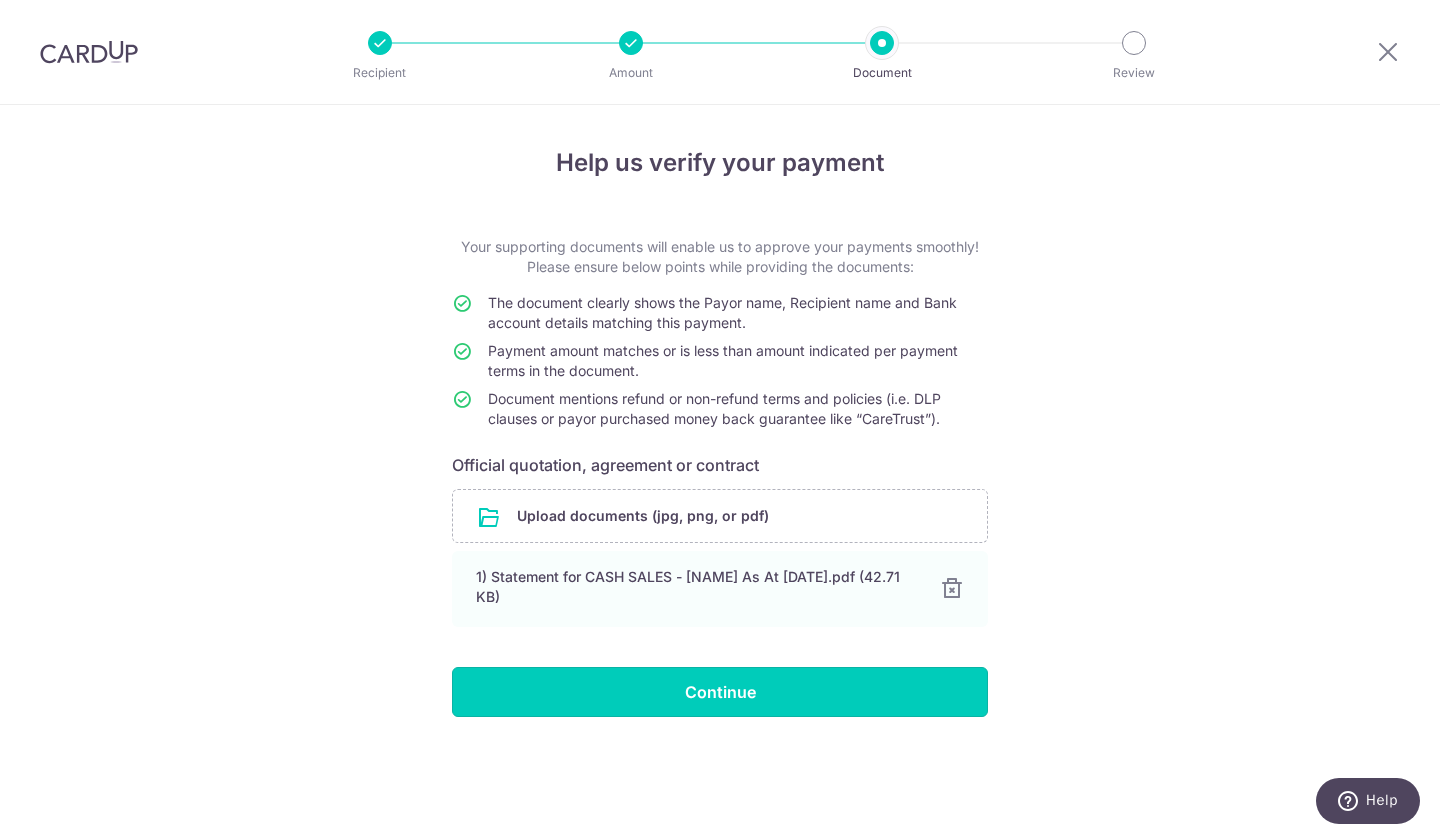 click on "Continue" at bounding box center (720, 692) 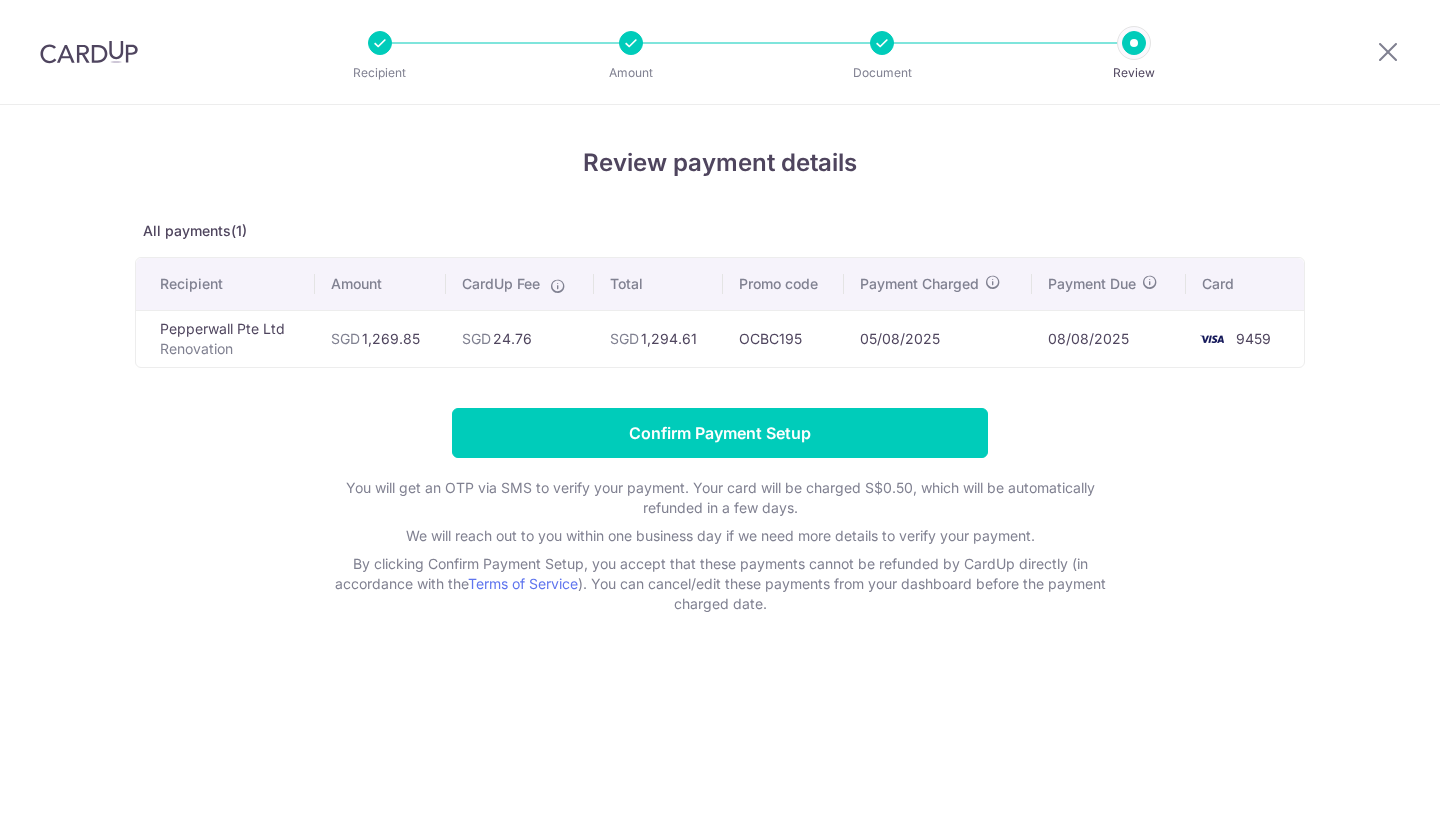 scroll, scrollTop: 0, scrollLeft: 0, axis: both 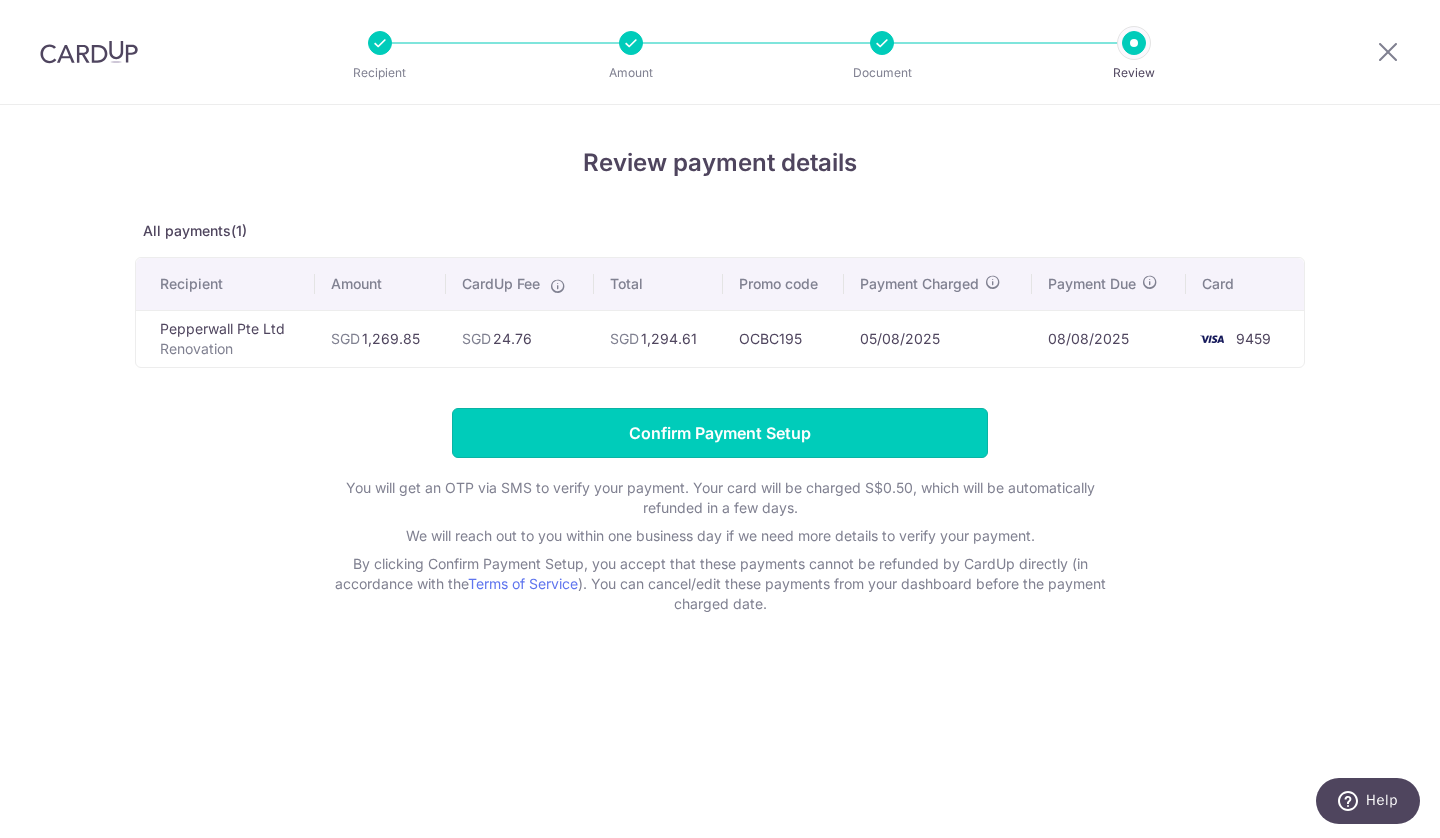 click on "Confirm Payment Setup" at bounding box center [720, 433] 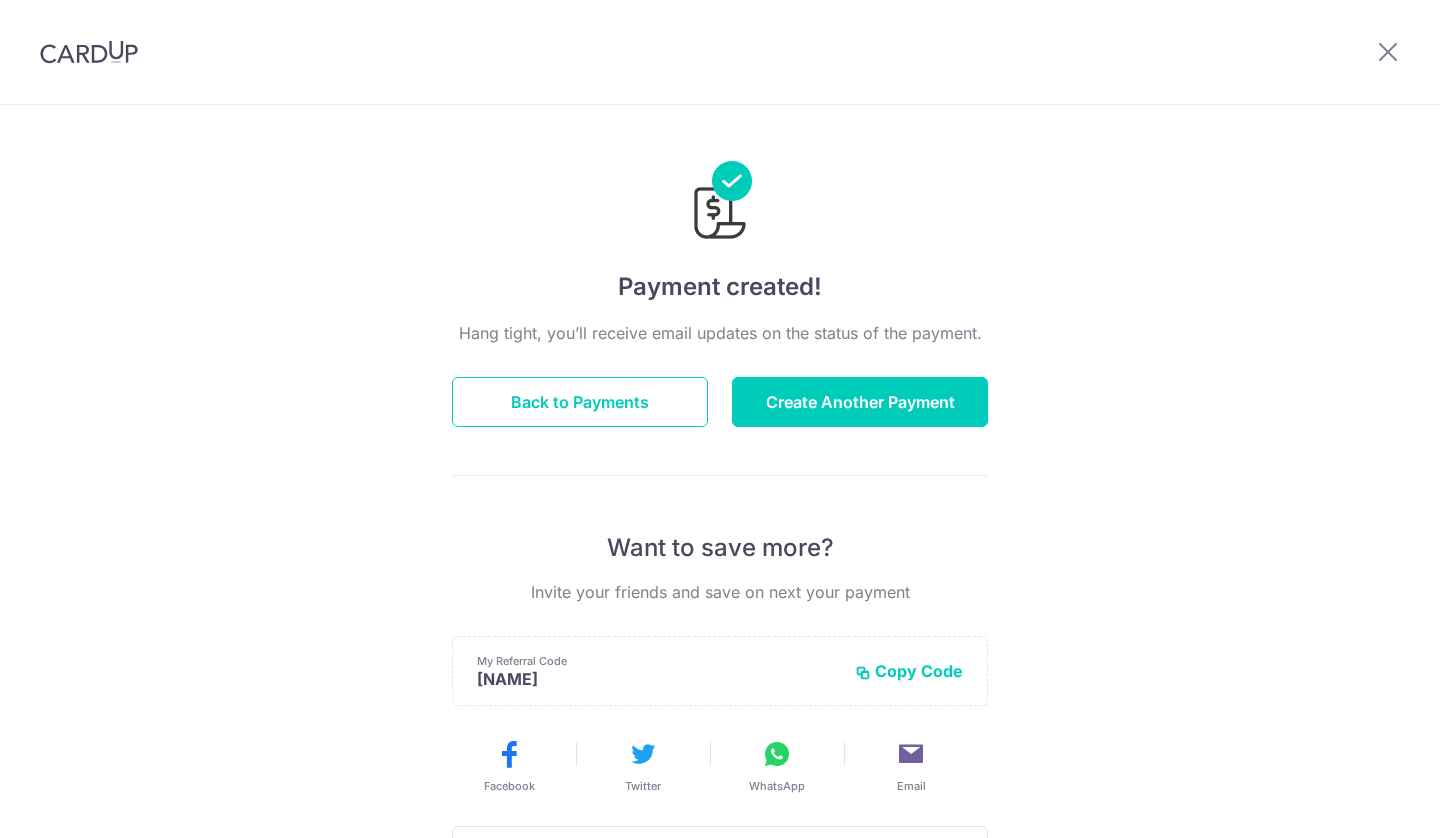 scroll, scrollTop: 0, scrollLeft: 0, axis: both 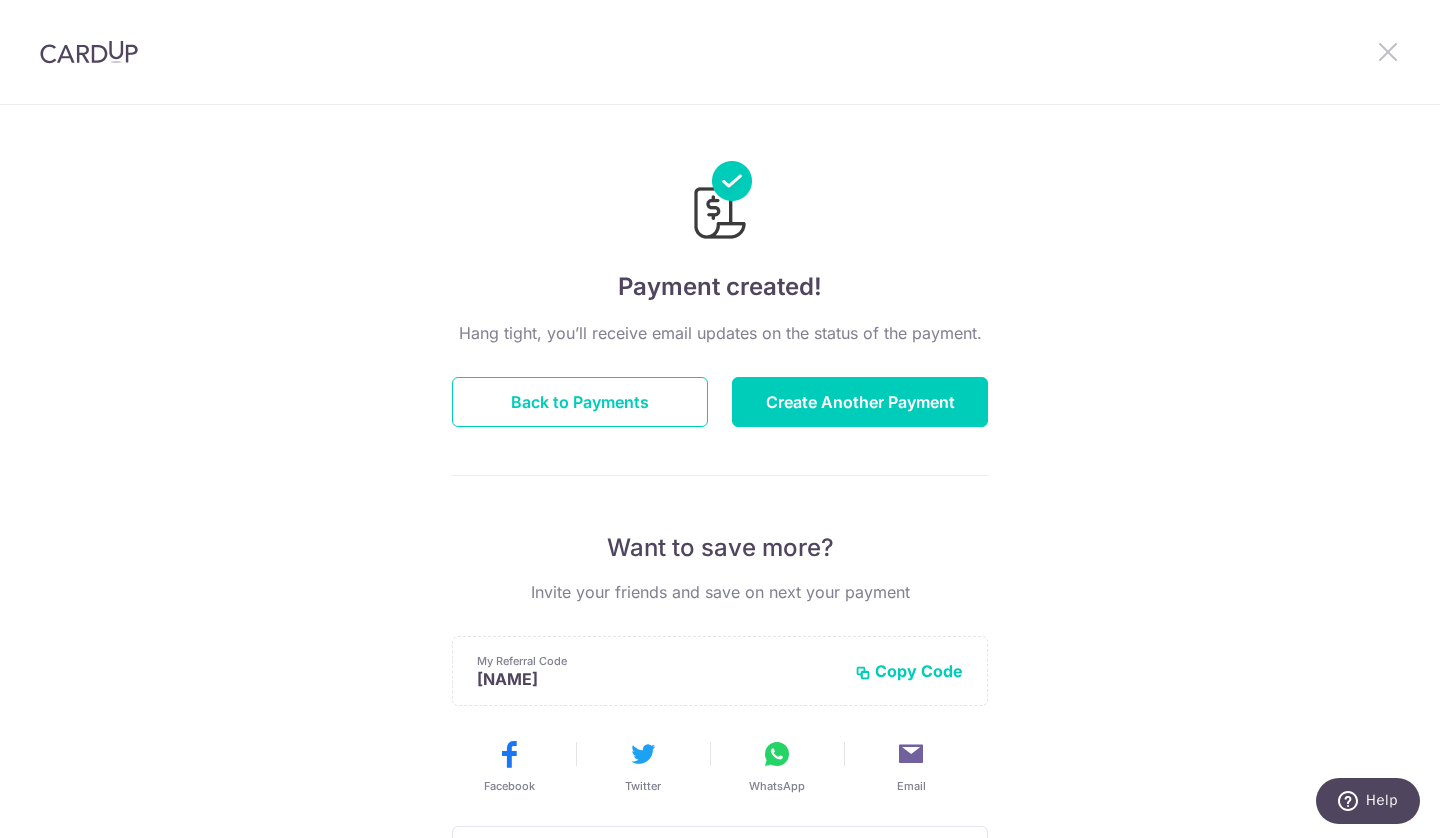 click at bounding box center (1388, 51) 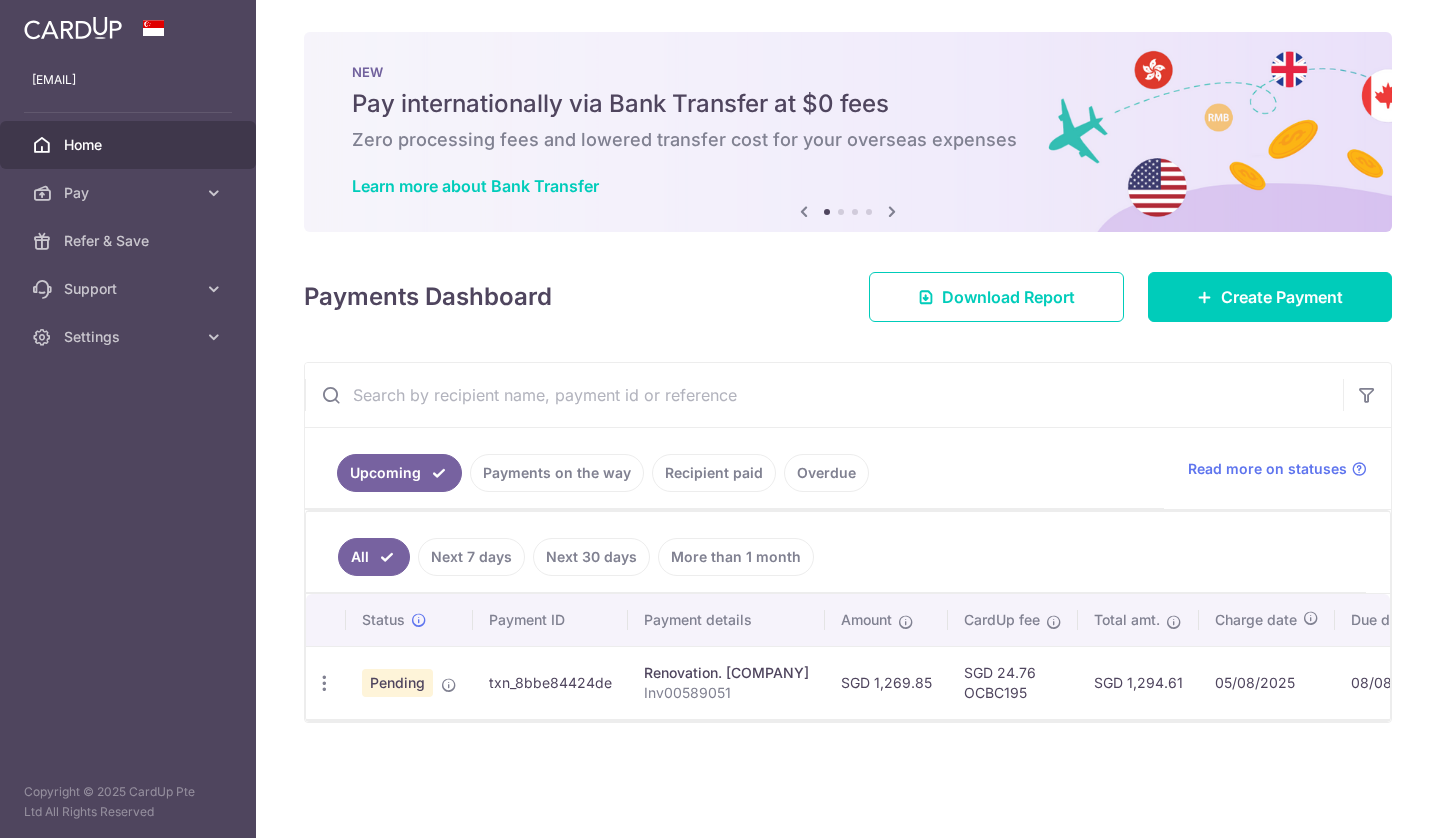 scroll, scrollTop: 0, scrollLeft: 0, axis: both 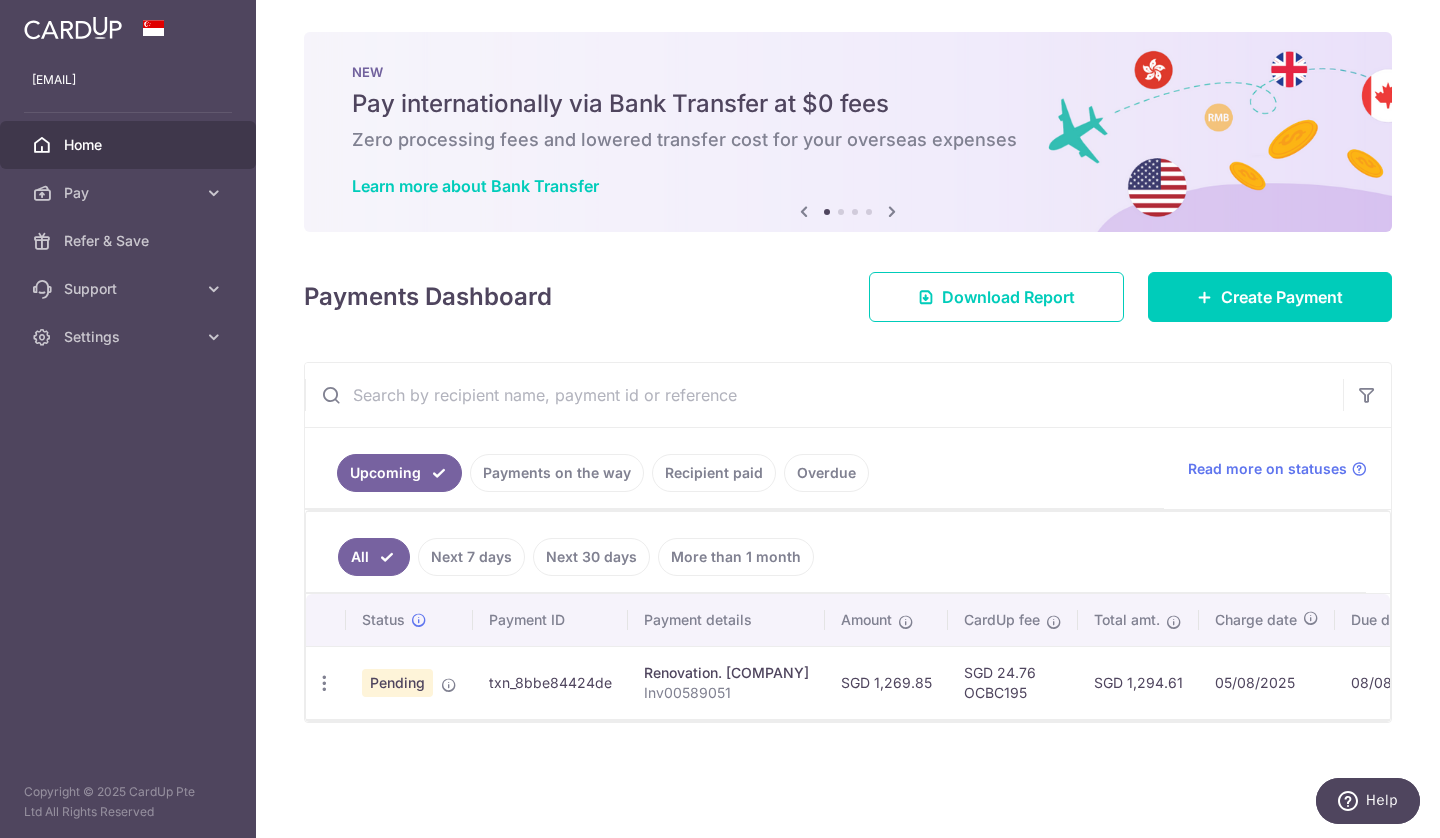 click on "Pay" at bounding box center (128, 193) 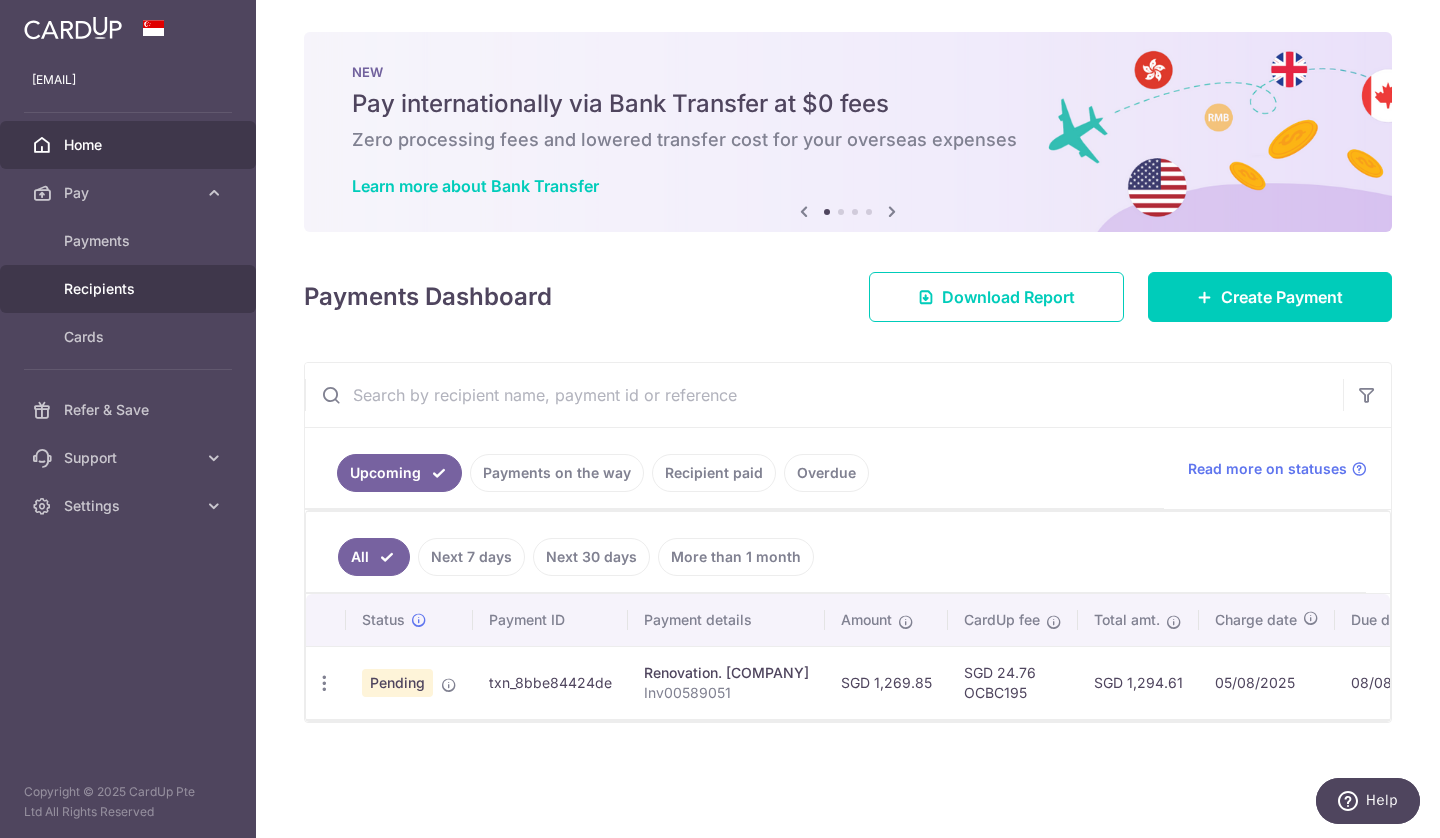 click on "Recipients" at bounding box center (130, 289) 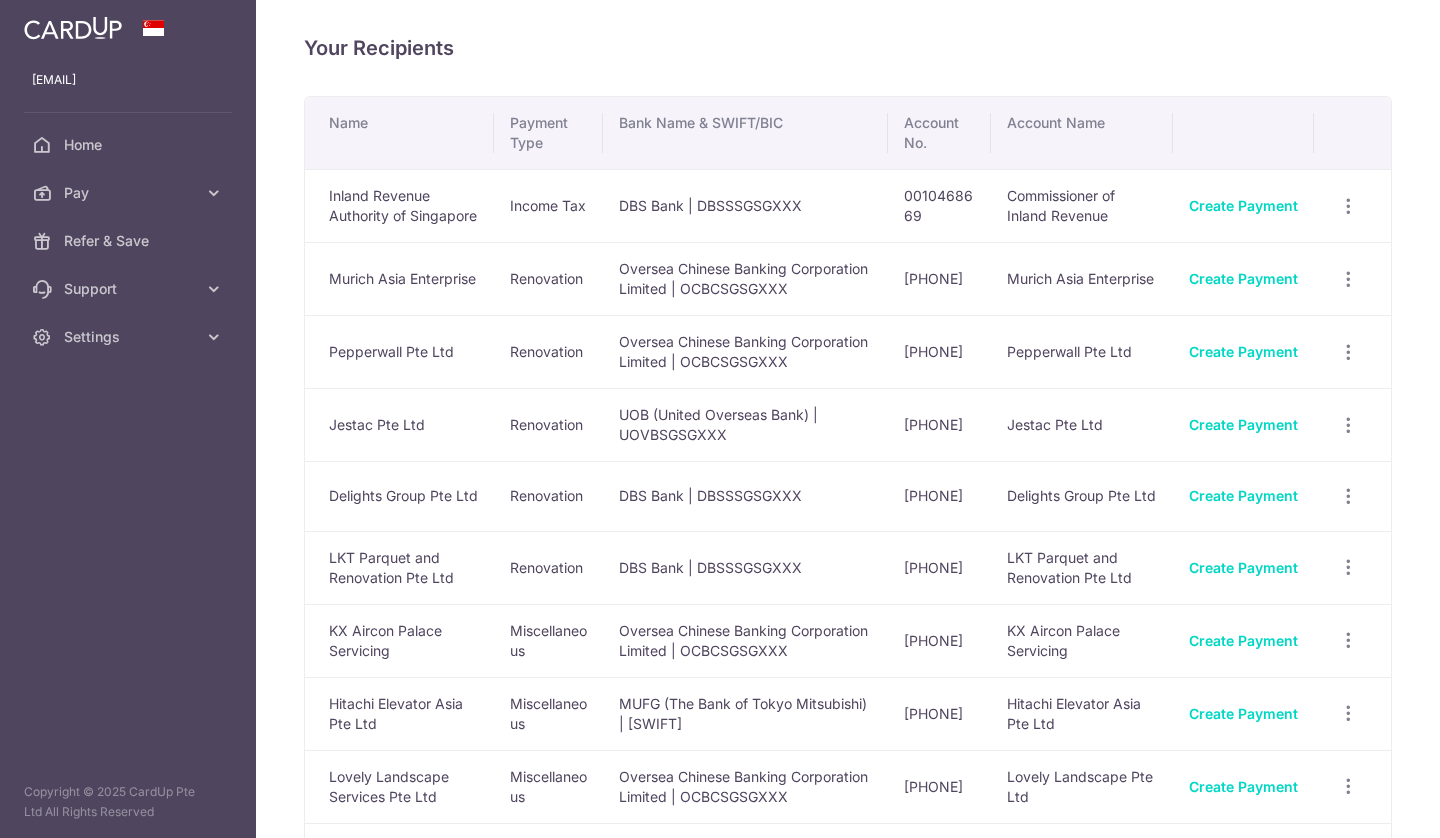 scroll, scrollTop: 0, scrollLeft: 0, axis: both 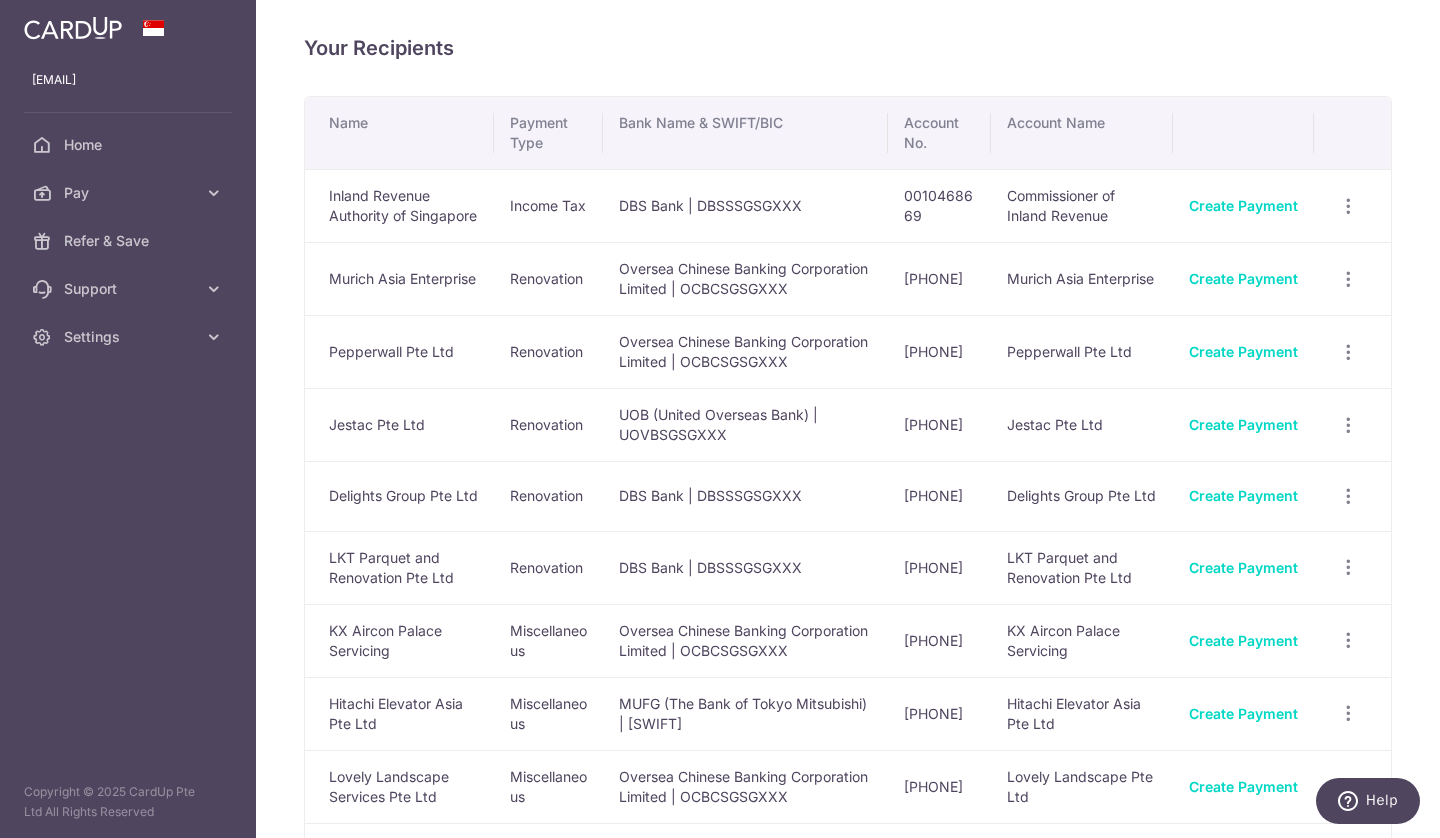 click at bounding box center (214, 193) 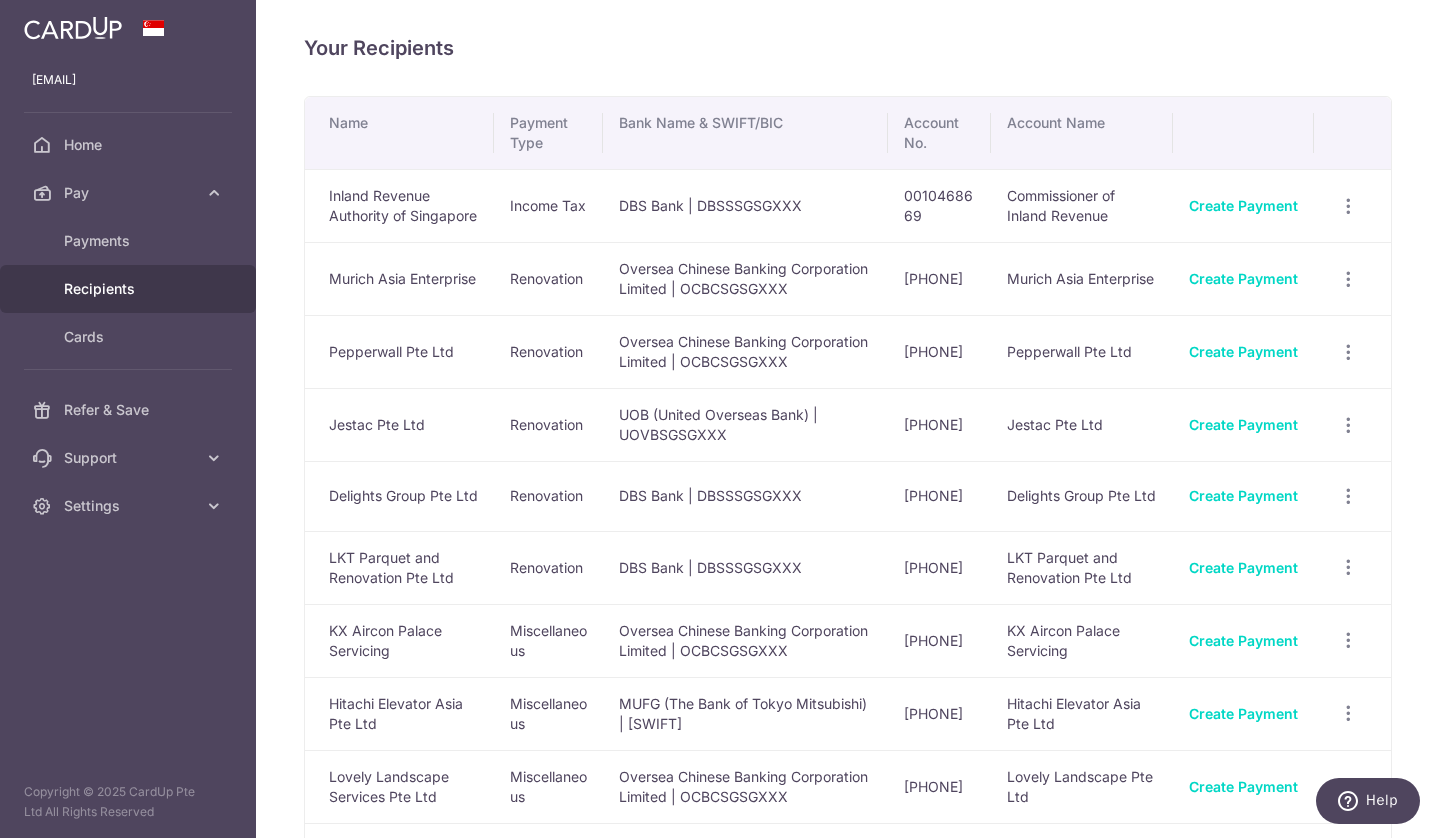 click on "Recipients" at bounding box center (130, 289) 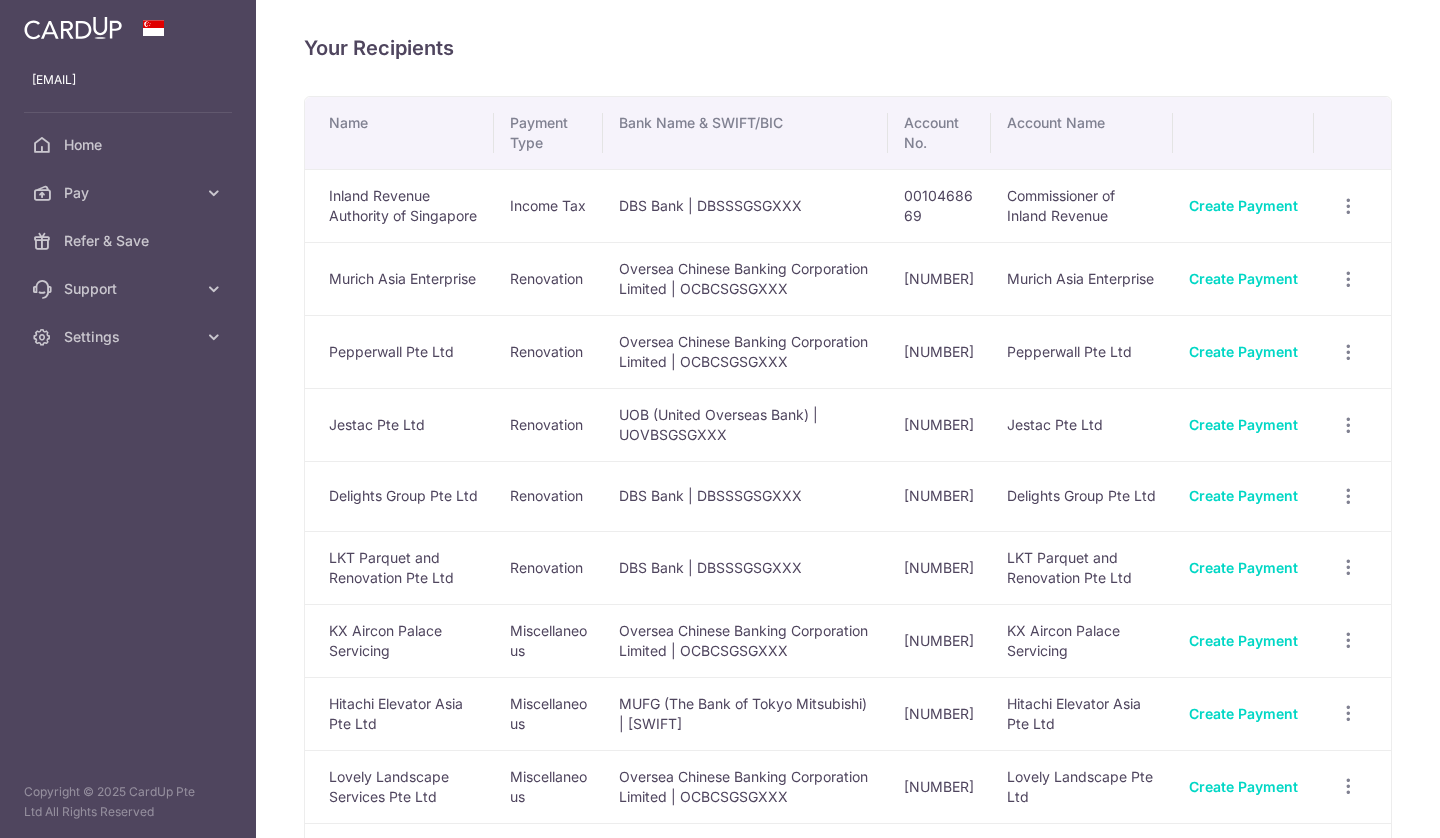 scroll, scrollTop: 0, scrollLeft: 0, axis: both 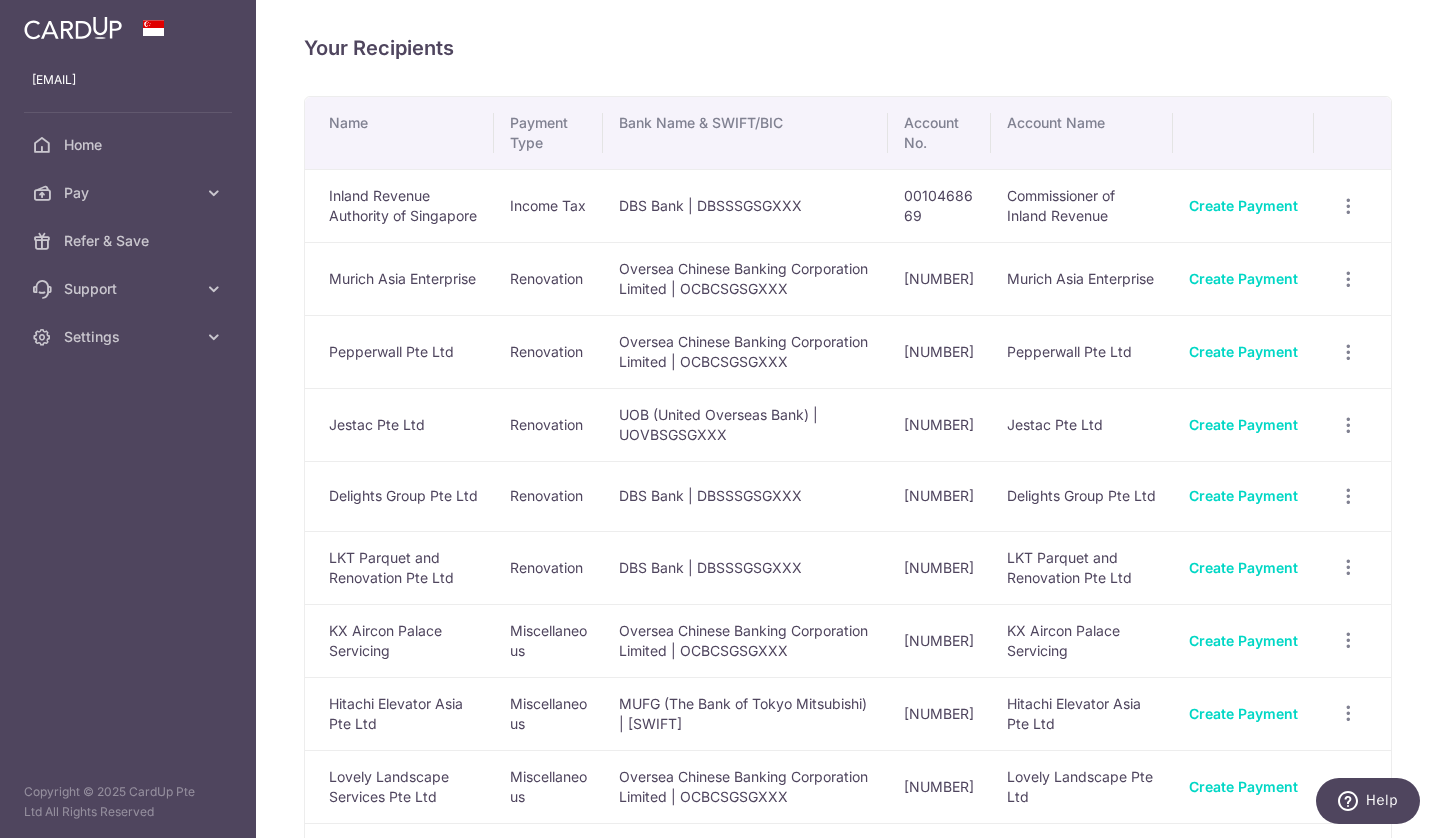 click at bounding box center [214, 193] 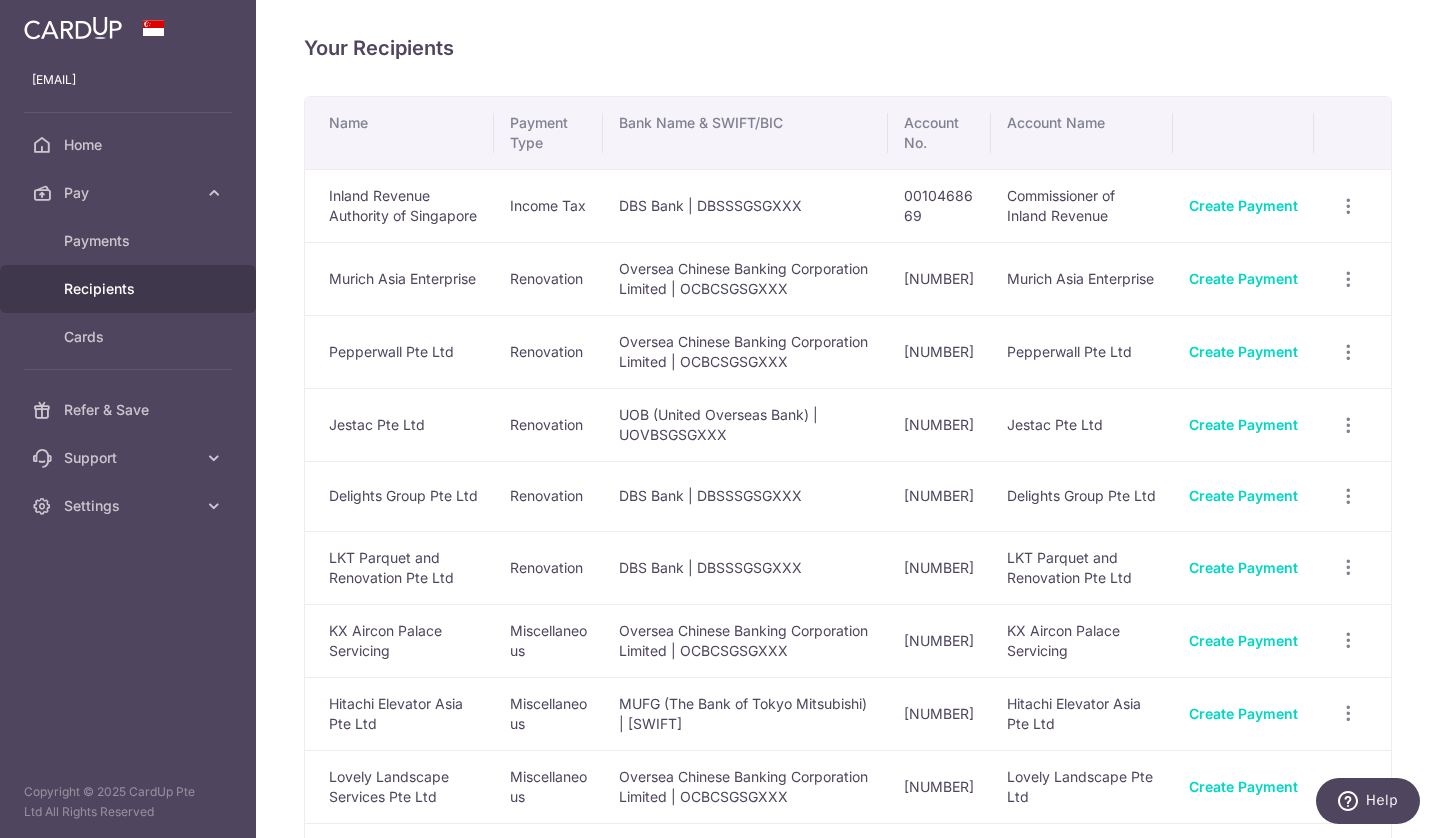 click on "Murich Asia Enterprise" at bounding box center [399, 278] 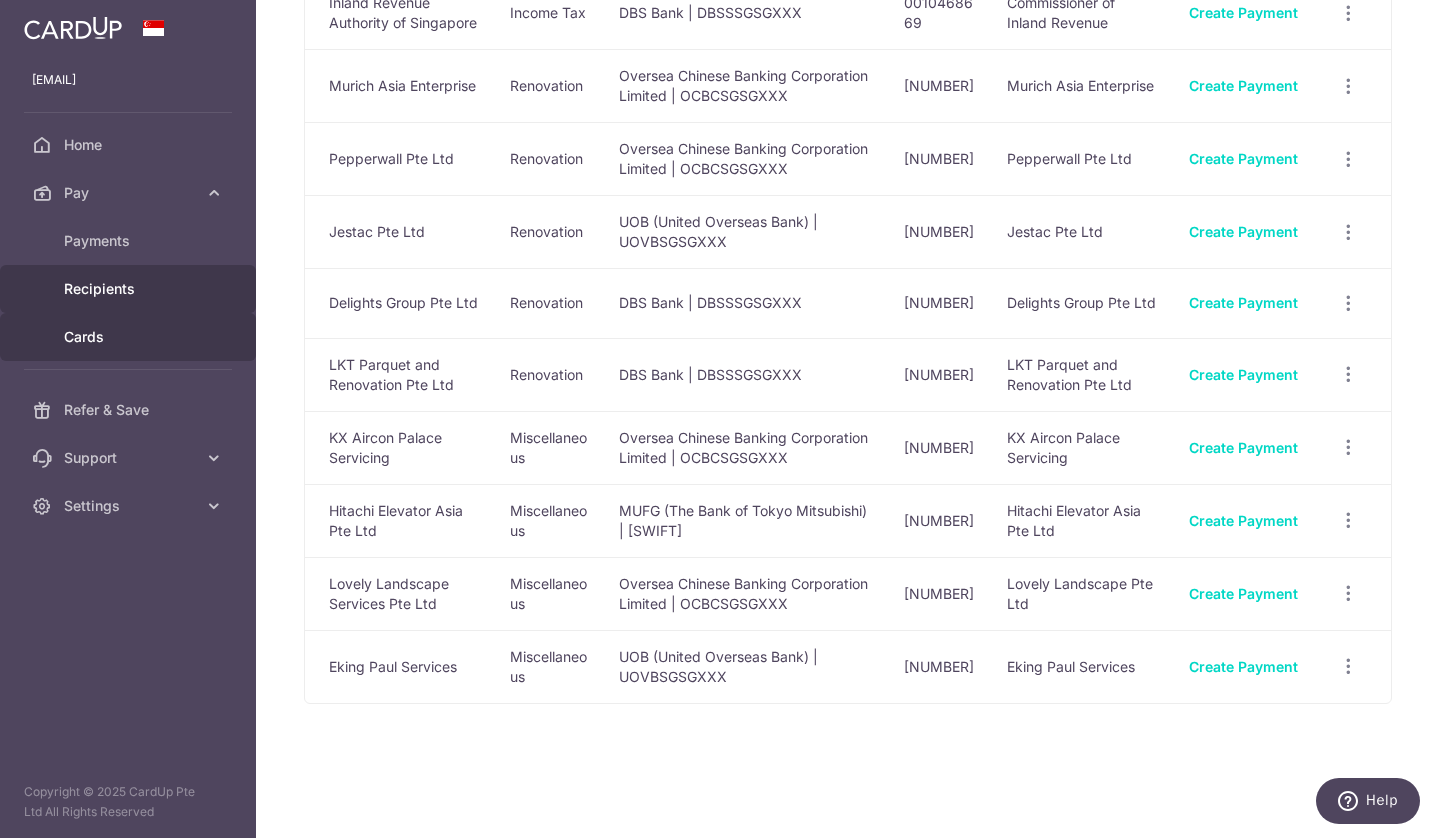 click on "Cards" at bounding box center (128, 337) 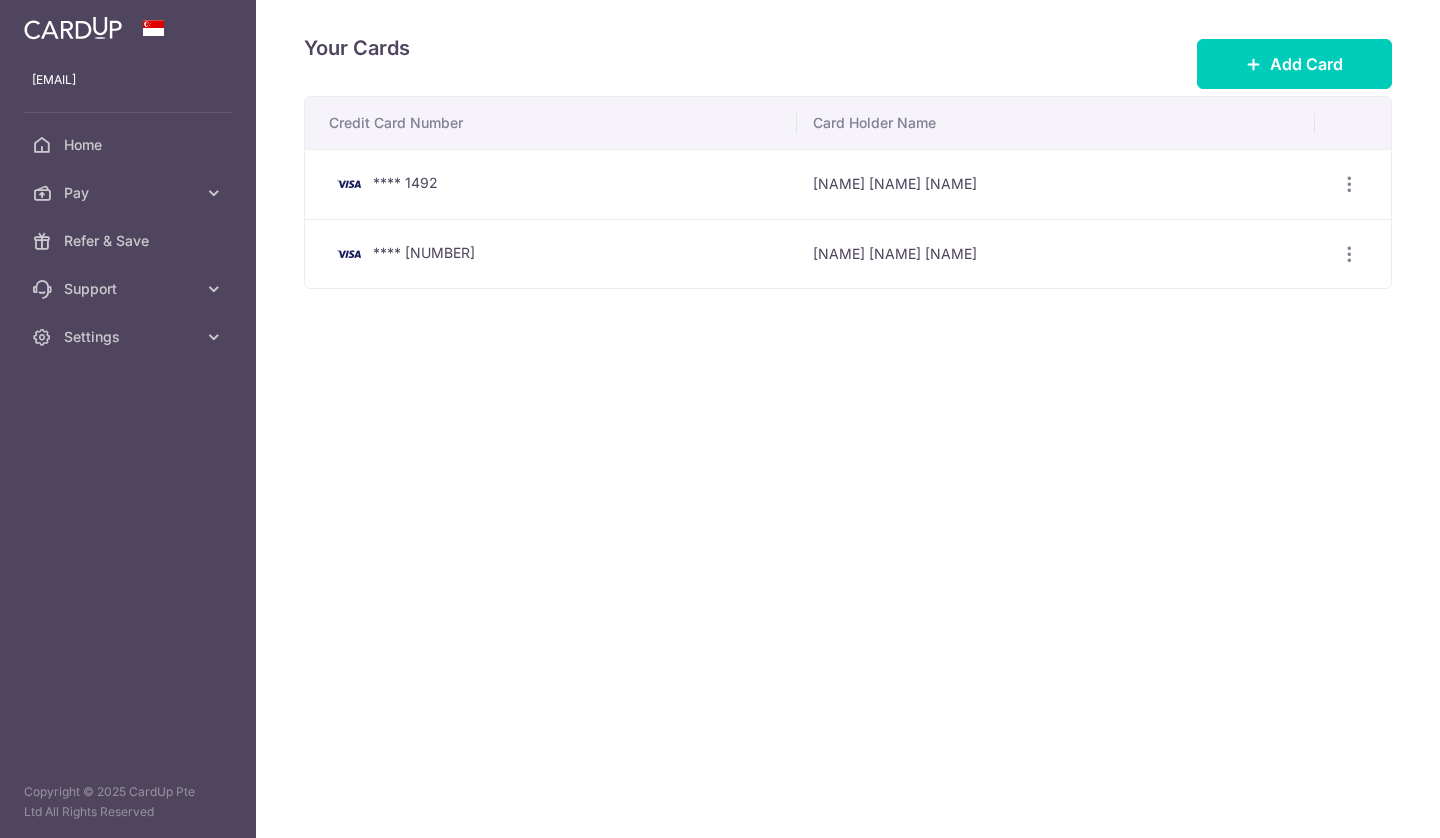 scroll, scrollTop: 0, scrollLeft: 0, axis: both 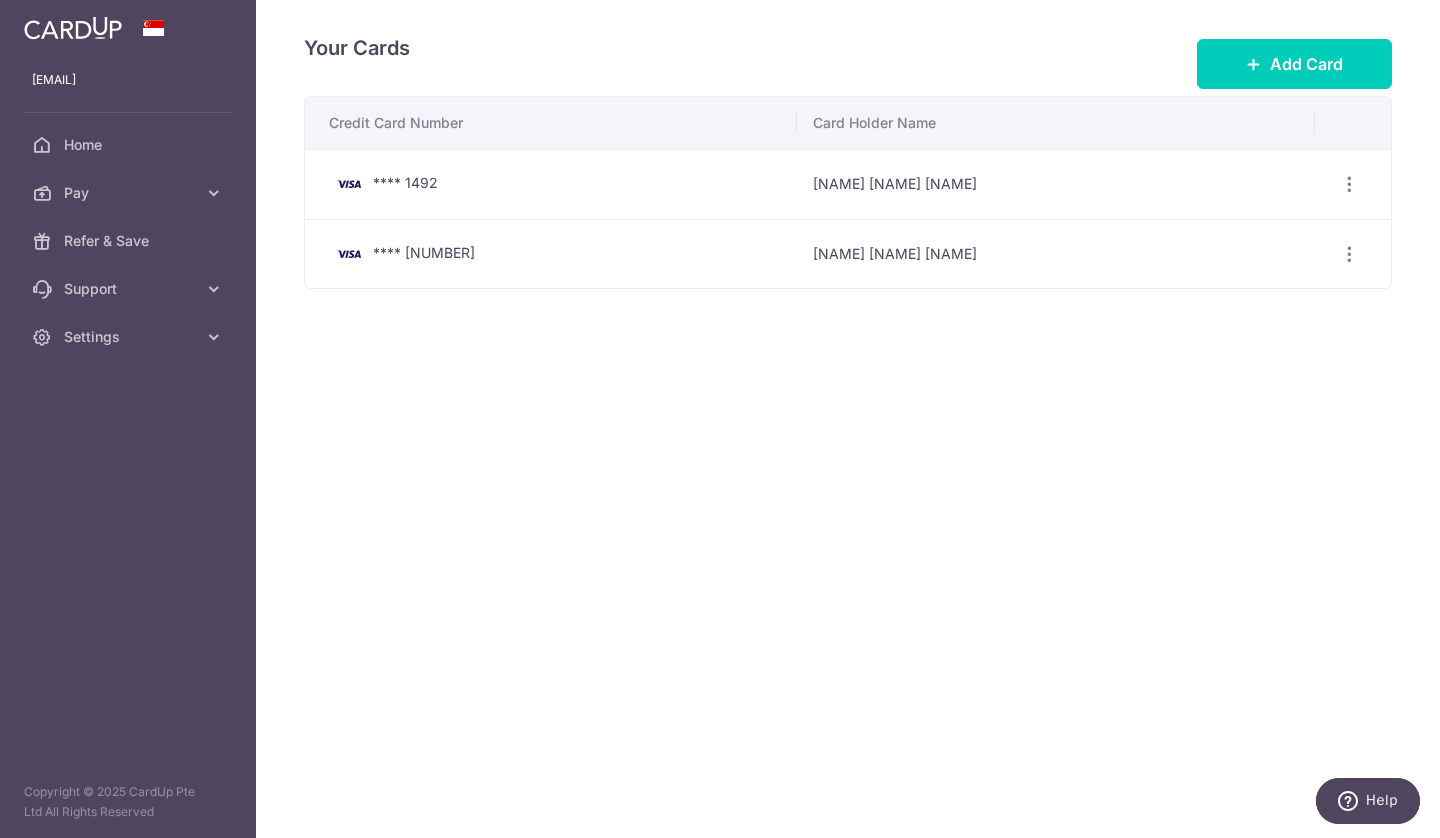 click on "Pay" at bounding box center [128, 193] 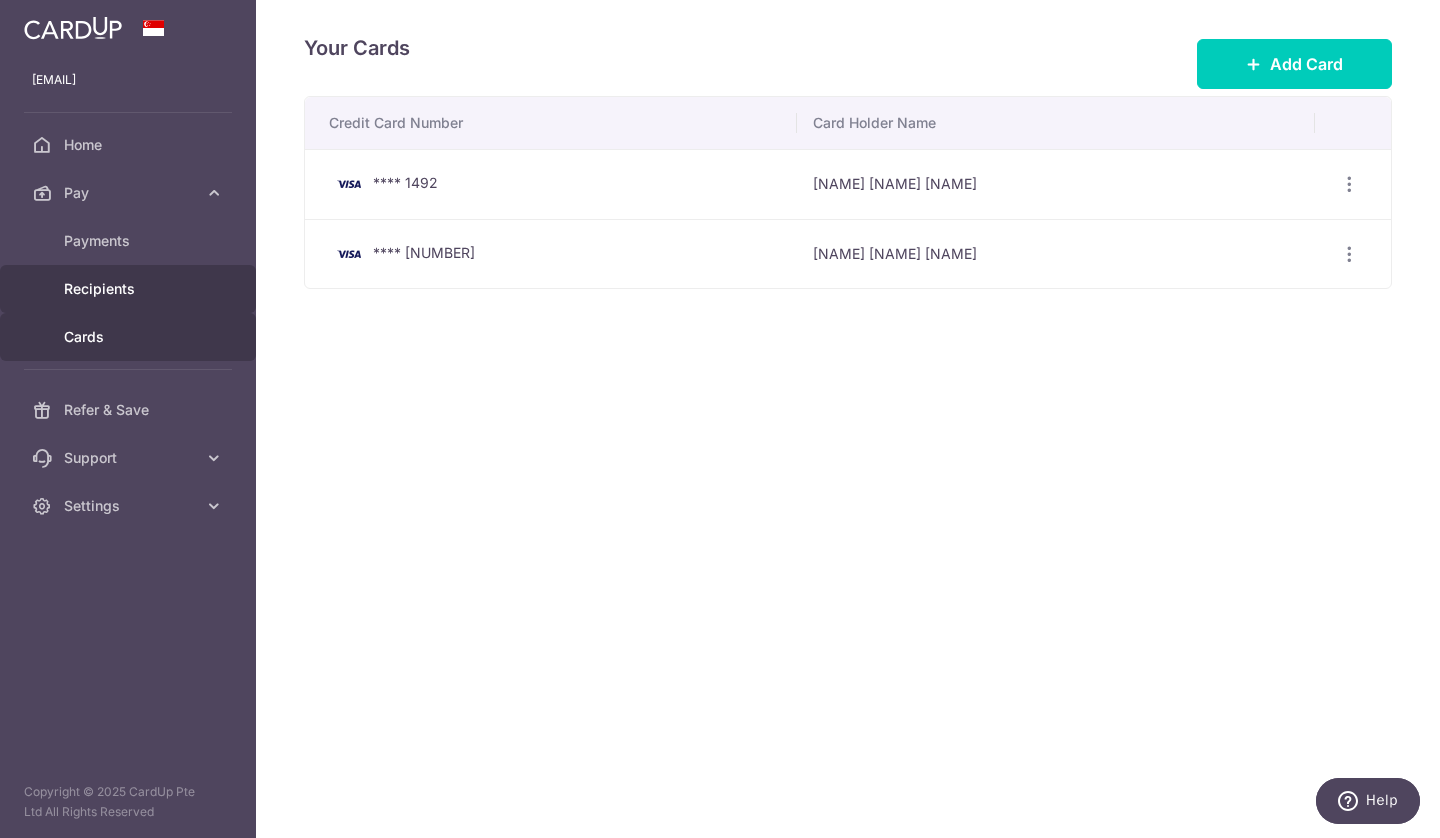 click on "Recipients" at bounding box center (130, 289) 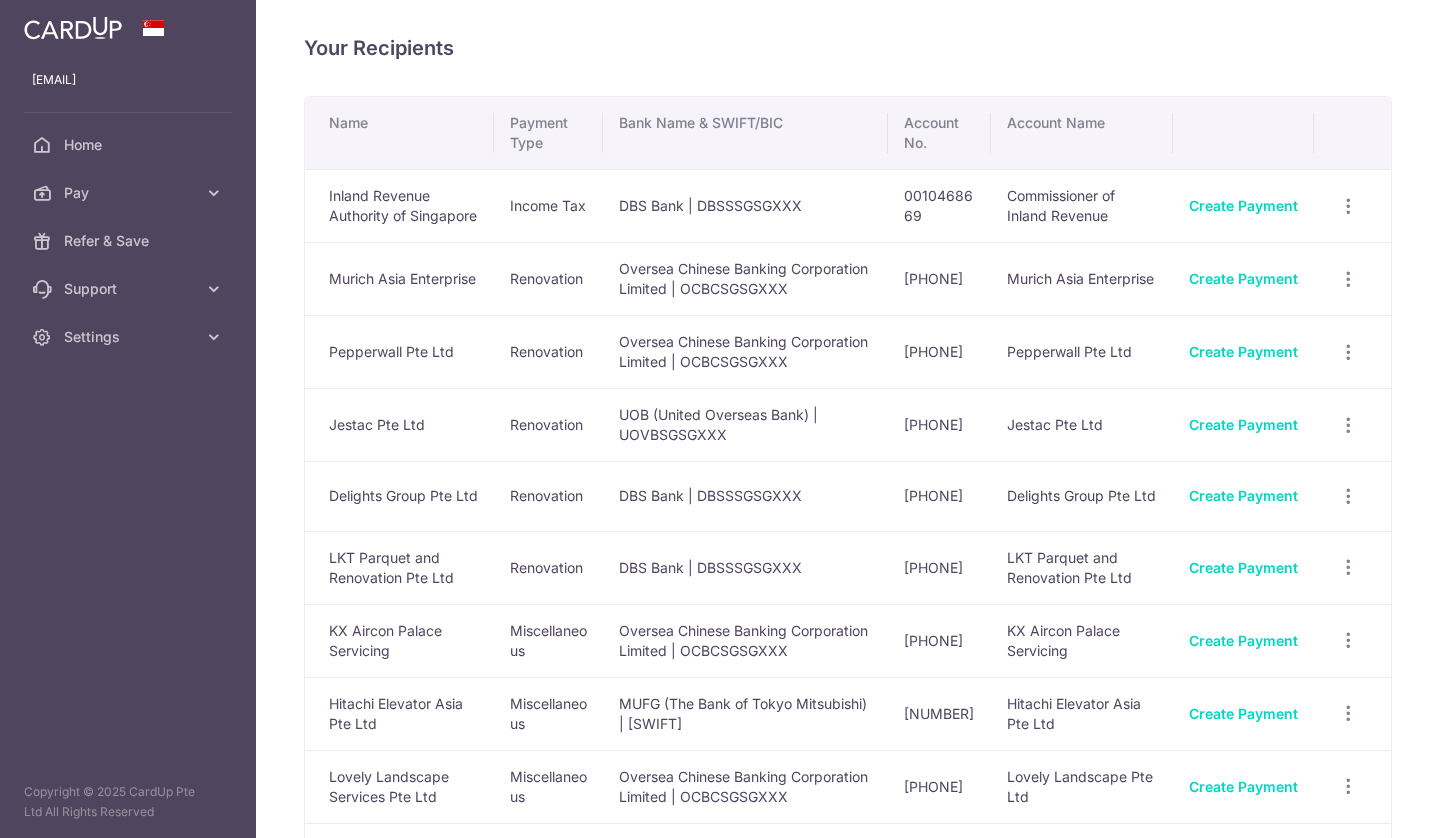 scroll, scrollTop: 0, scrollLeft: 0, axis: both 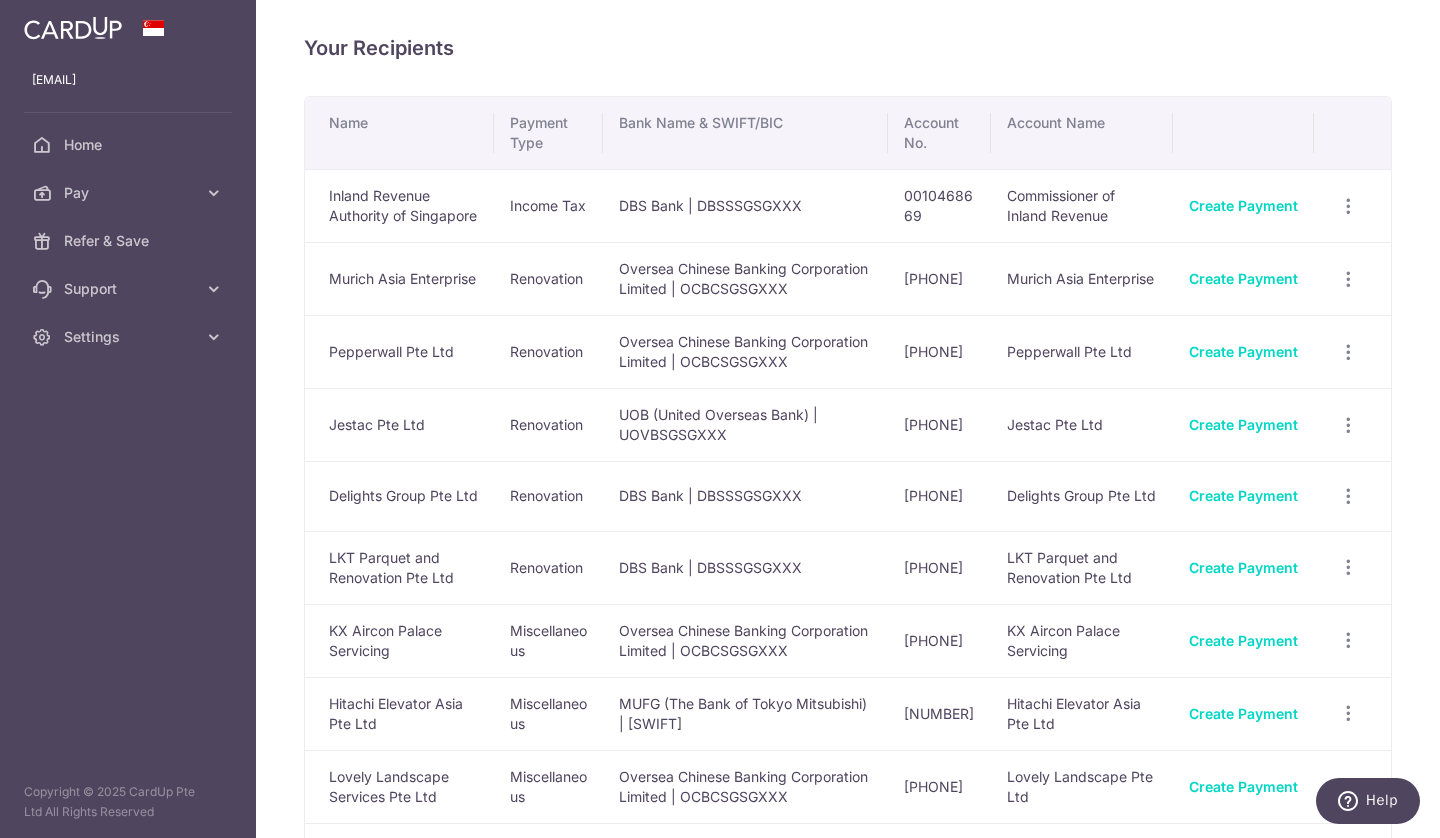 click at bounding box center (214, 193) 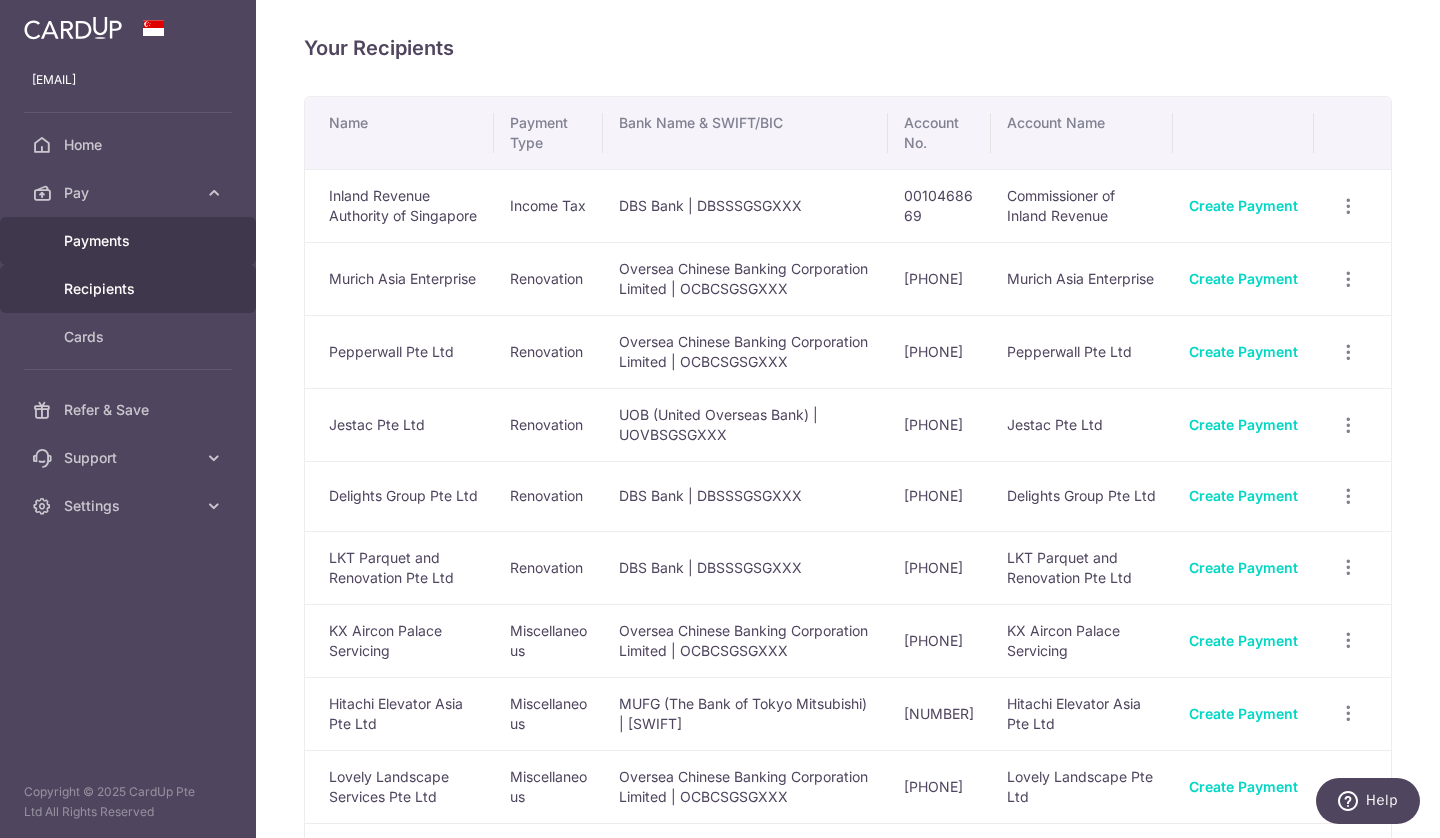 click on "Payments" at bounding box center (130, 241) 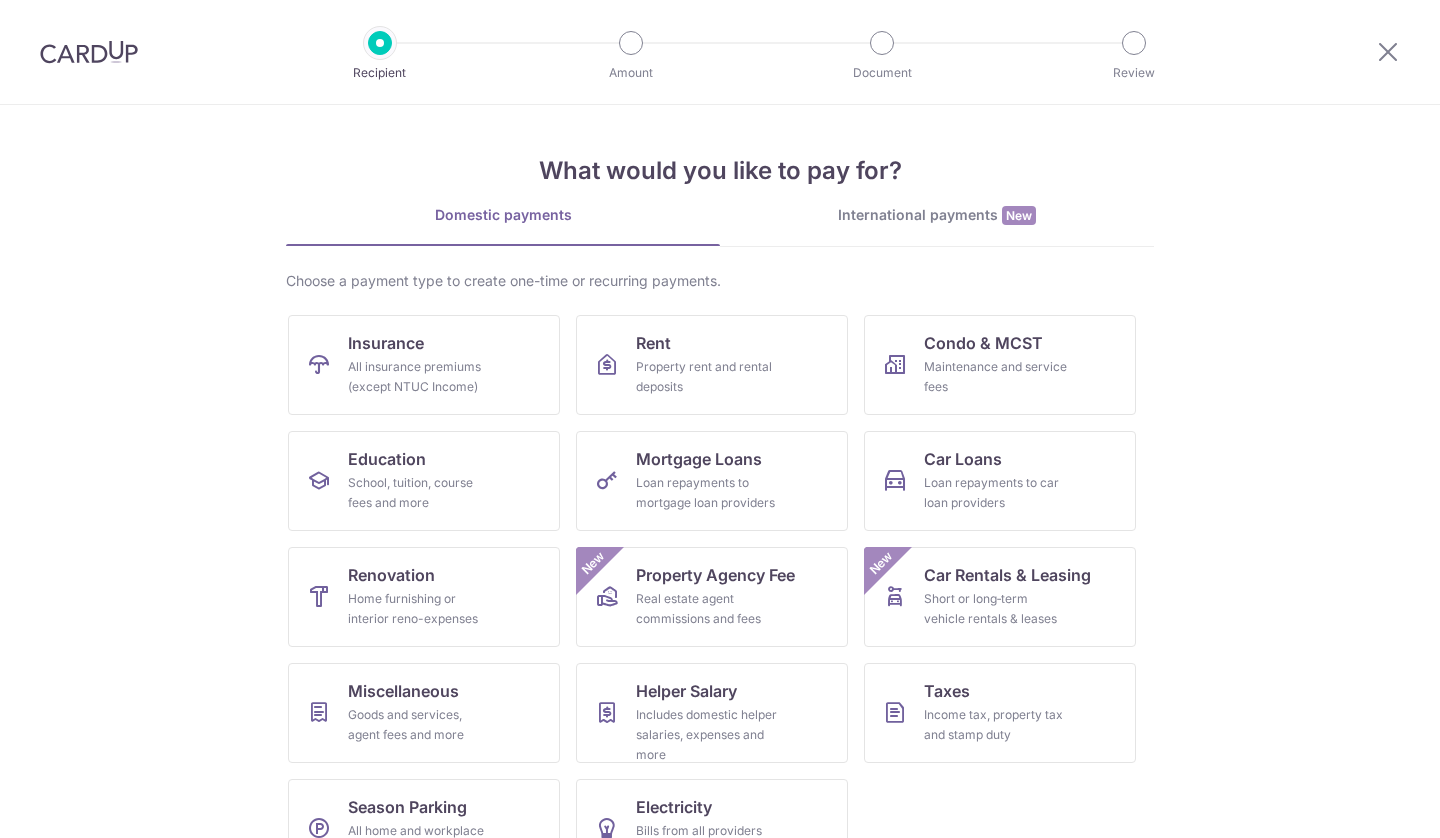 scroll, scrollTop: 0, scrollLeft: 0, axis: both 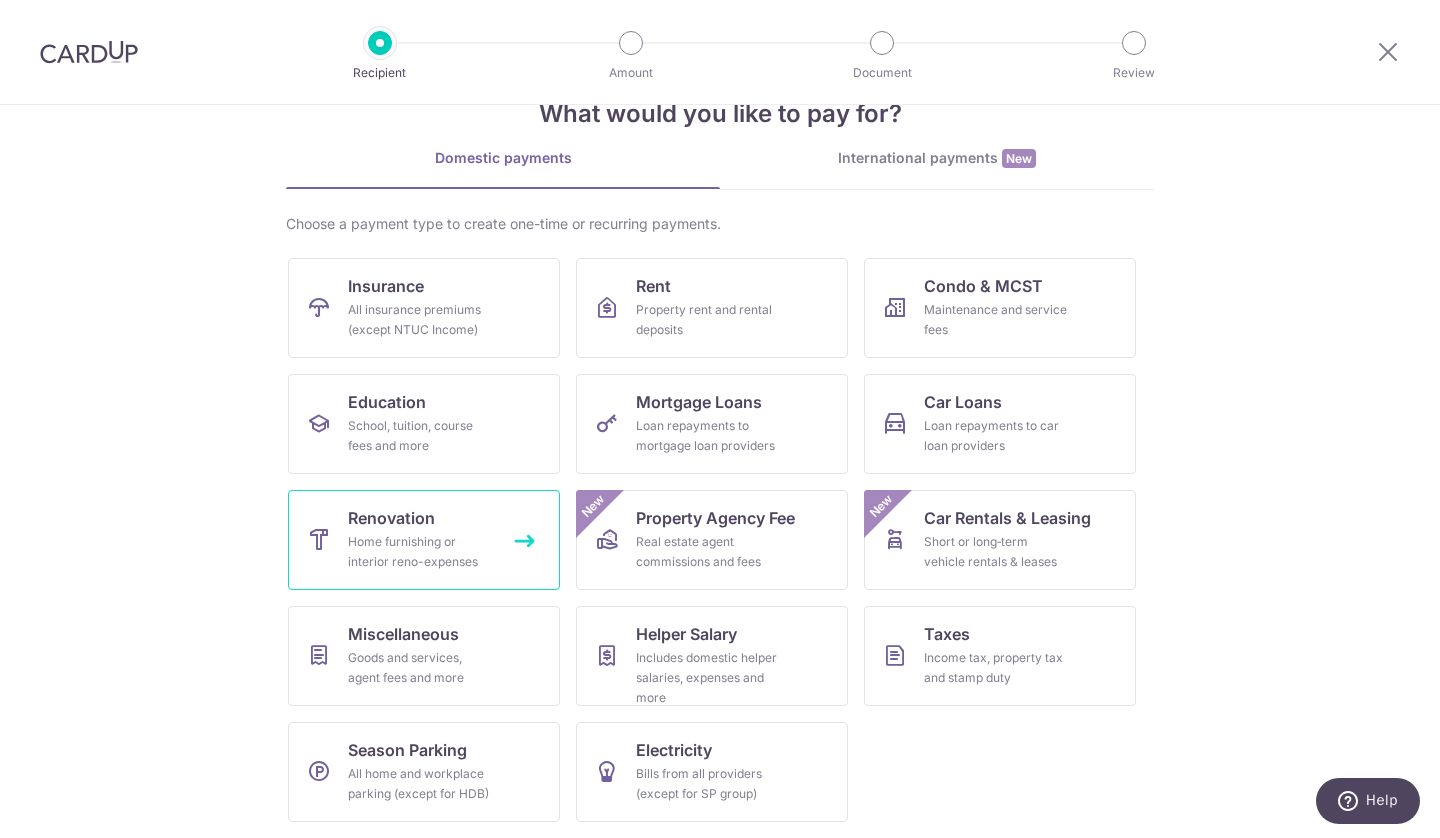 click on "Home furnishing or interior reno-expenses" at bounding box center (420, 552) 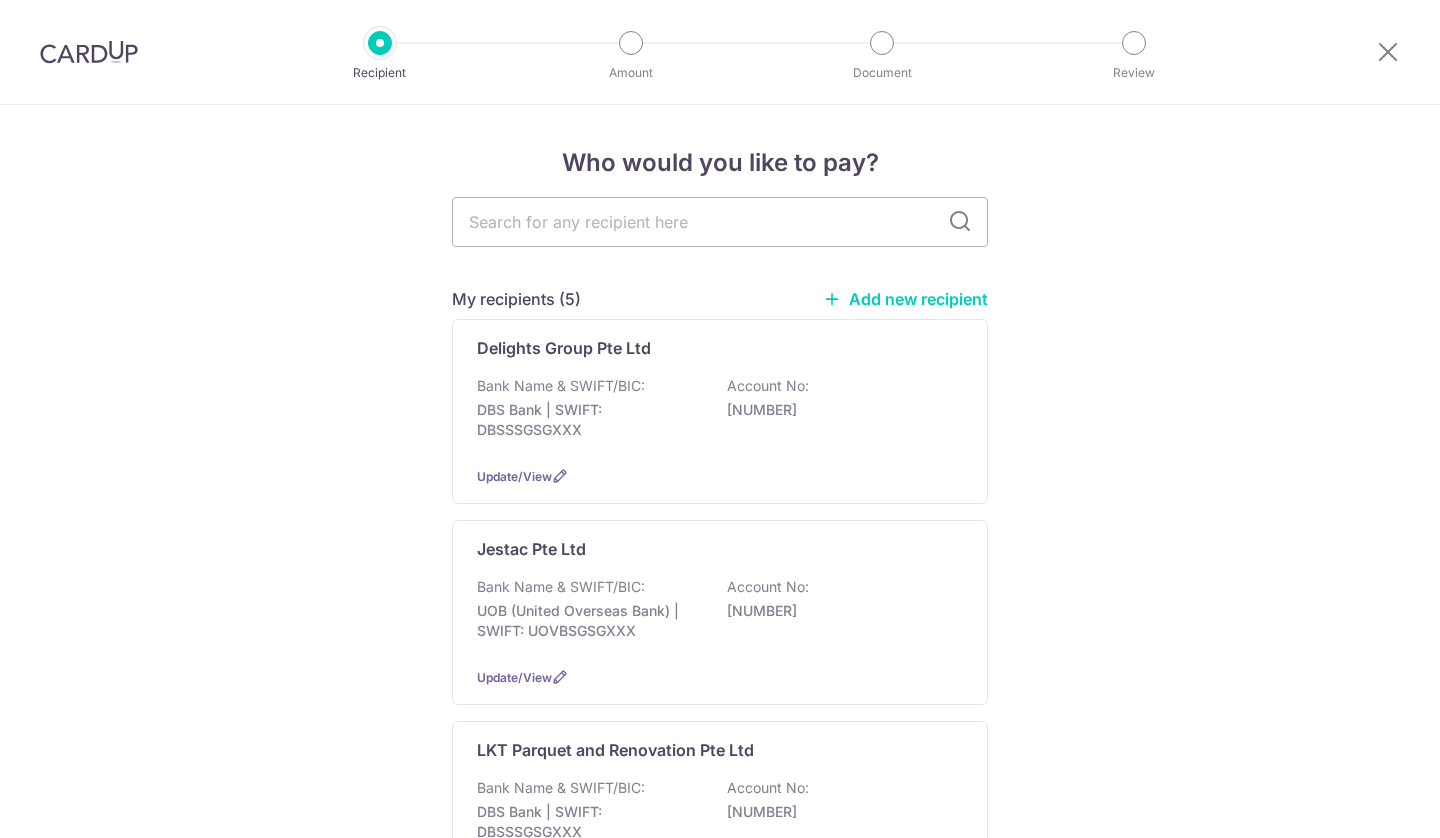 scroll, scrollTop: 0, scrollLeft: 0, axis: both 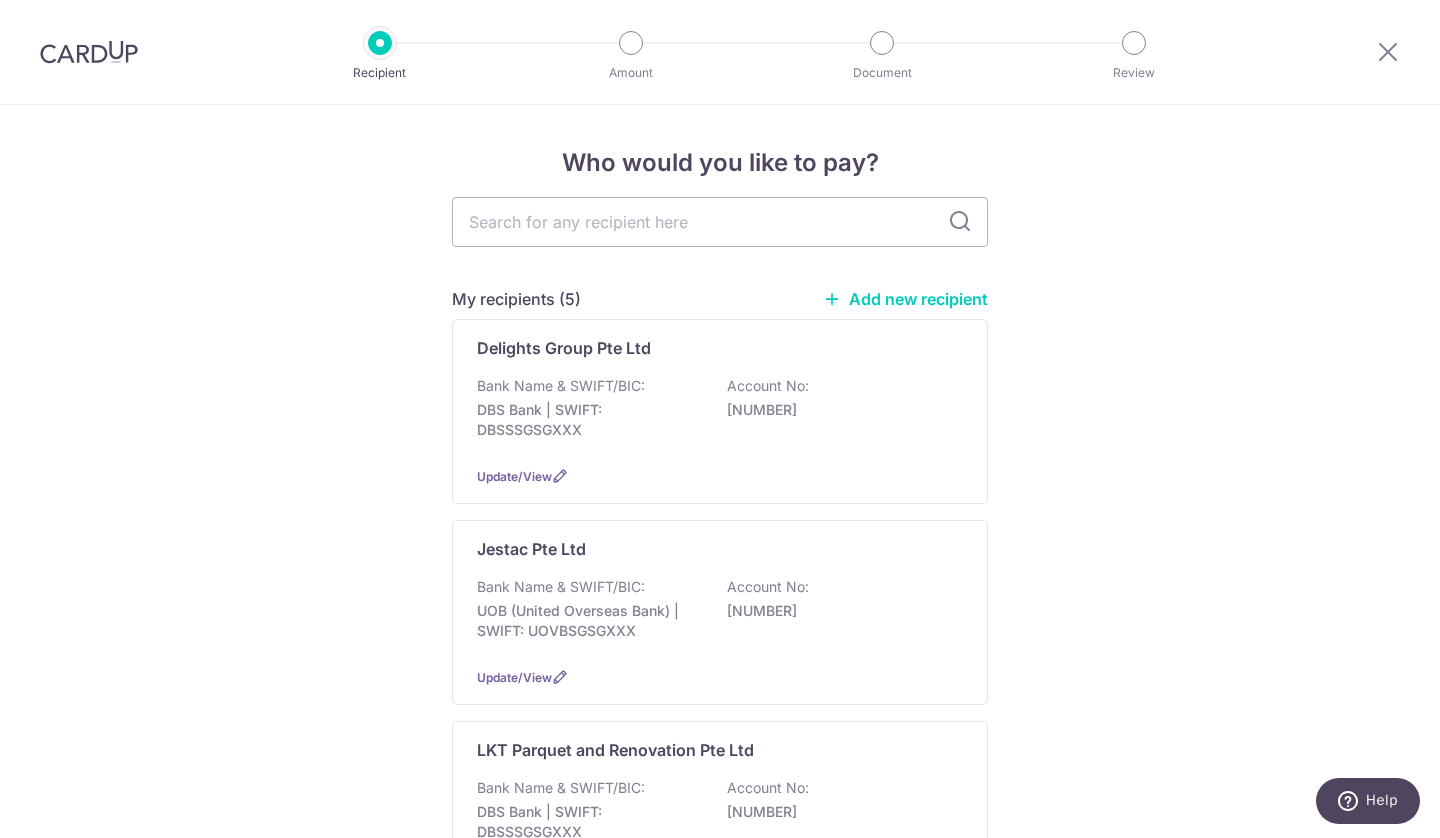 click on "Add new recipient" at bounding box center (905, 299) 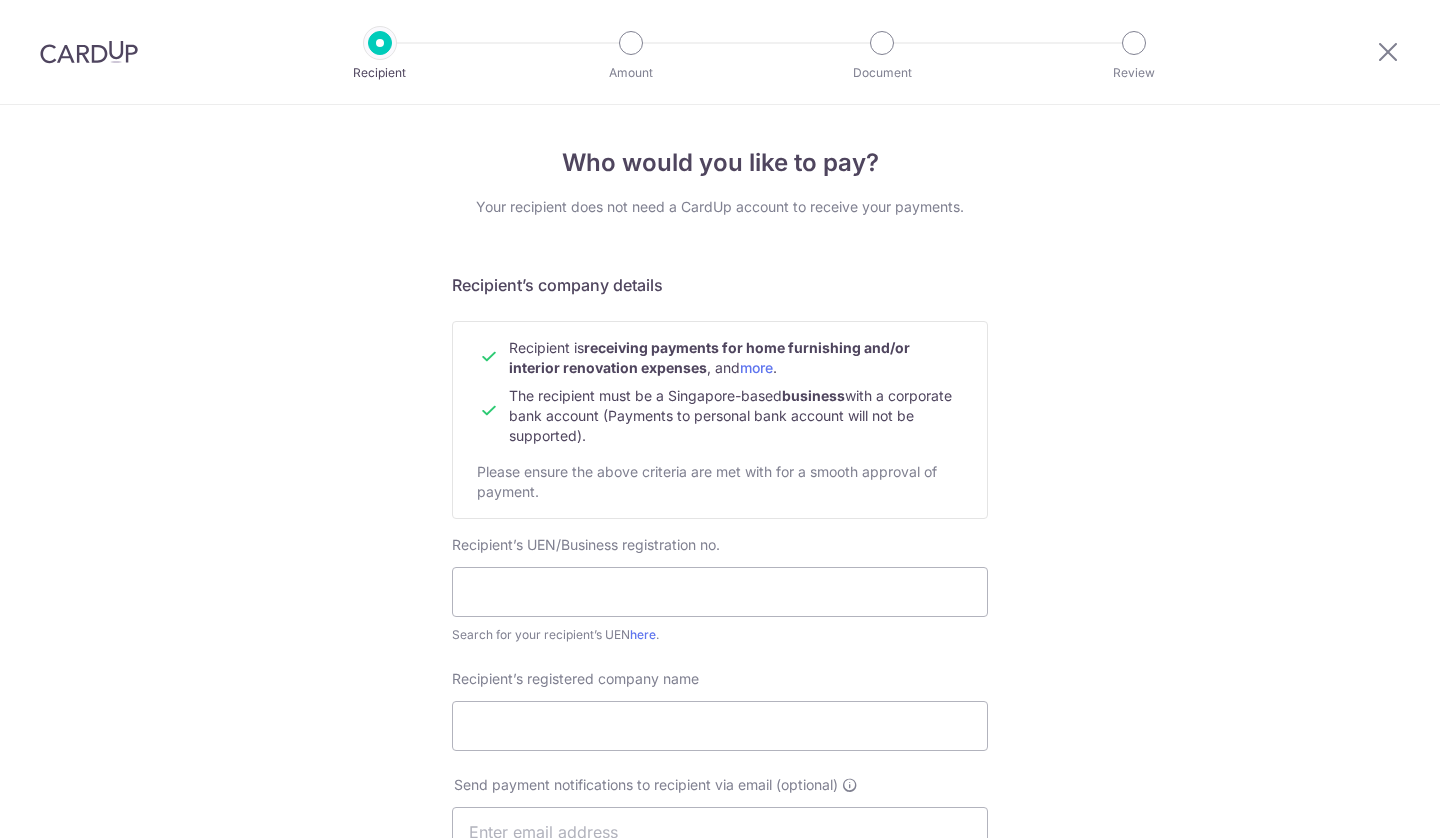 scroll, scrollTop: 0, scrollLeft: 0, axis: both 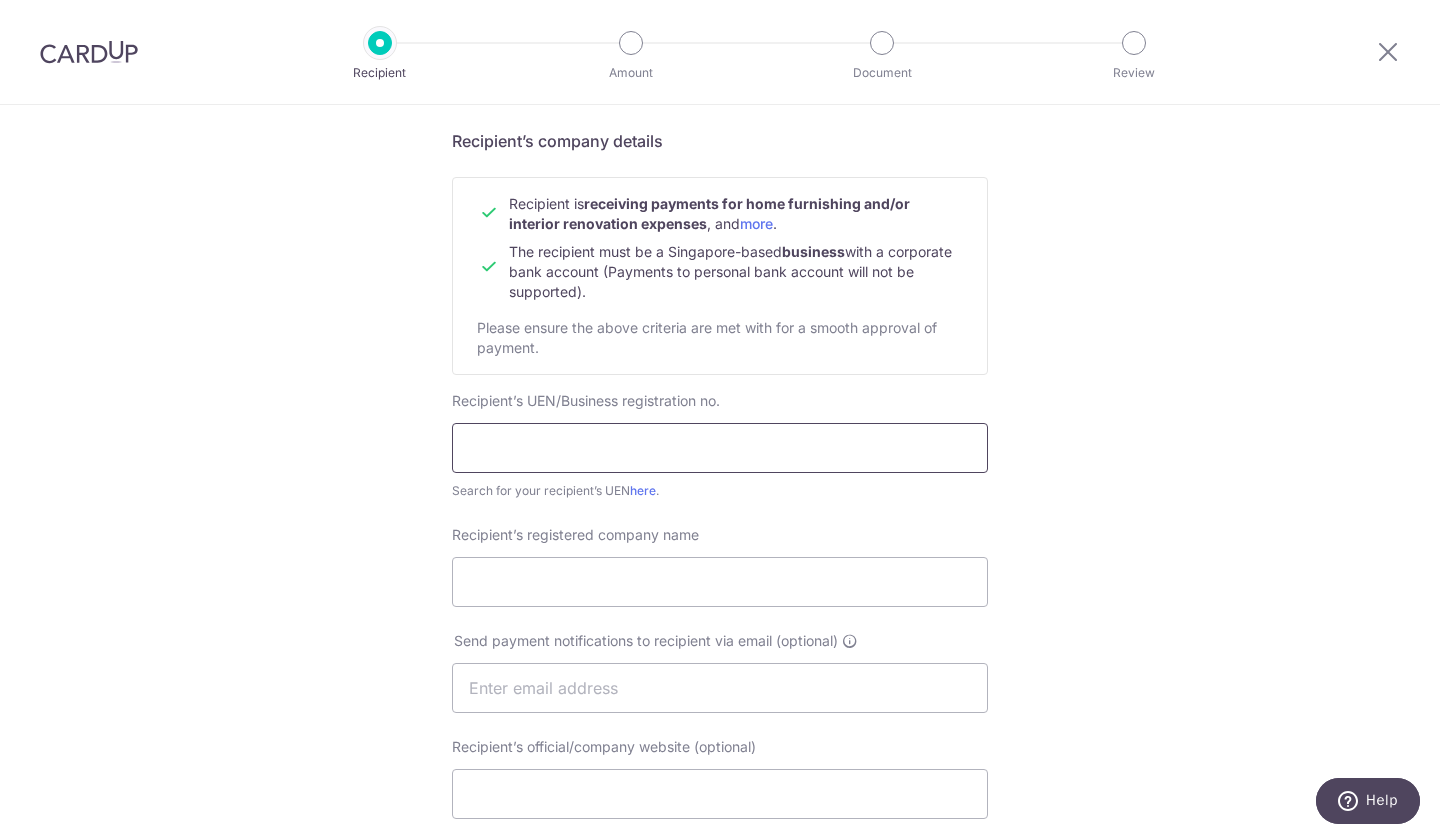 click at bounding box center (720, 448) 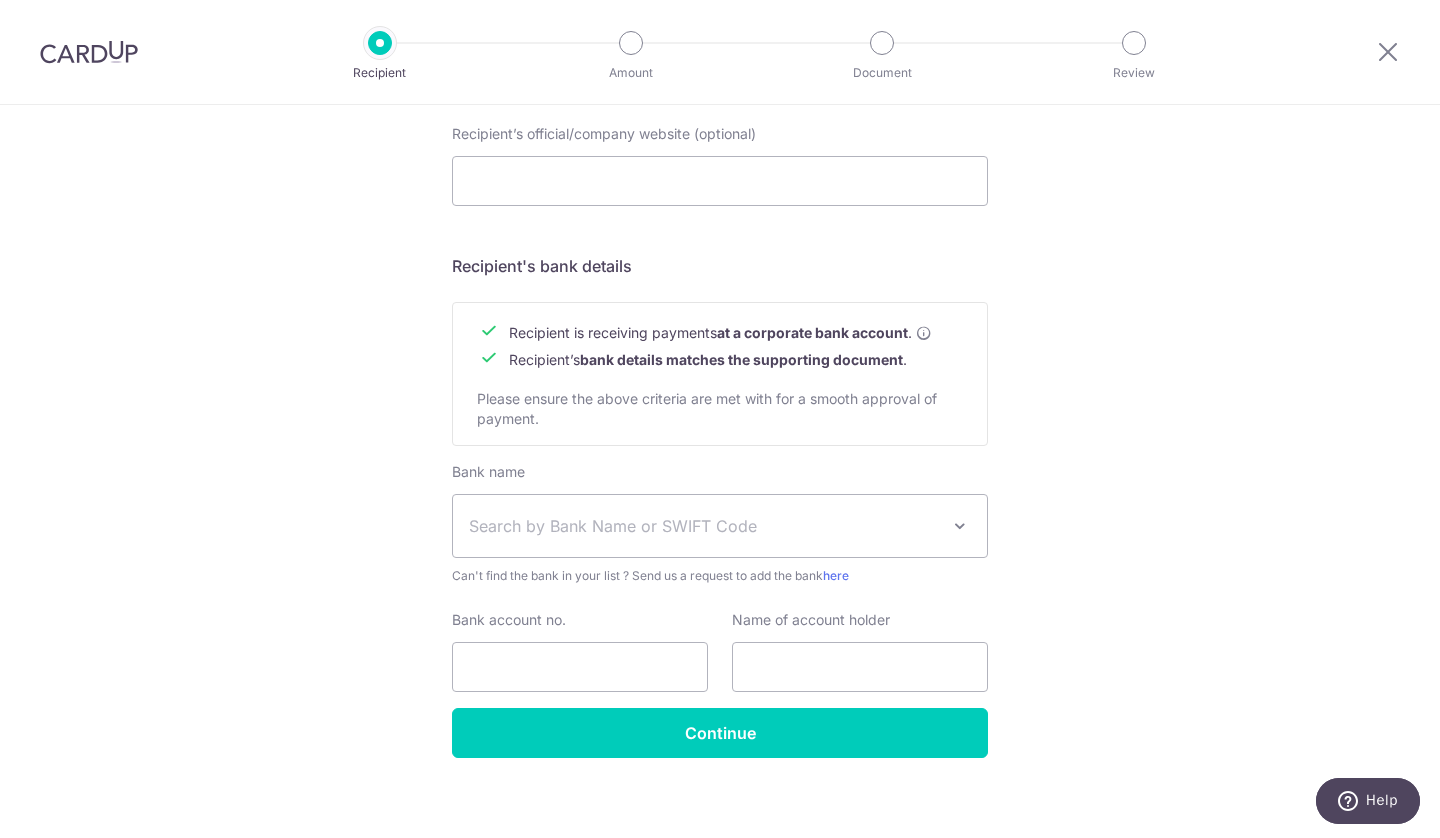 scroll, scrollTop: 772, scrollLeft: 0, axis: vertical 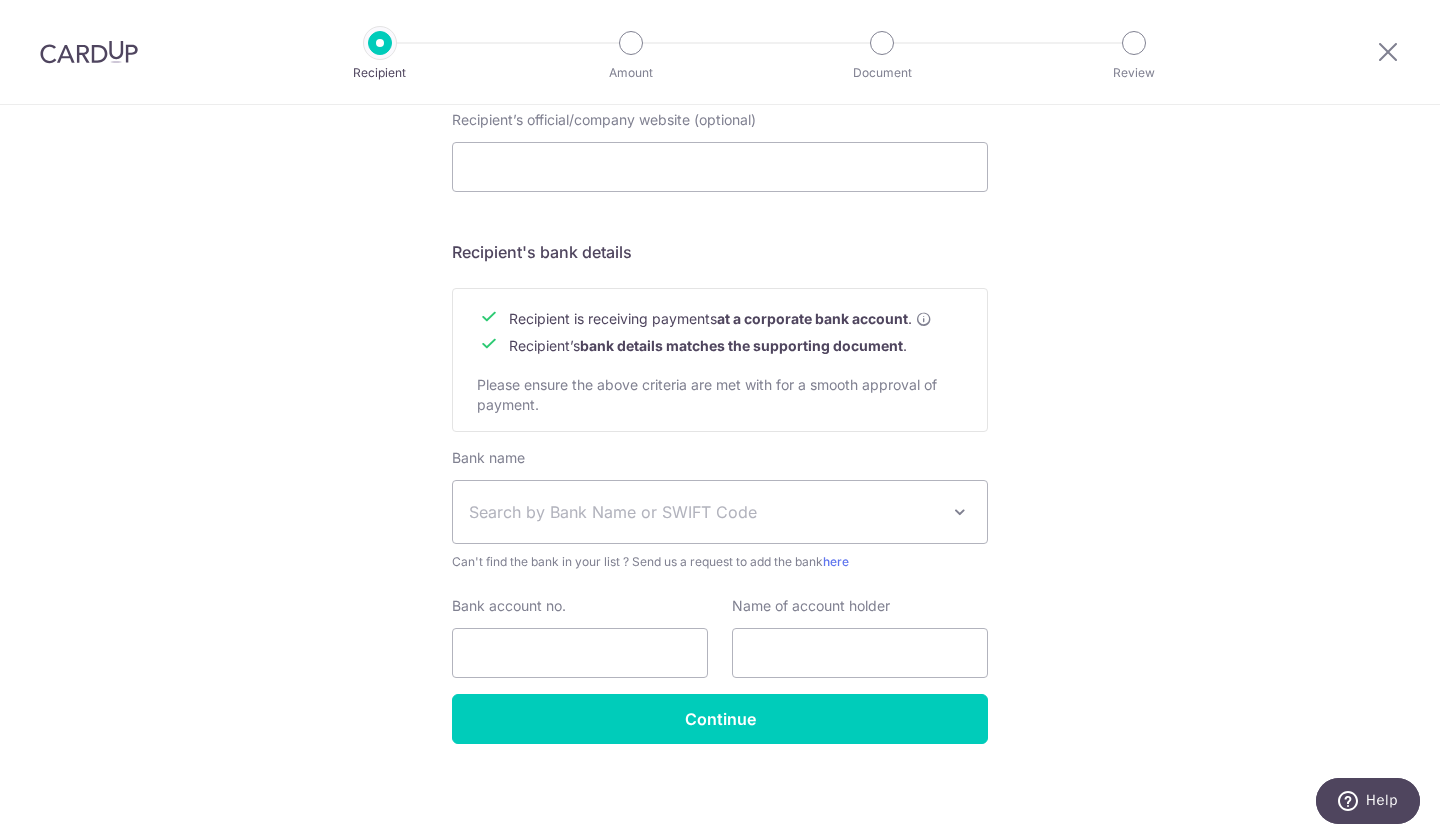 click on "Who would you like to pay?
Your recipient does not need a CardUp account to receive your payments.
Recipient’s company details
Recipient is  receiving payments for home furnishing and/or interior renovation expenses , and  more .
The recipient must be a Singapore-based  business  with a corporate bank account (Payments to personal bank account will not be supported).
Please ensure the above criteria are met with for a smooth approval of payment.
Recipient’s UEN/Business registration no.
Search for your recipient’s UEN  here .
." at bounding box center (720, 86) 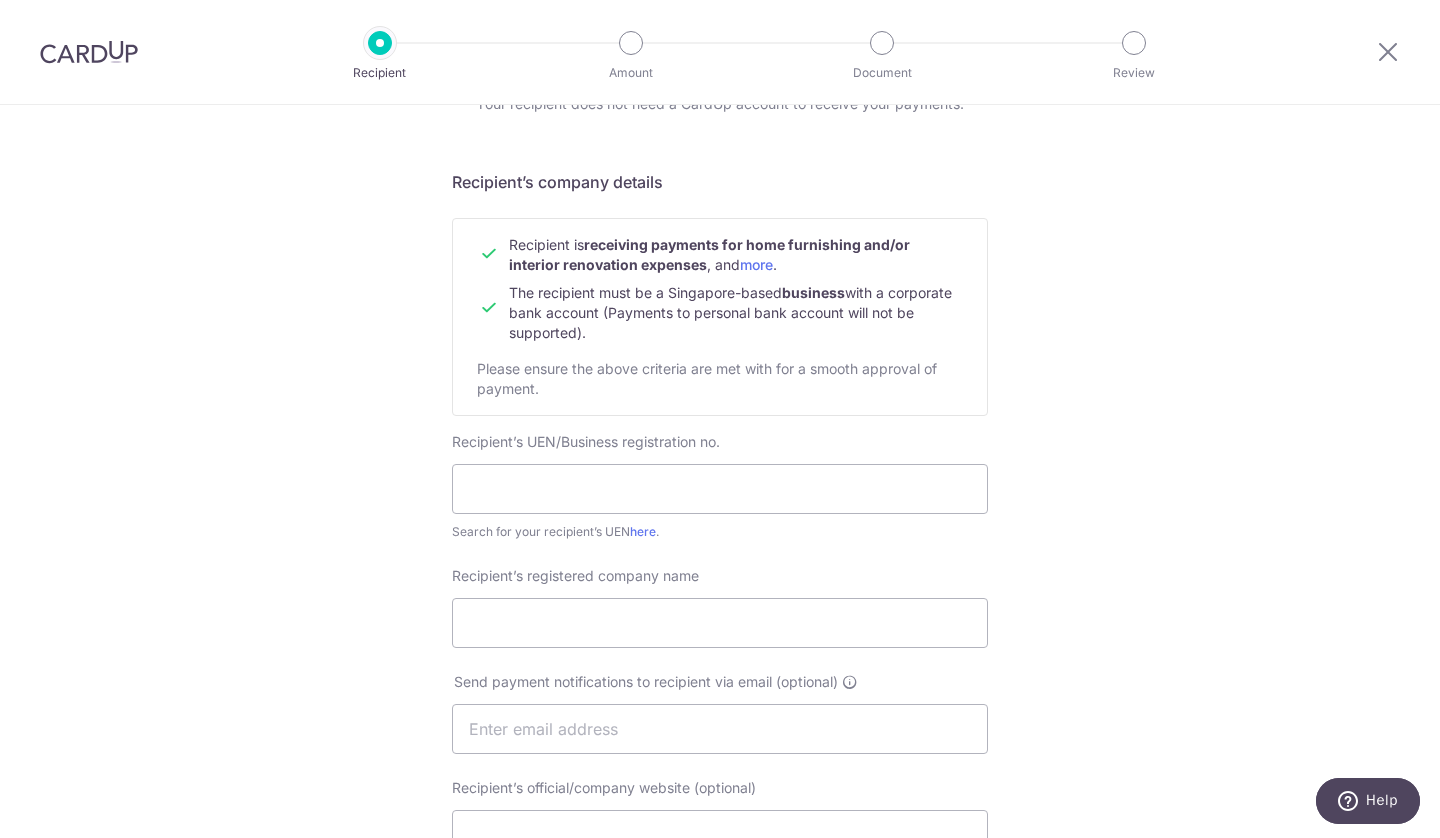 scroll, scrollTop: 0, scrollLeft: 0, axis: both 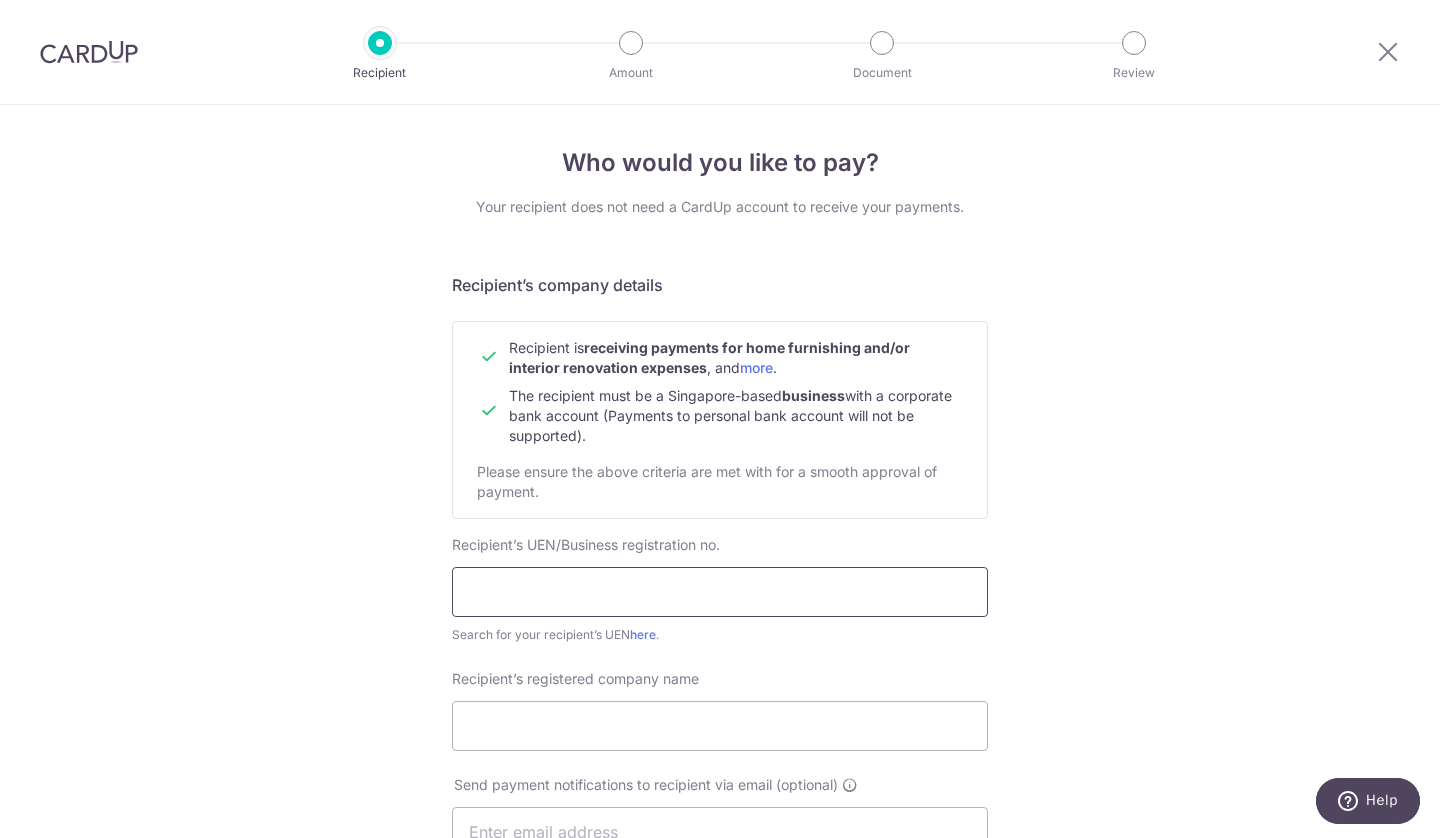 click at bounding box center [720, 592] 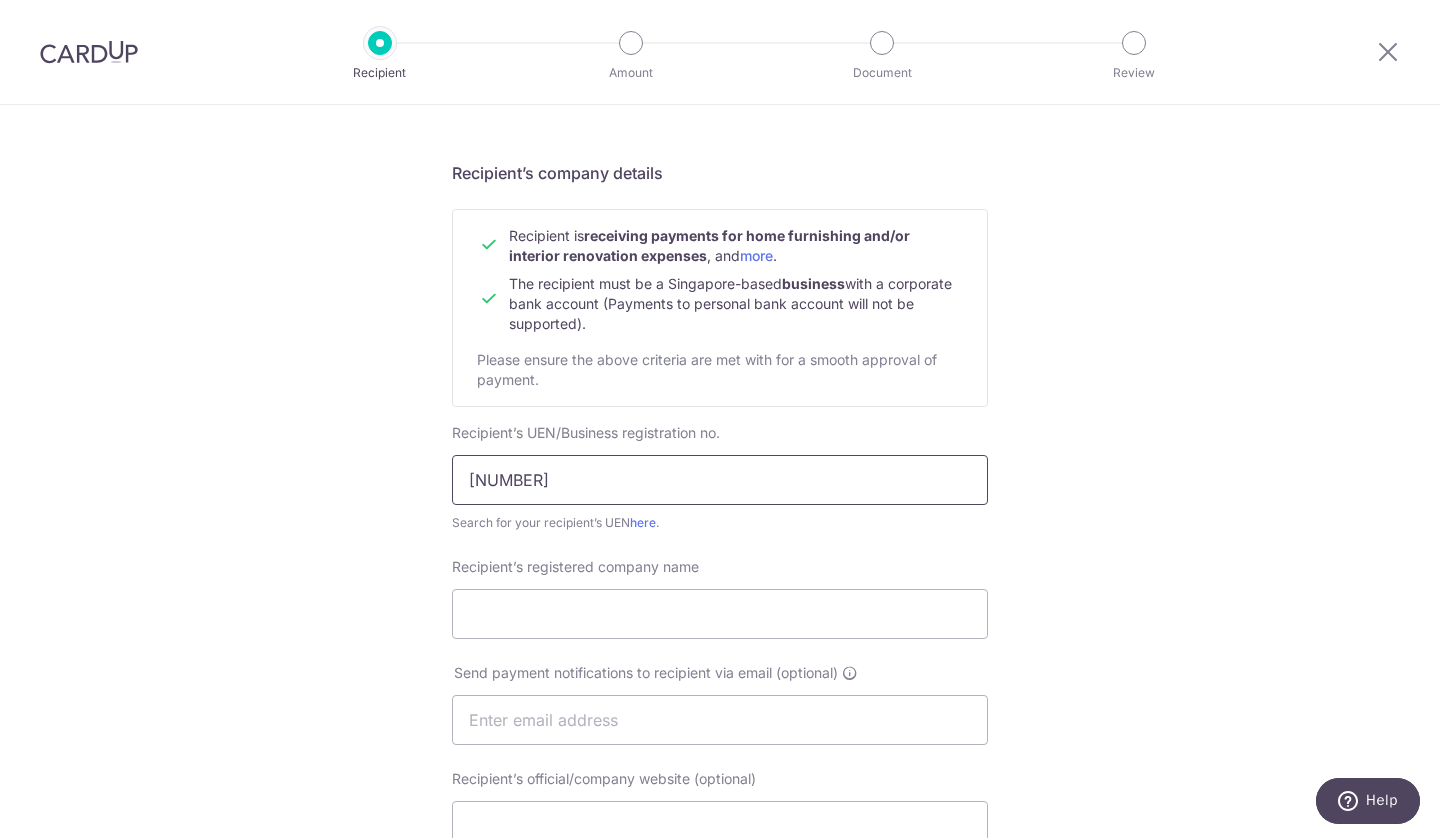 scroll, scrollTop: 114, scrollLeft: 0, axis: vertical 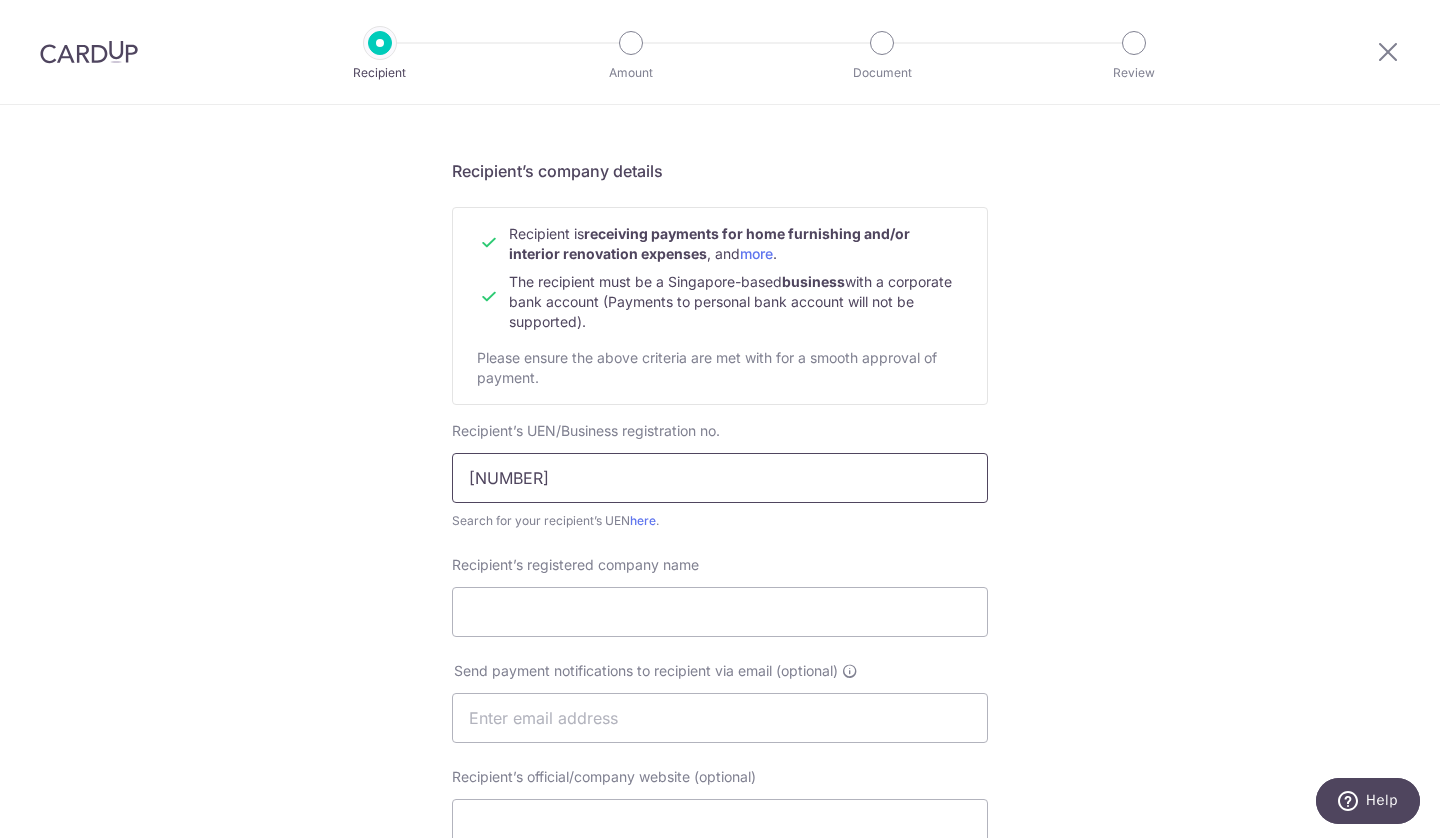 type on "201702145C" 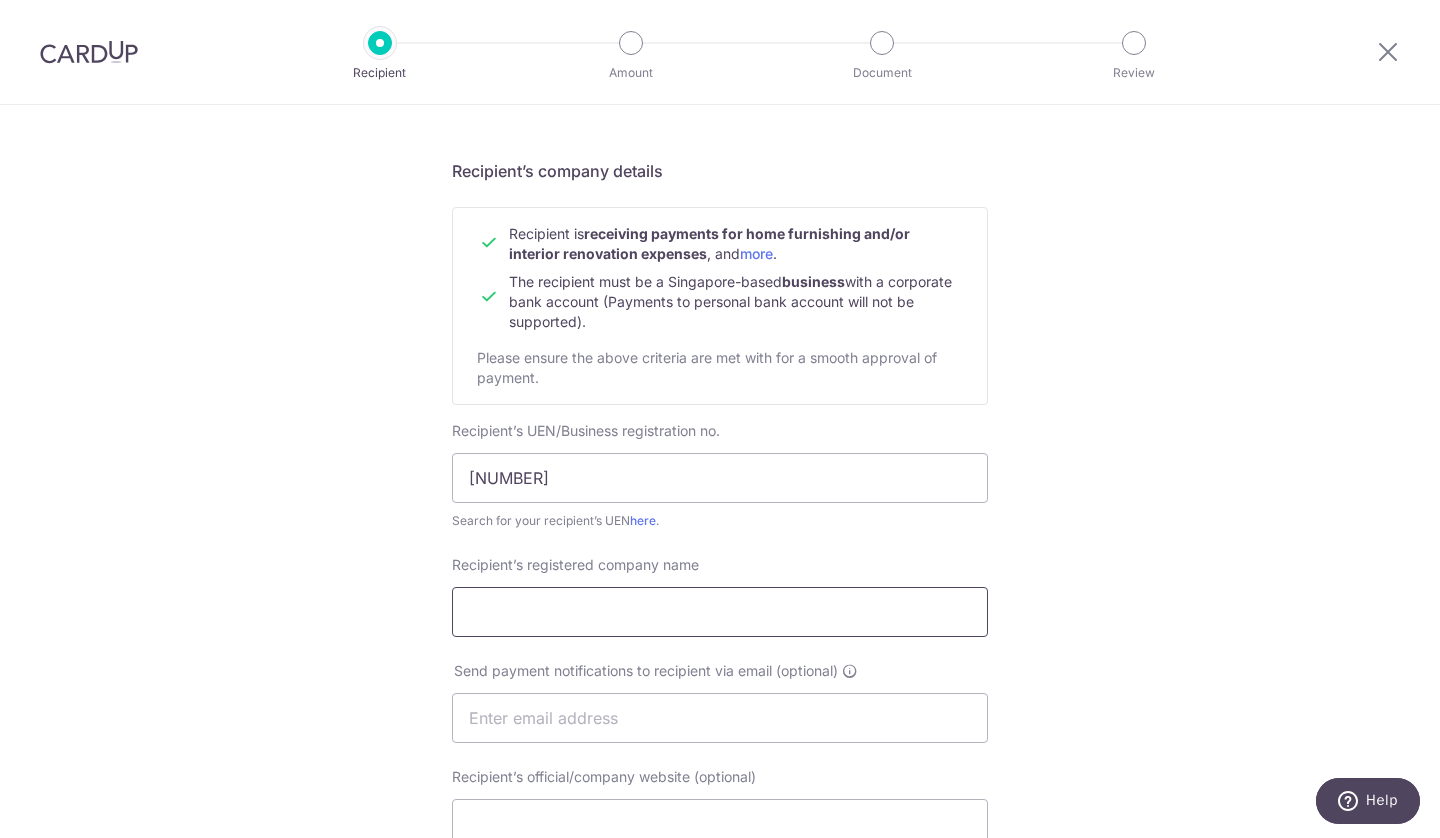 click on "Recipient’s registered company name" at bounding box center [720, 612] 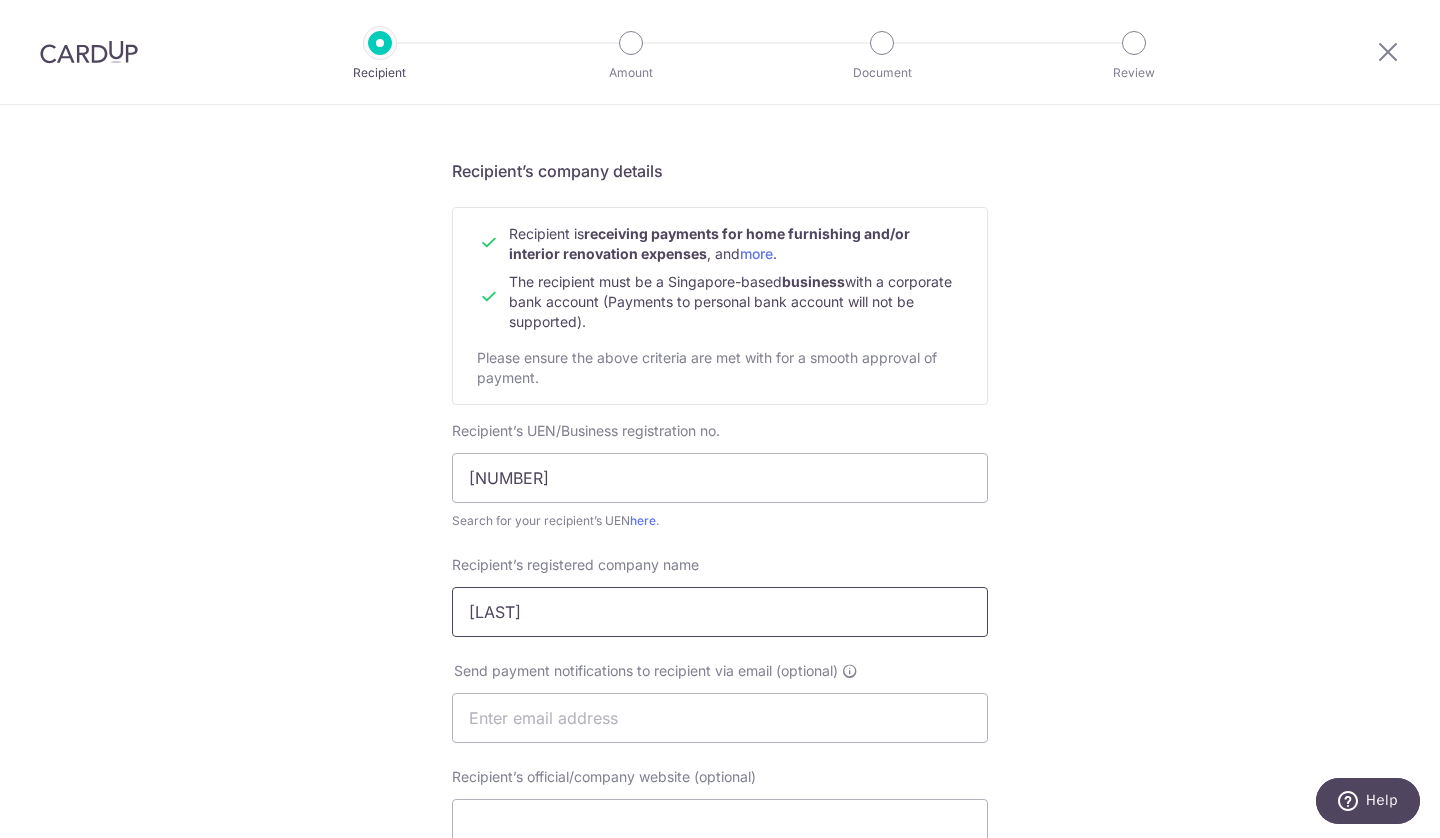 type on "Oberoi Workplace Pte Ltd" 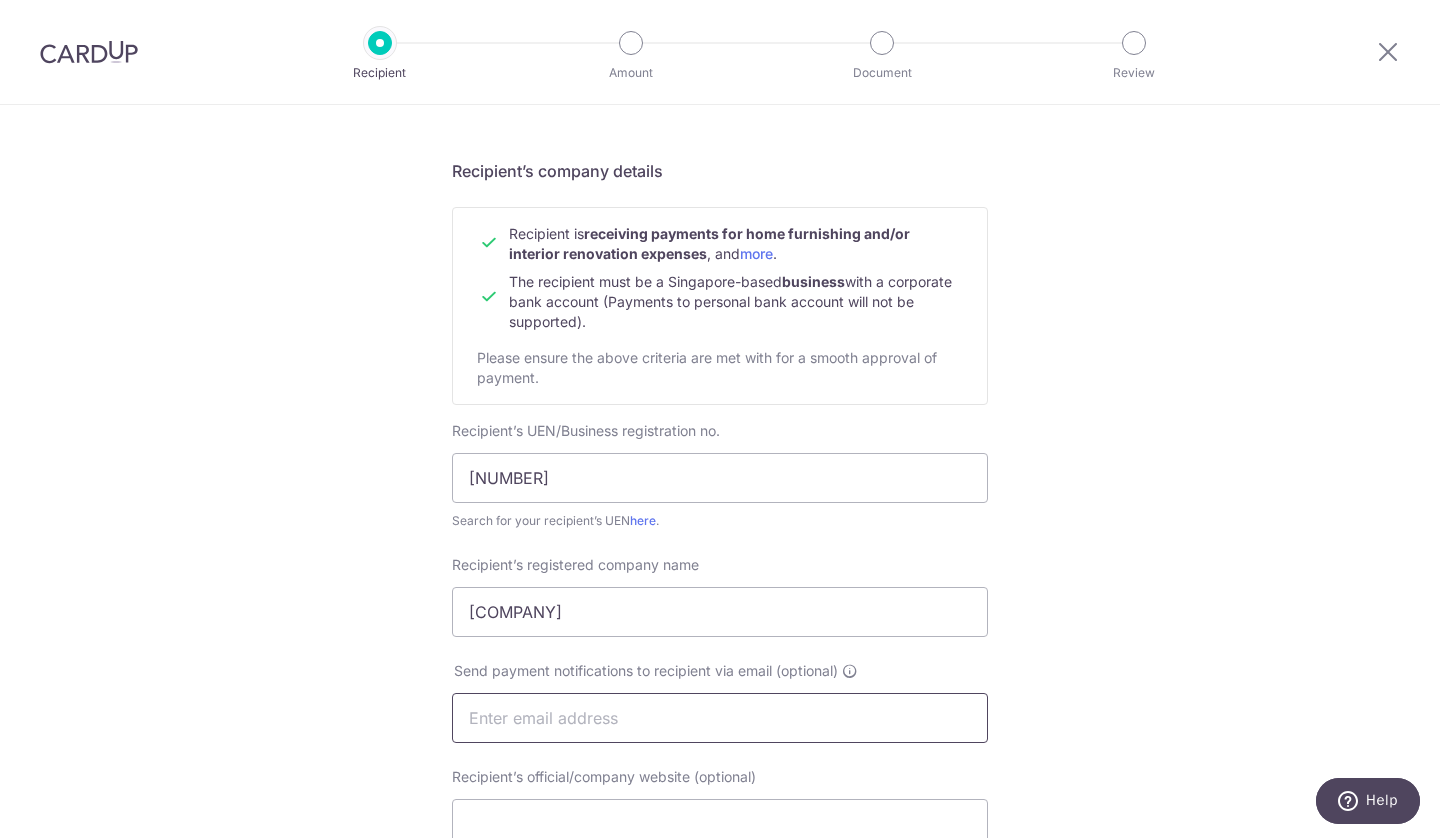 click at bounding box center [720, 718] 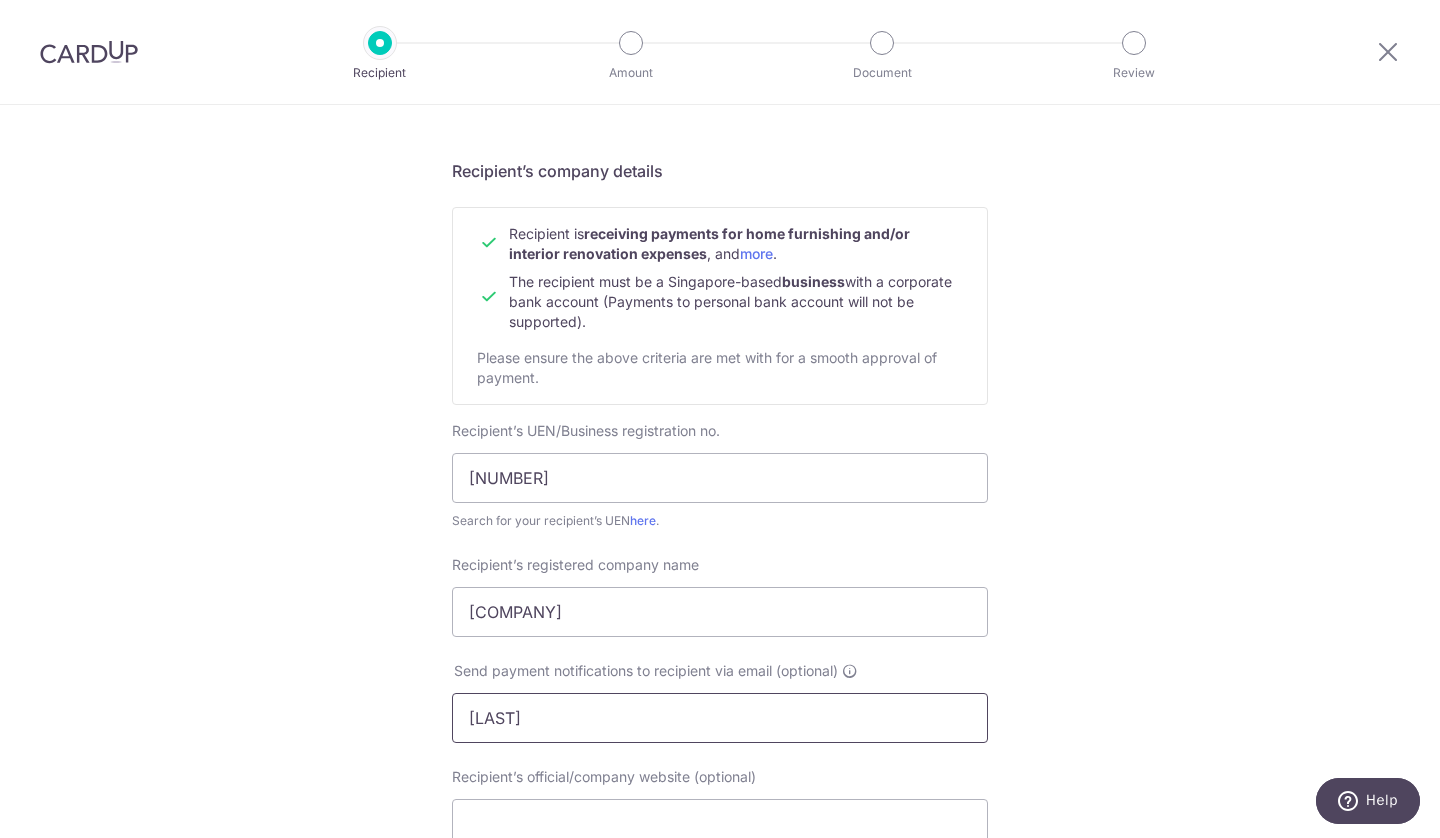 type on "sandy@oberoi-wp.com" 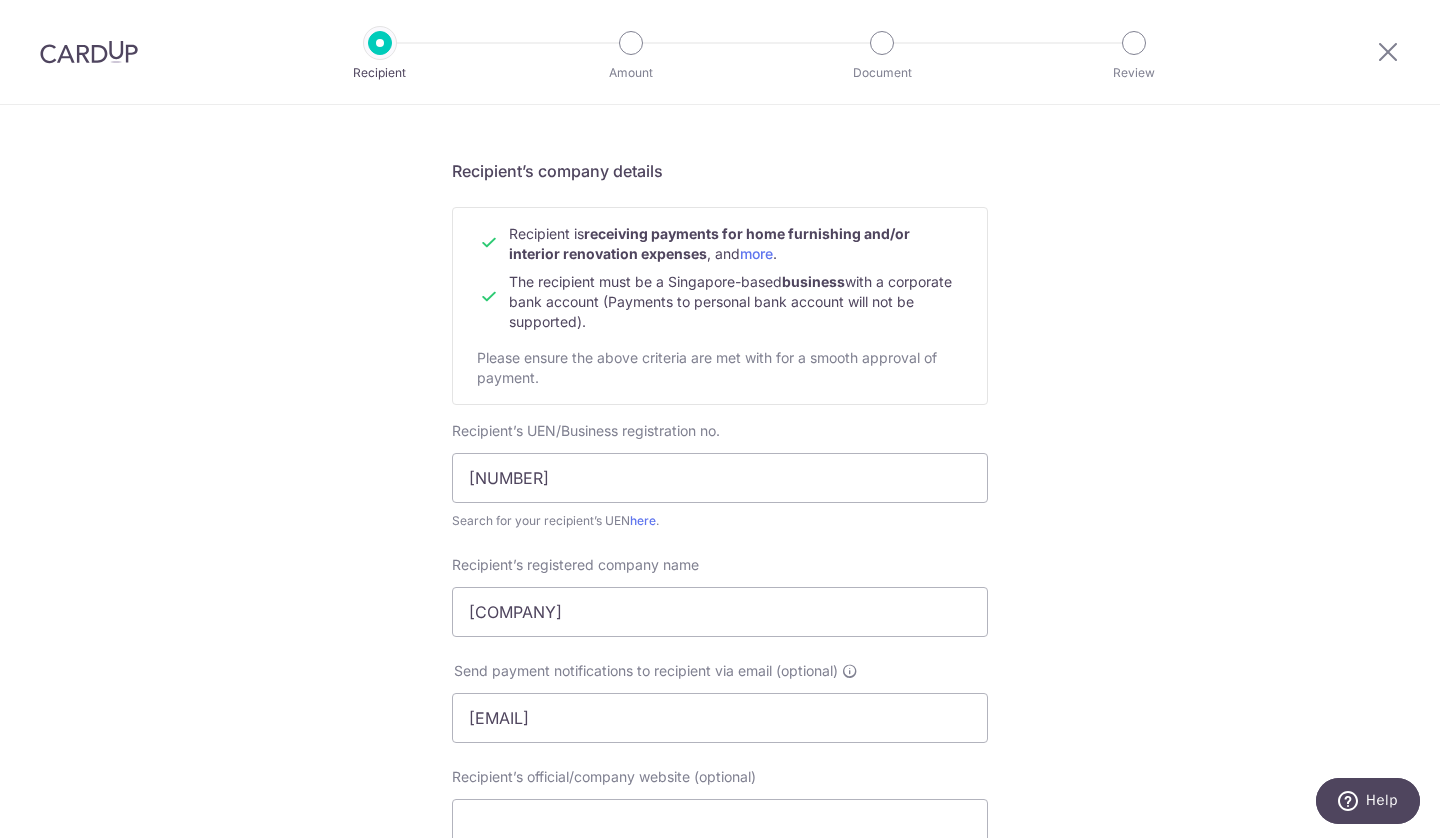 click at bounding box center (380, 43) 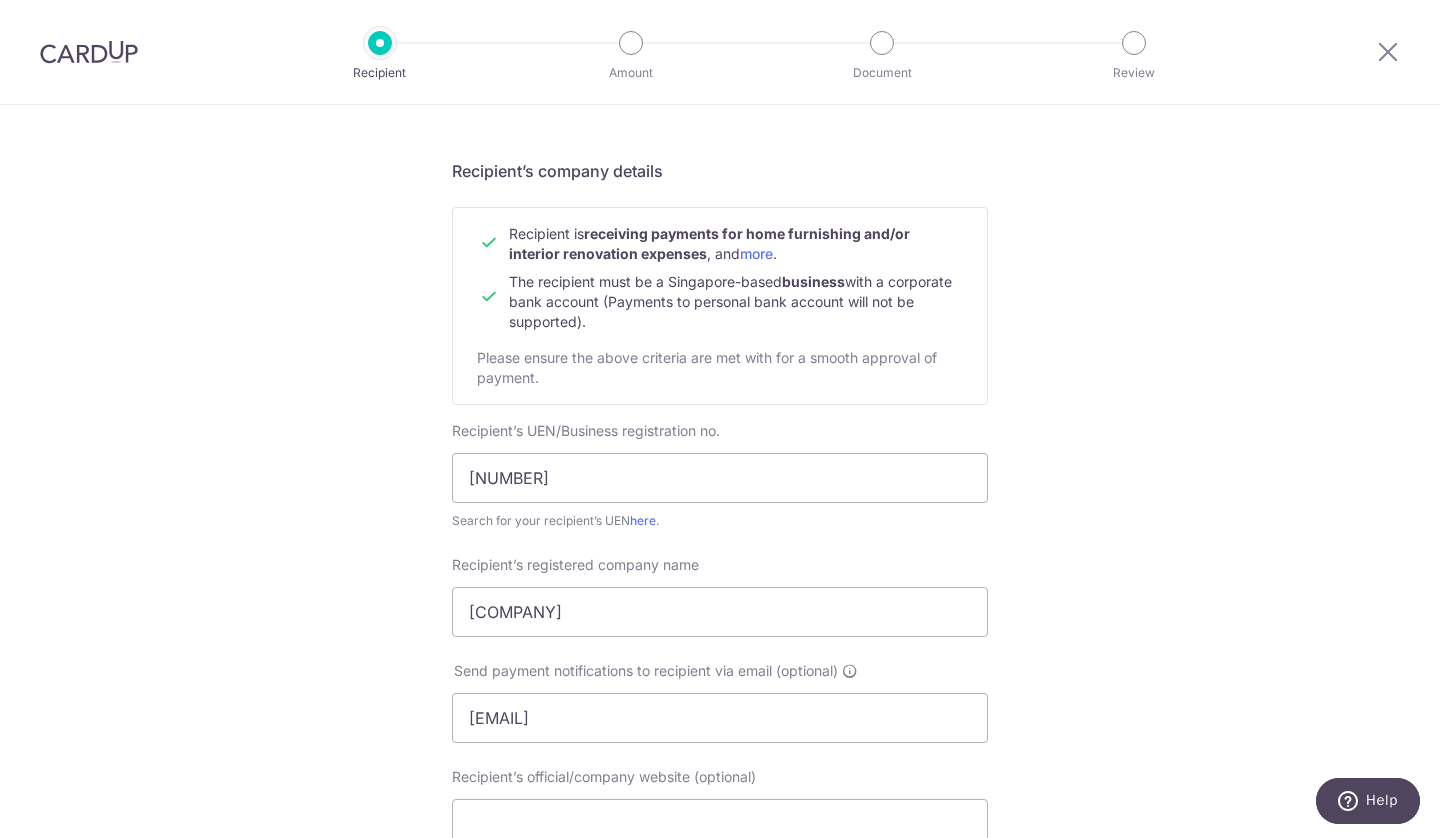 click at bounding box center [89, 52] 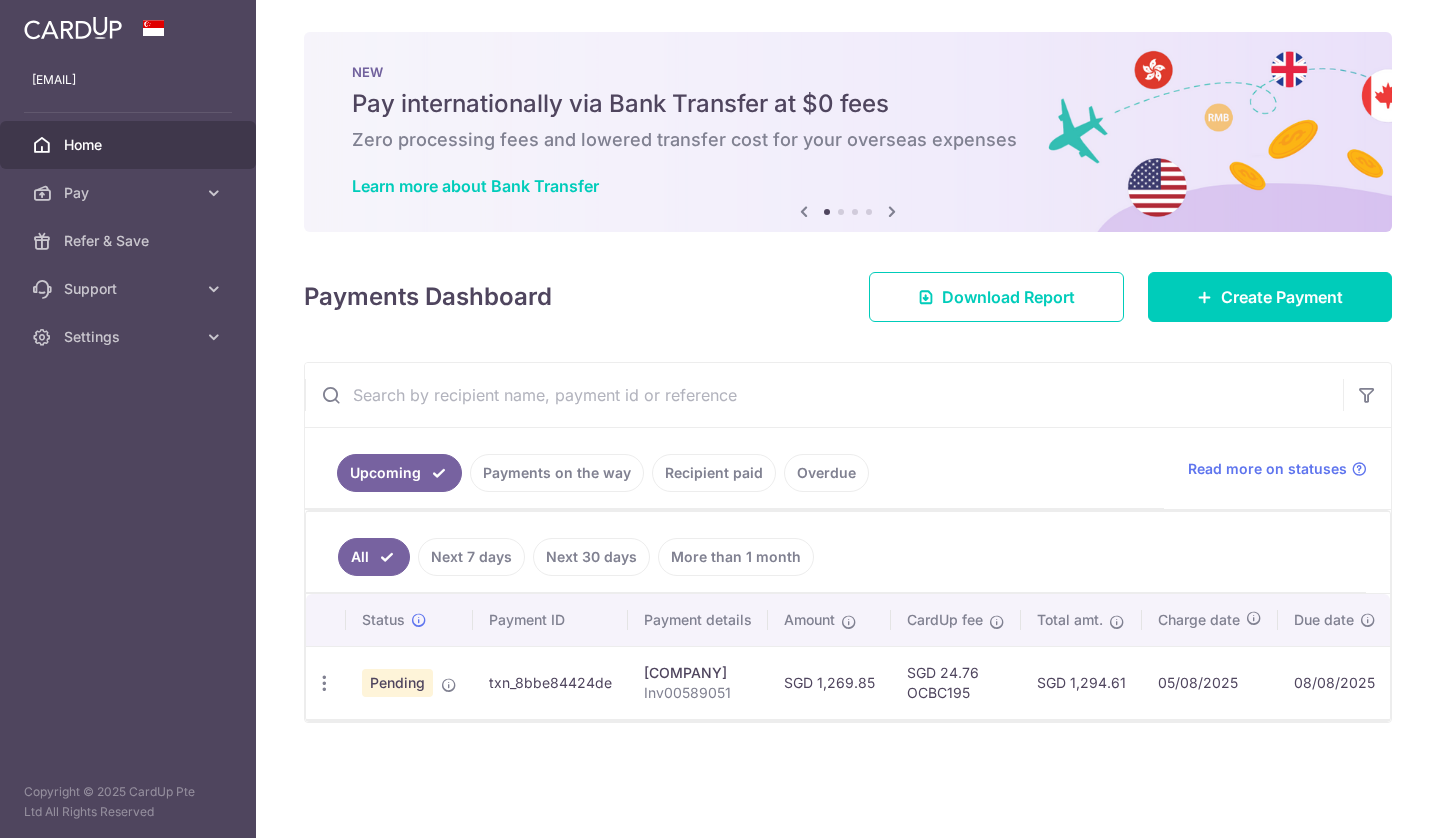 scroll, scrollTop: 0, scrollLeft: 0, axis: both 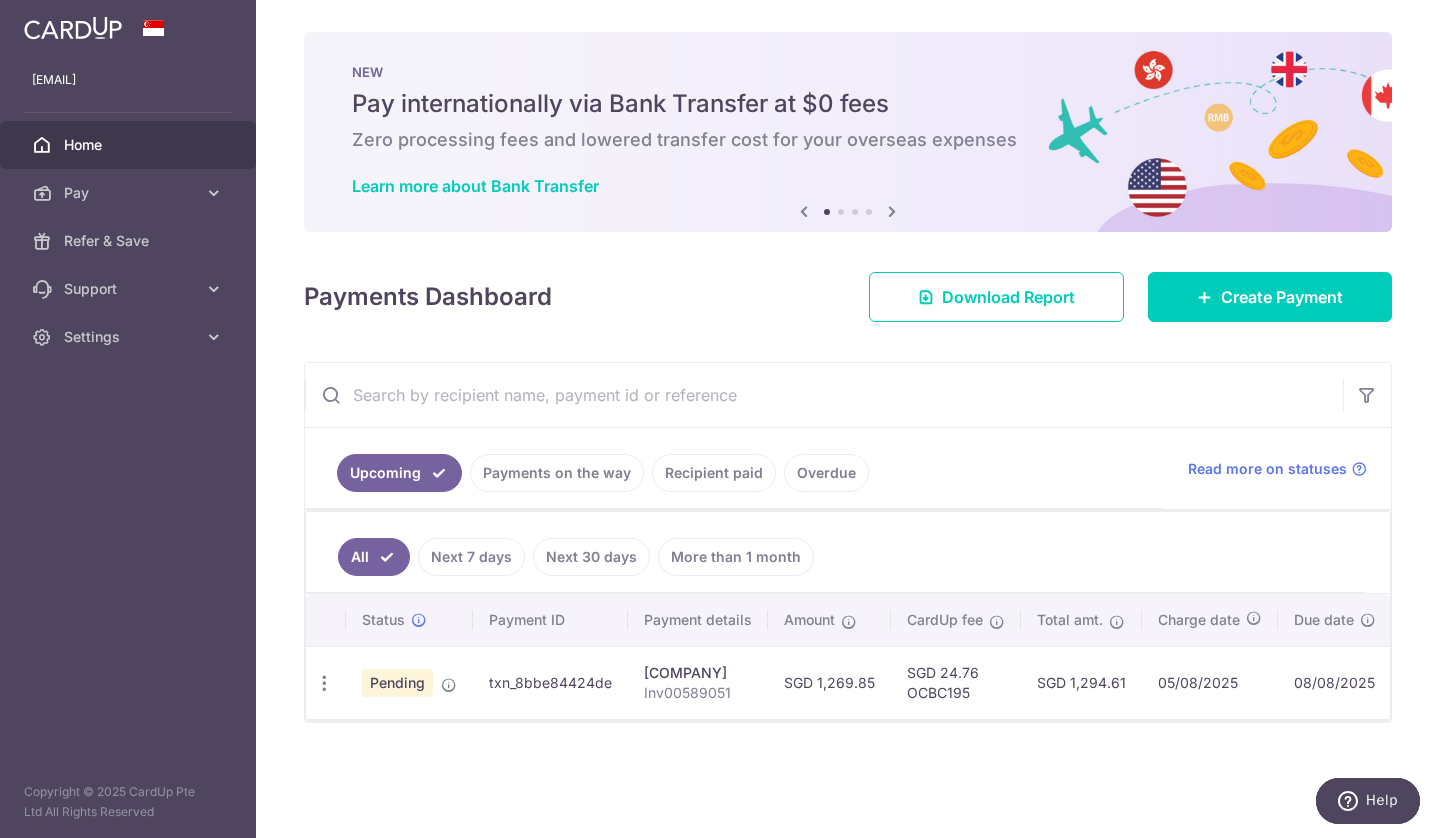 click at bounding box center [214, 193] 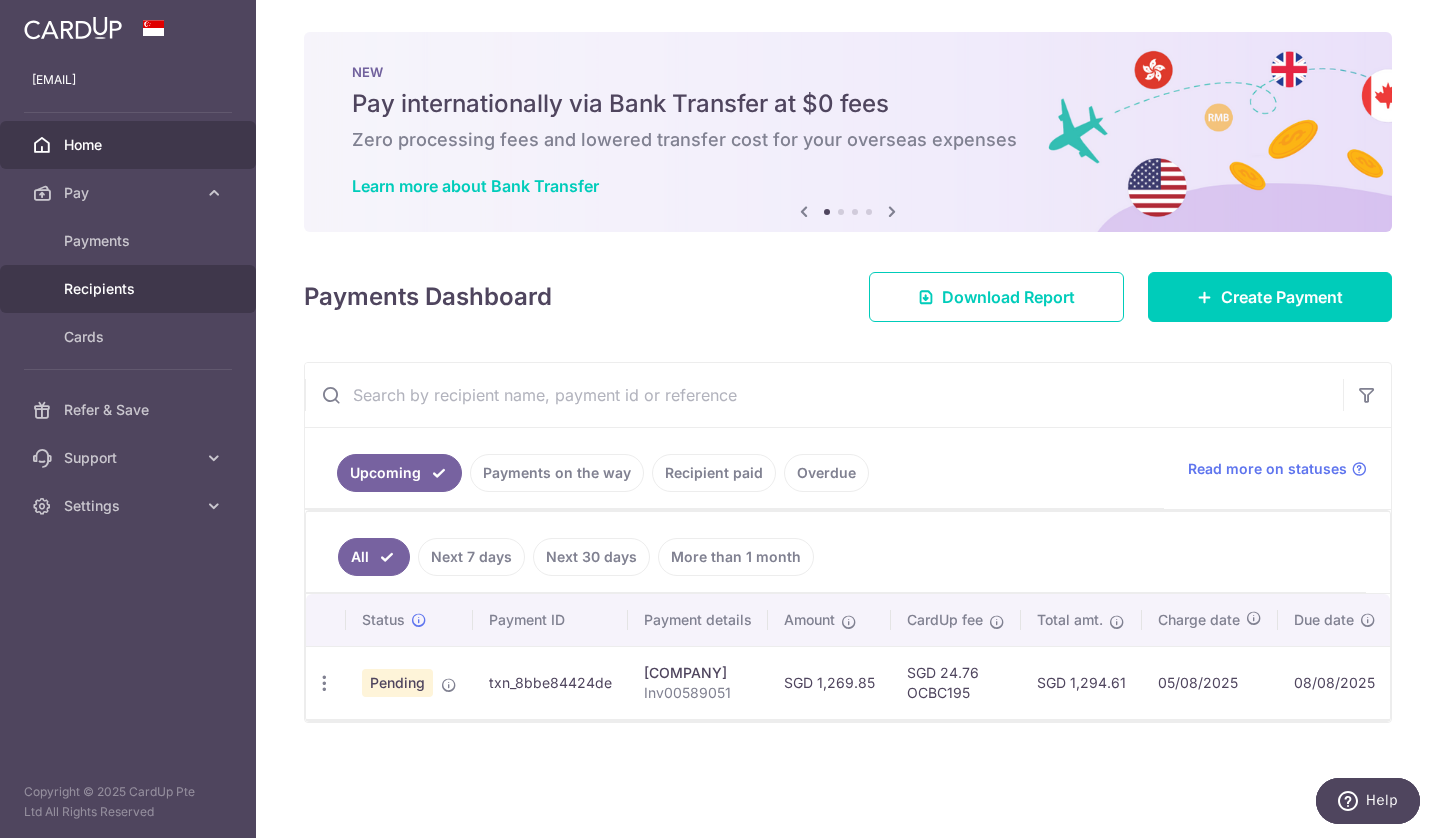 click on "Recipients" at bounding box center (130, 289) 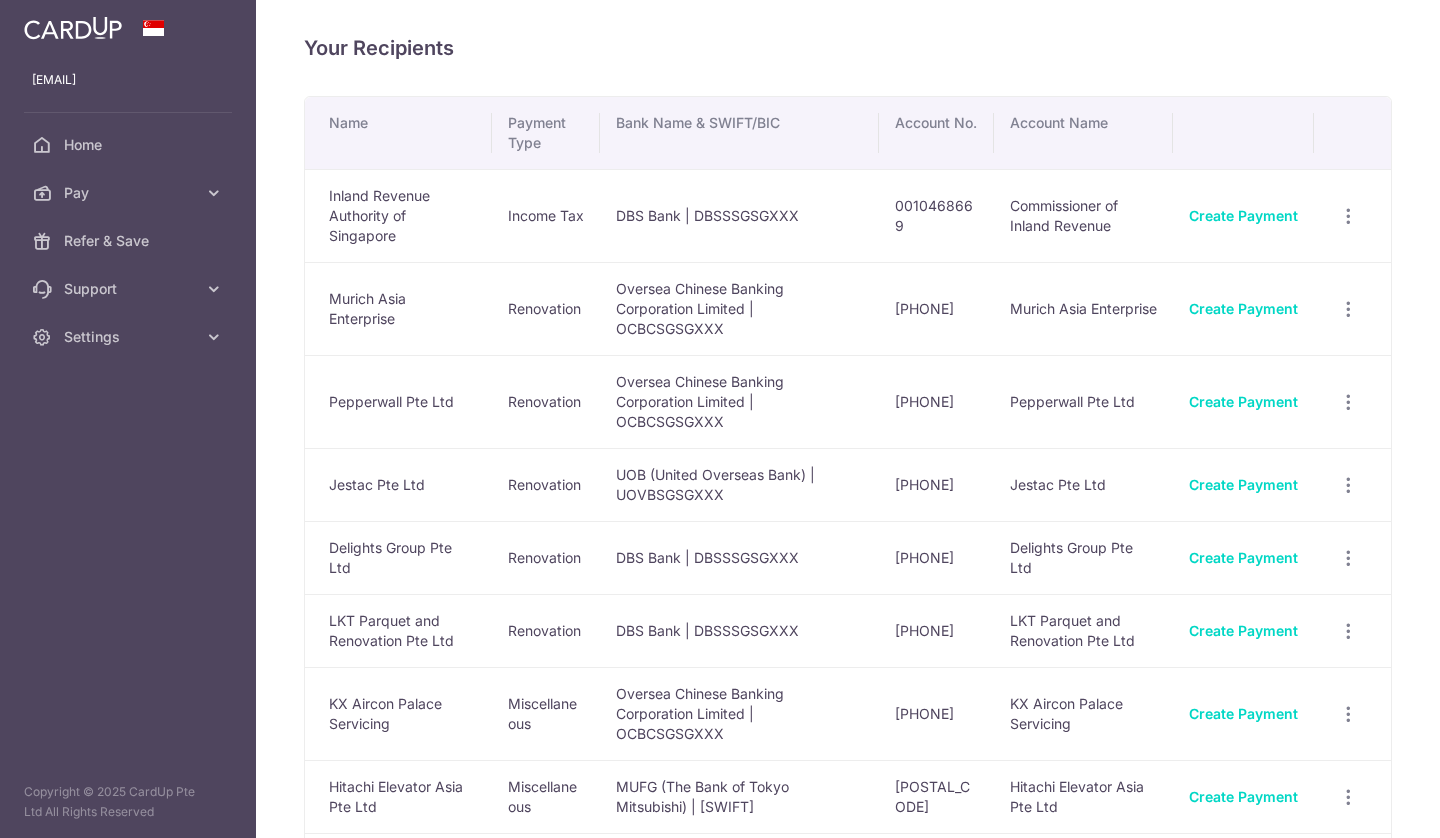 scroll, scrollTop: 0, scrollLeft: 0, axis: both 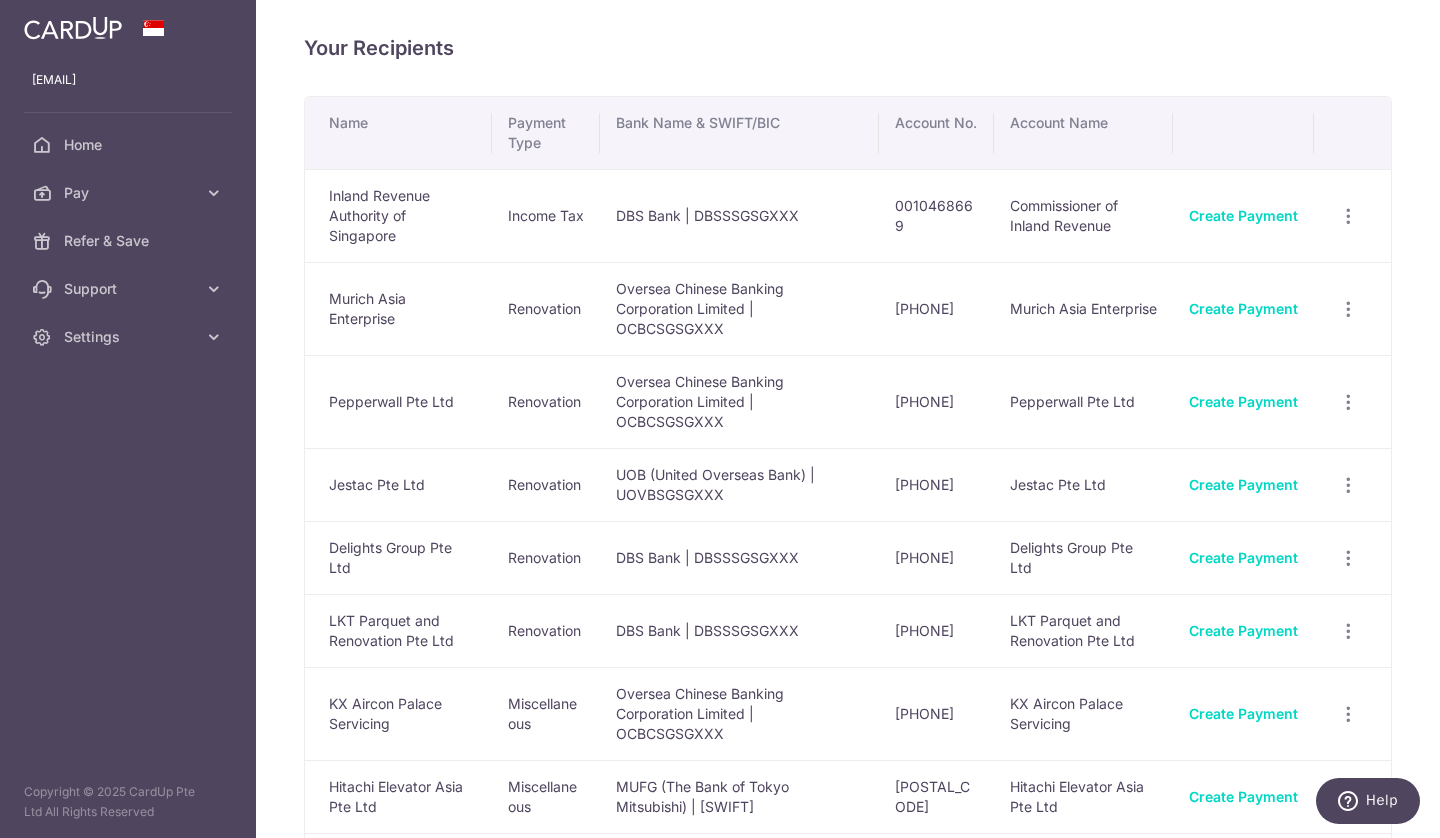 click at bounding box center (214, 193) 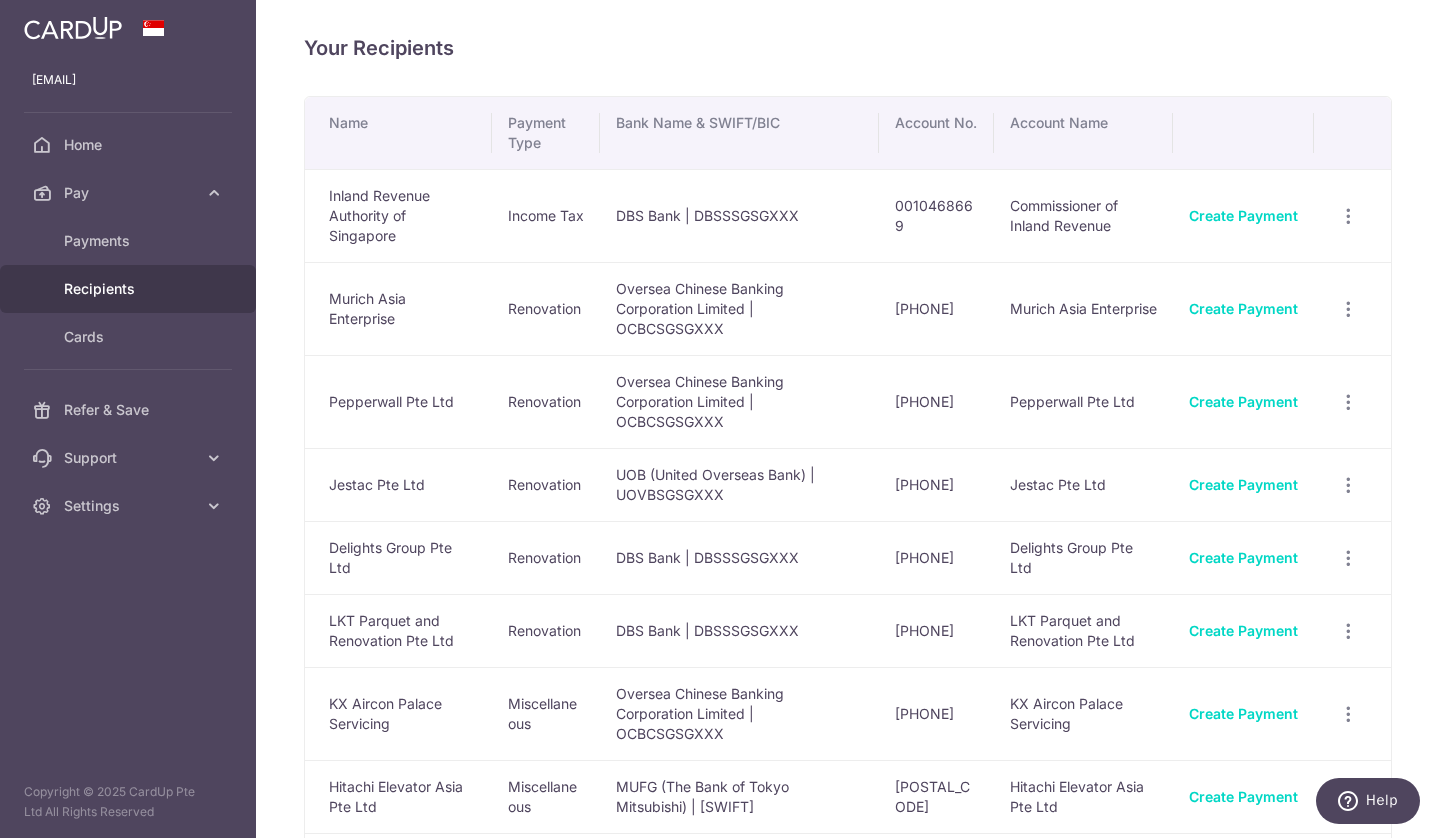 click on "Recipients" at bounding box center (130, 289) 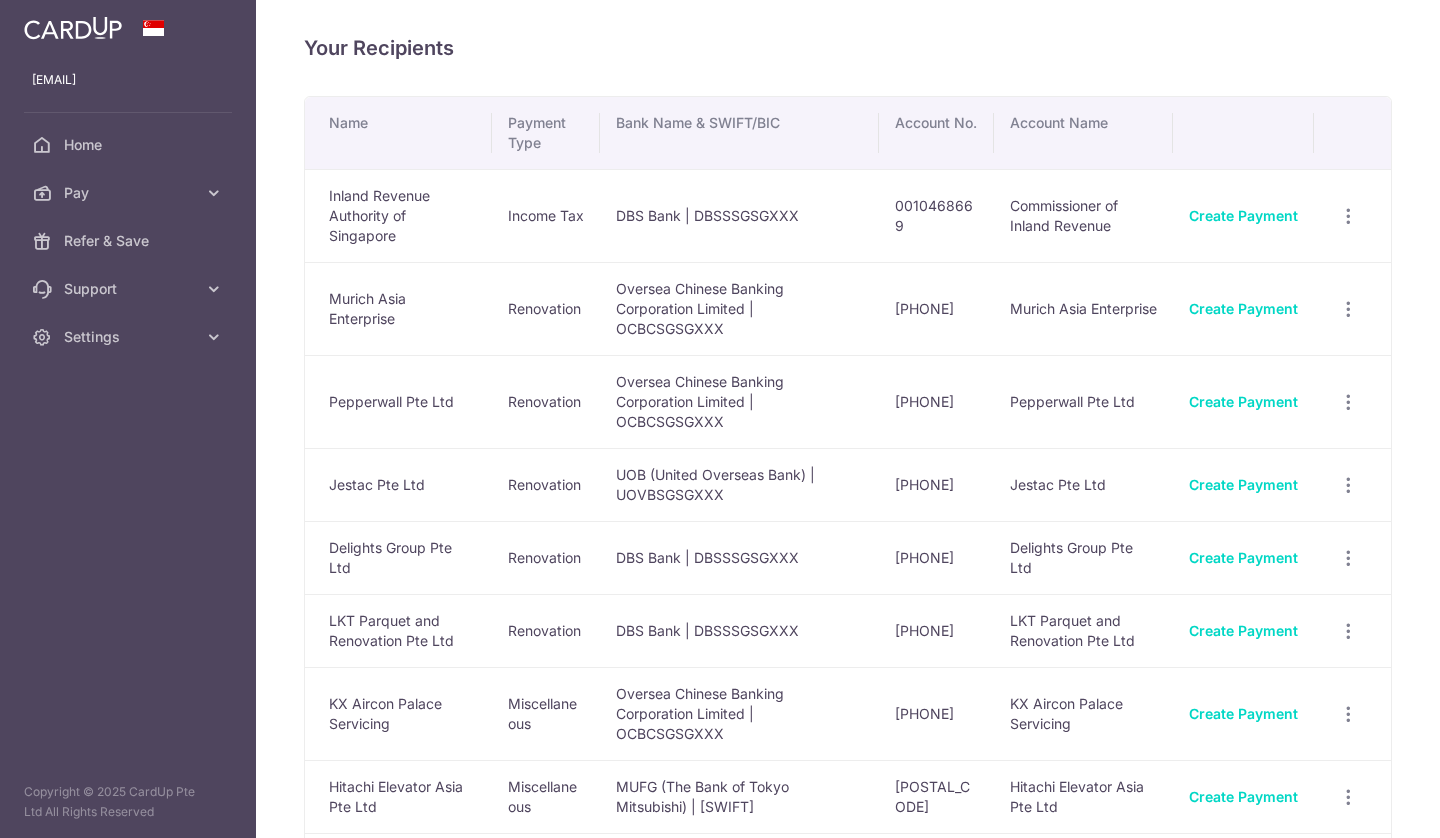 scroll, scrollTop: 0, scrollLeft: 0, axis: both 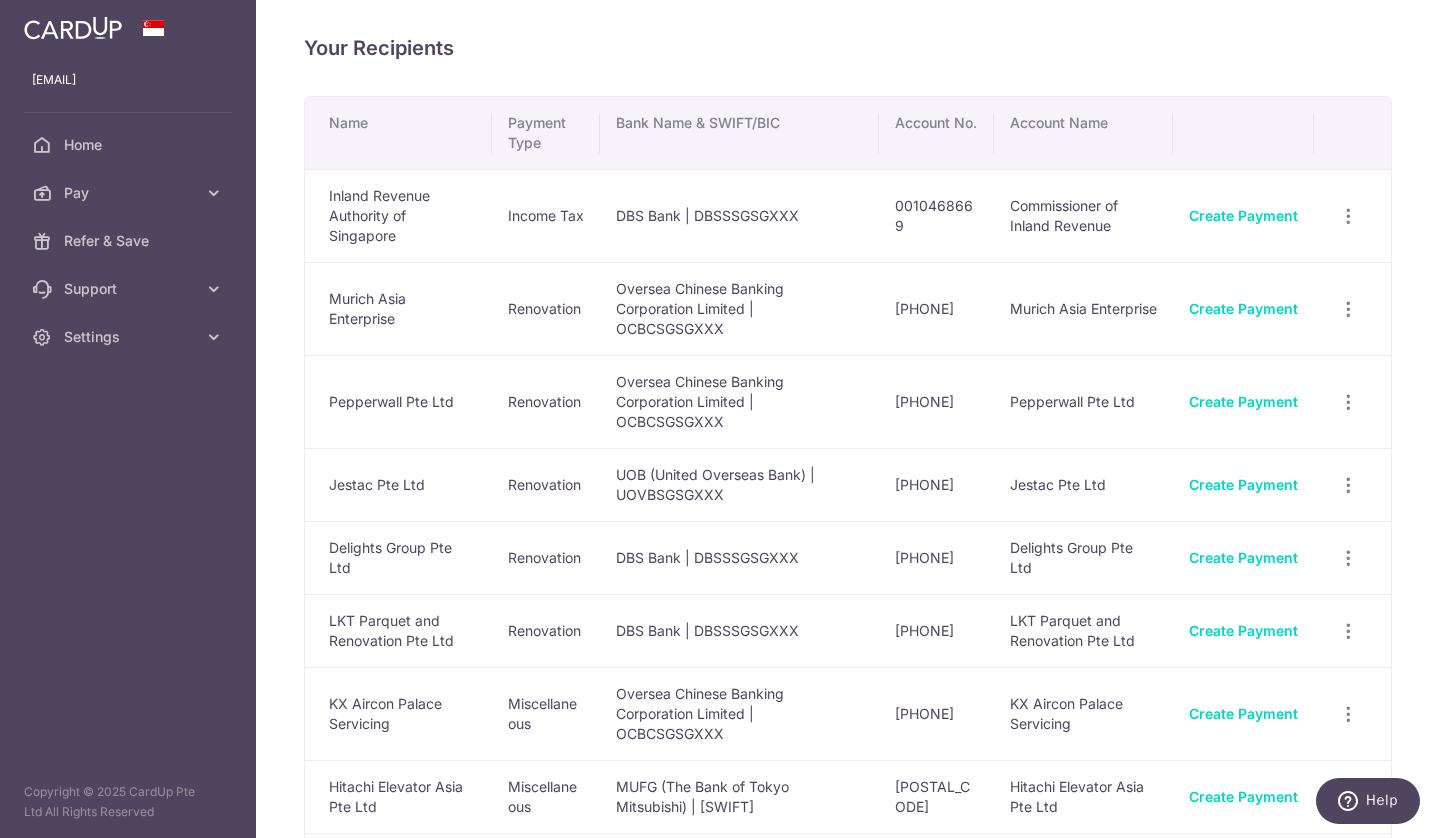click at bounding box center [214, 193] 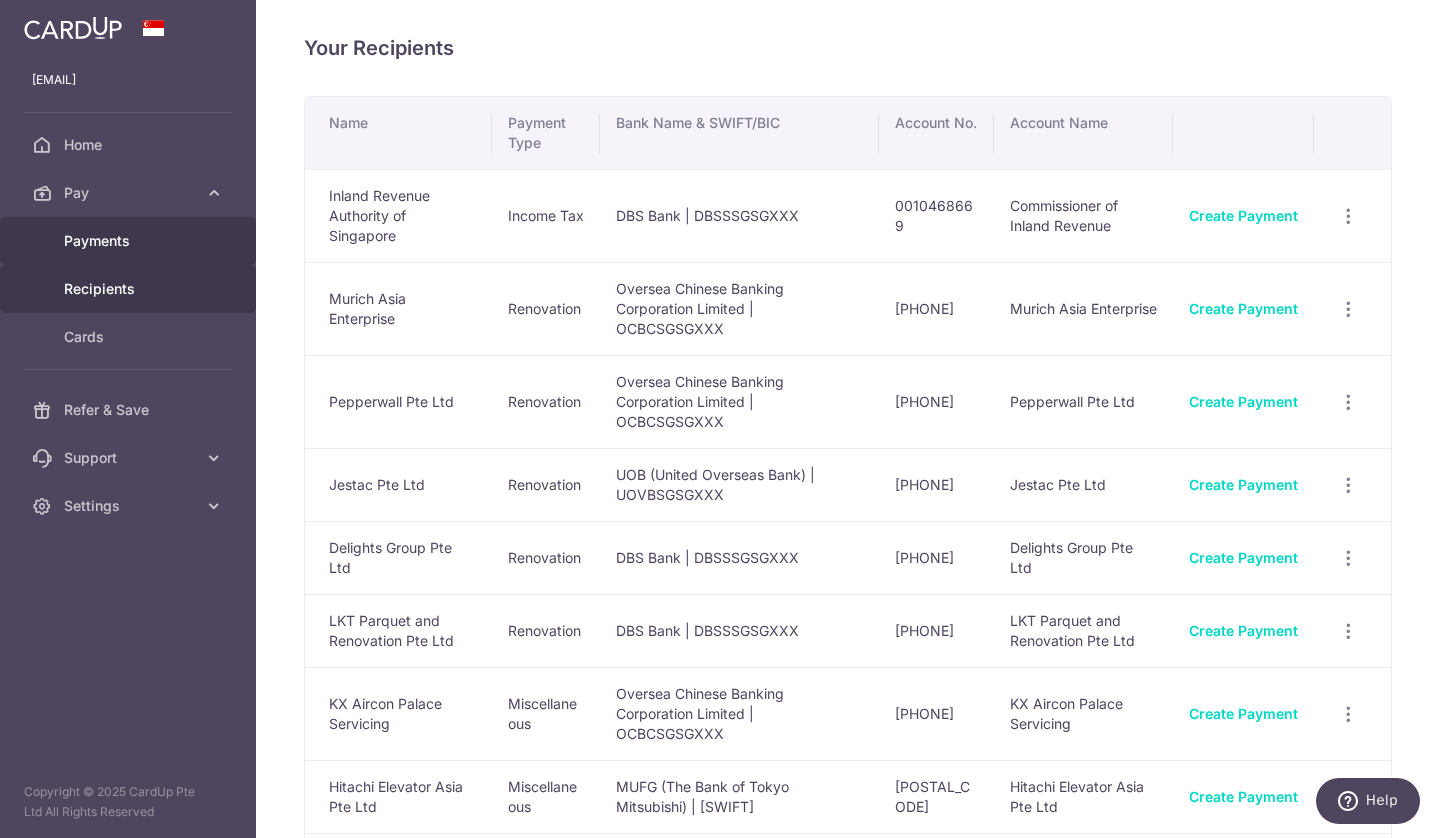 click on "Payments" at bounding box center (130, 241) 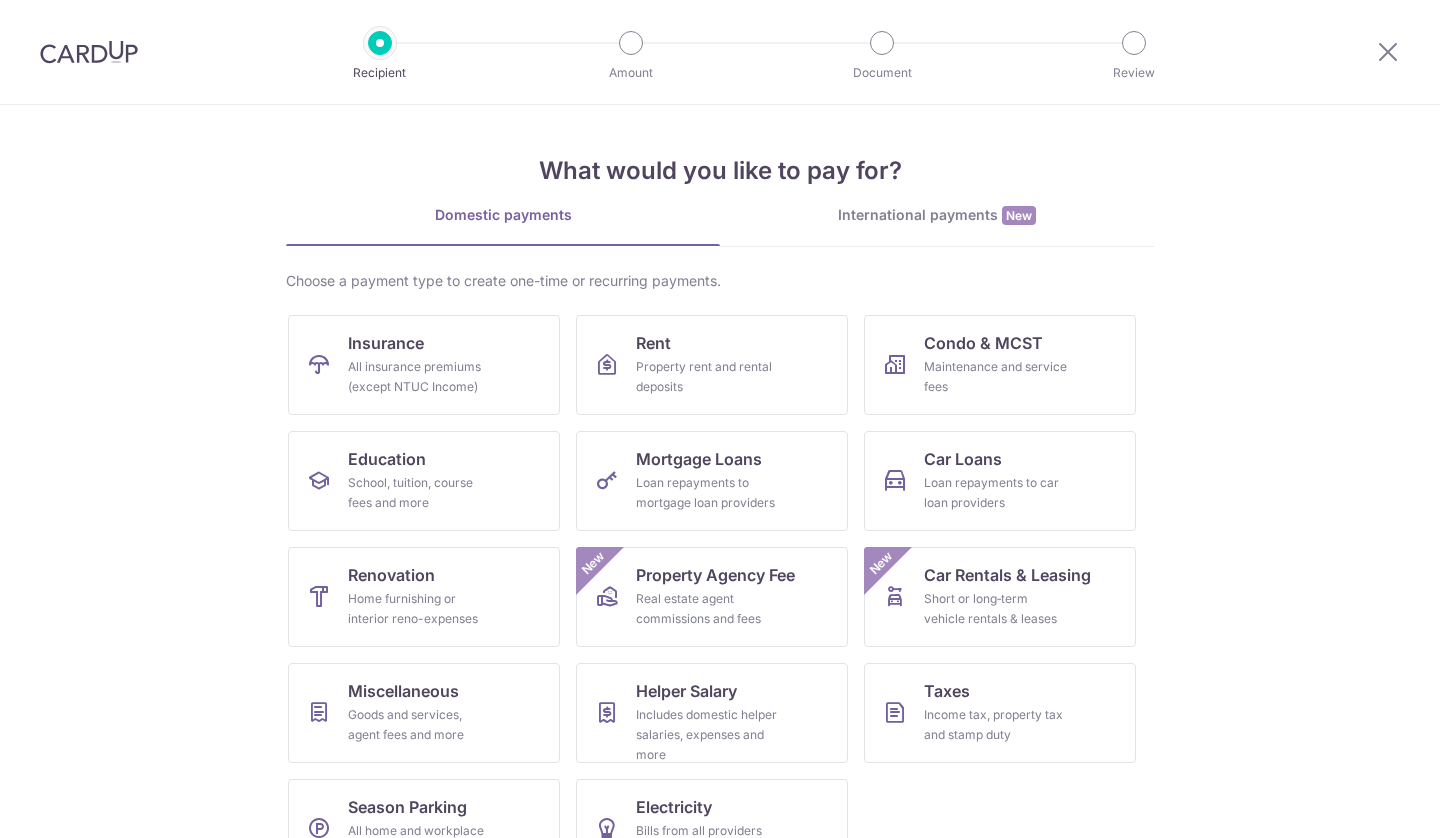 scroll, scrollTop: 0, scrollLeft: 0, axis: both 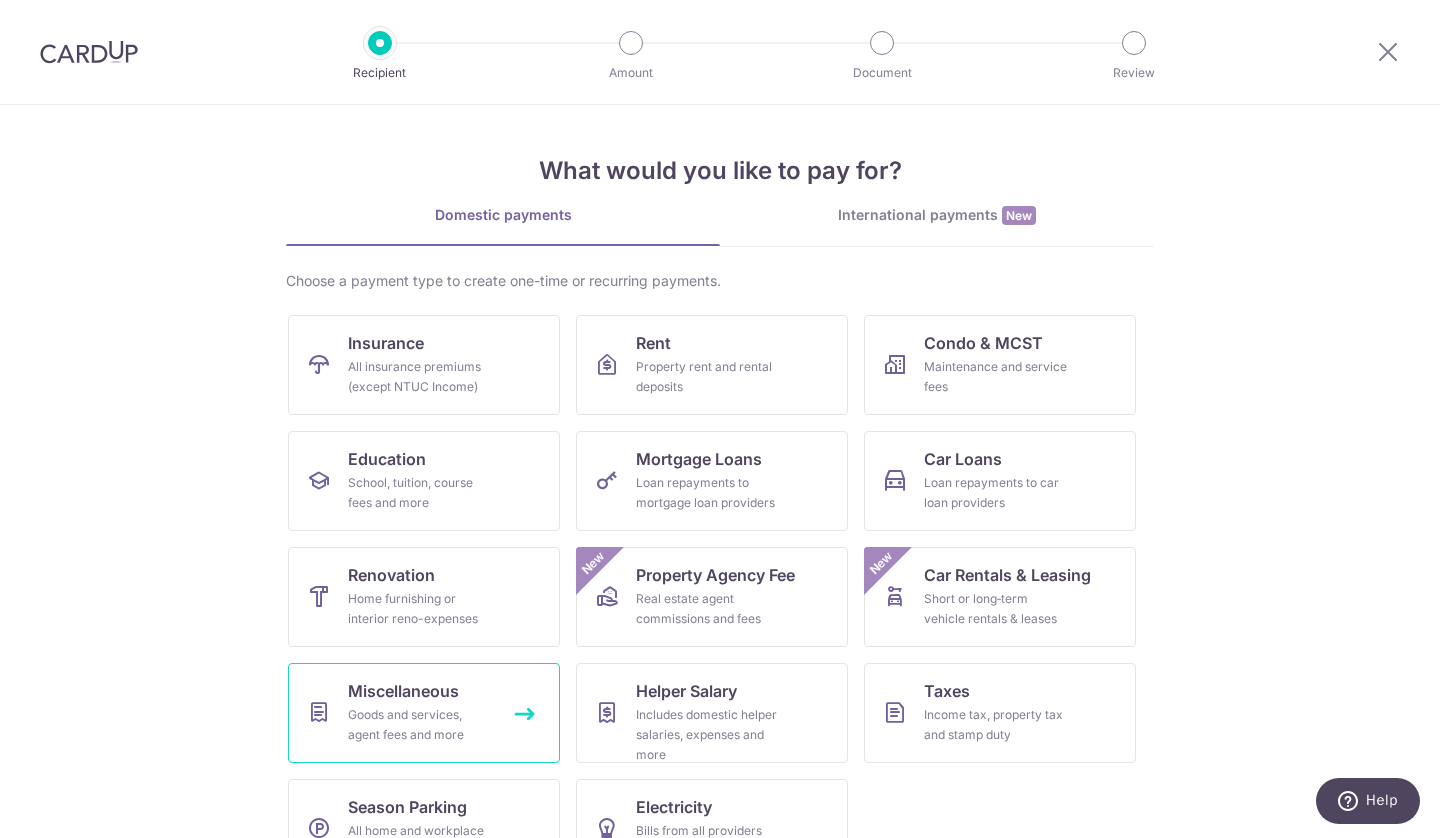click on "Miscellaneous Goods and services, agent fees and more" at bounding box center [424, 713] 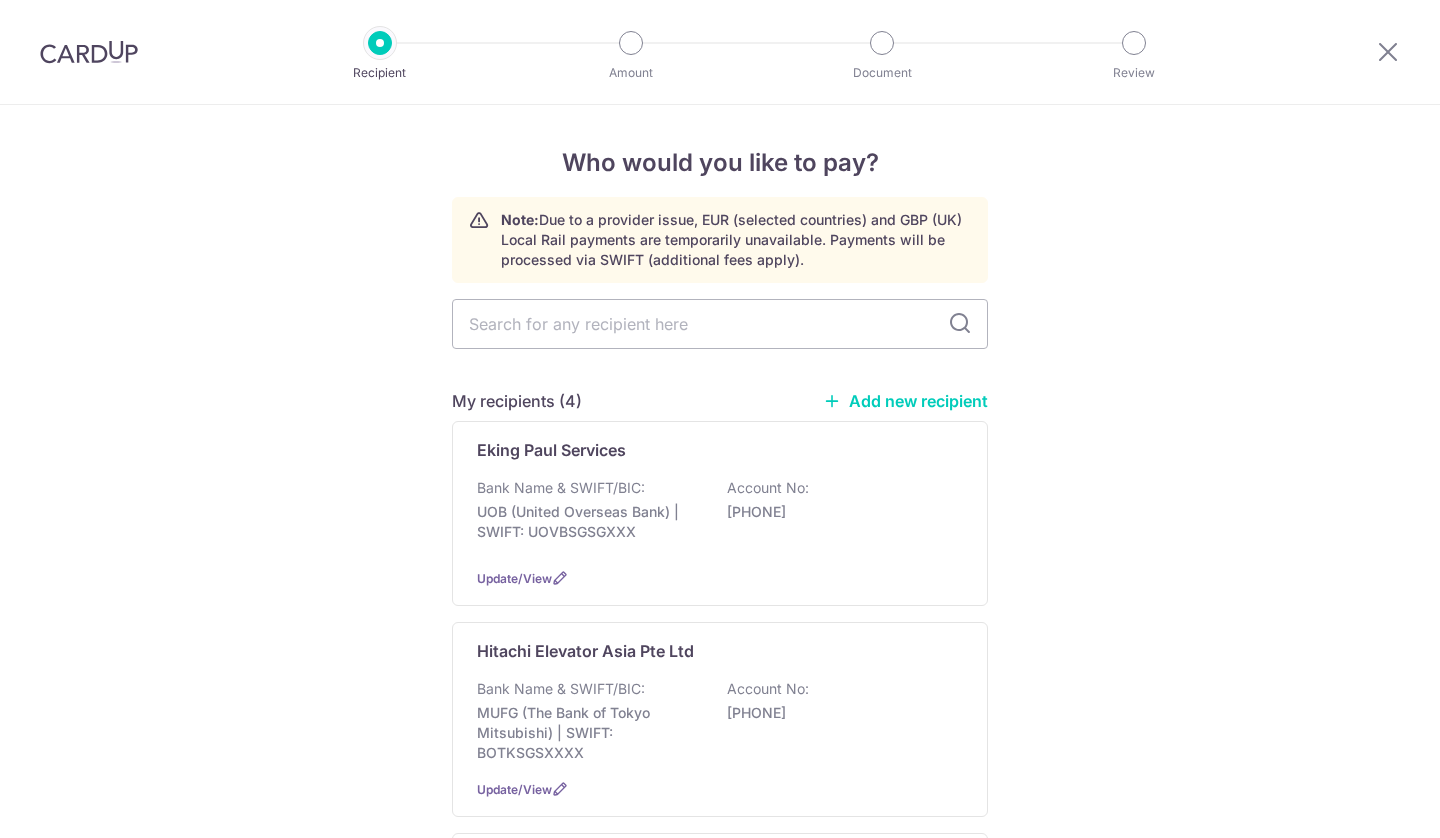 scroll, scrollTop: 0, scrollLeft: 0, axis: both 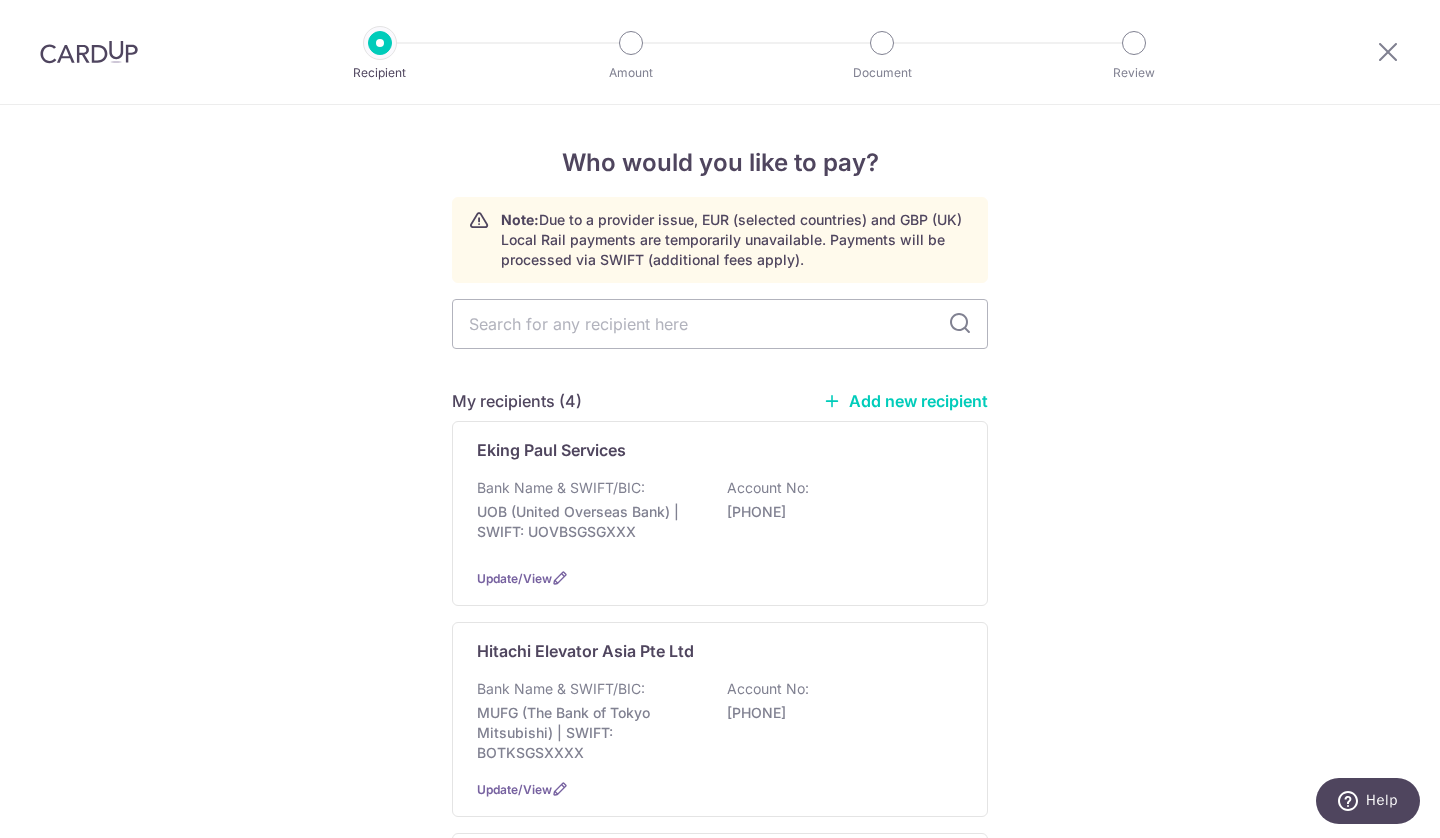 click at bounding box center (89, 52) 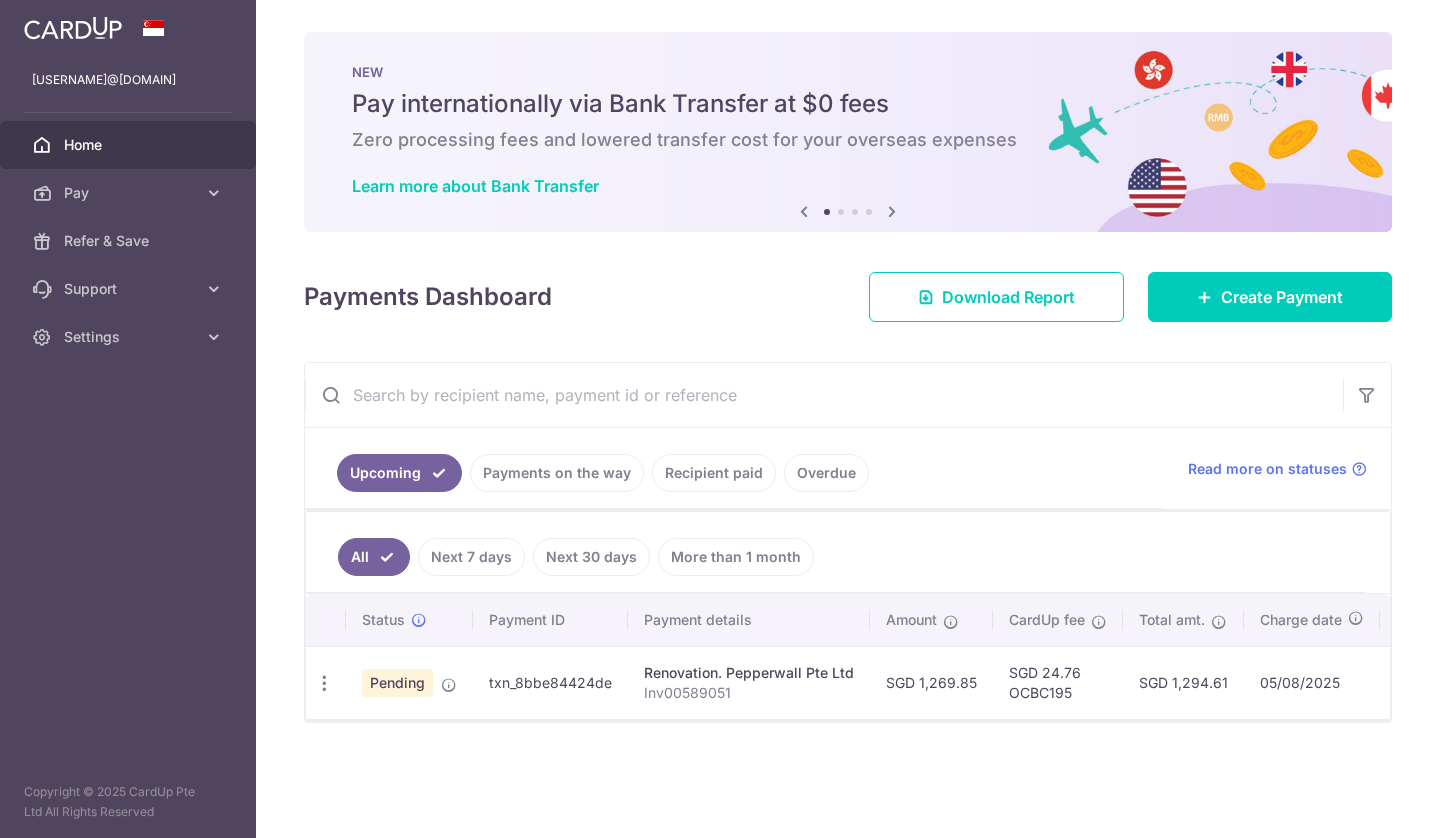 scroll, scrollTop: 0, scrollLeft: 0, axis: both 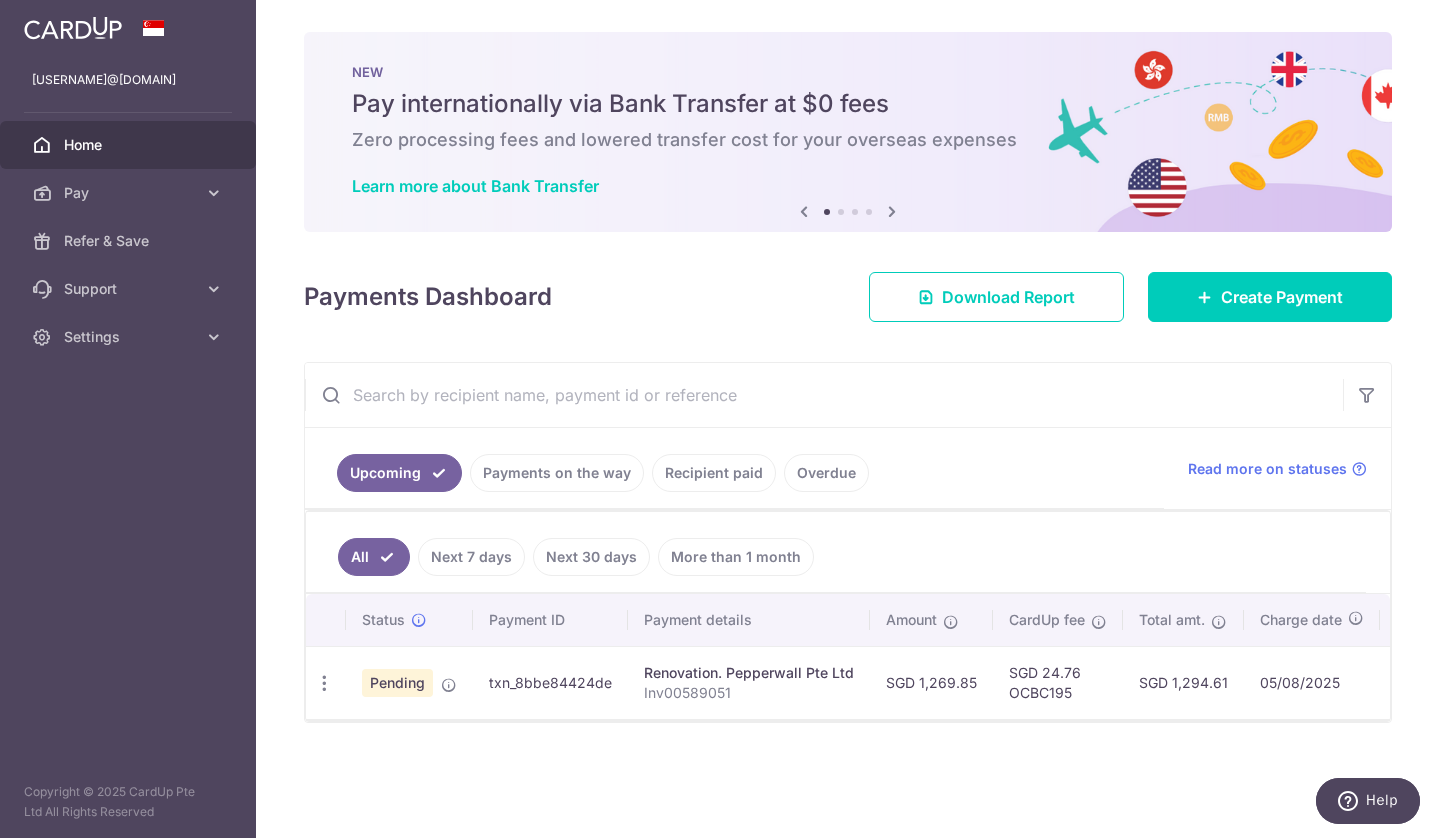 click at bounding box center [214, 193] 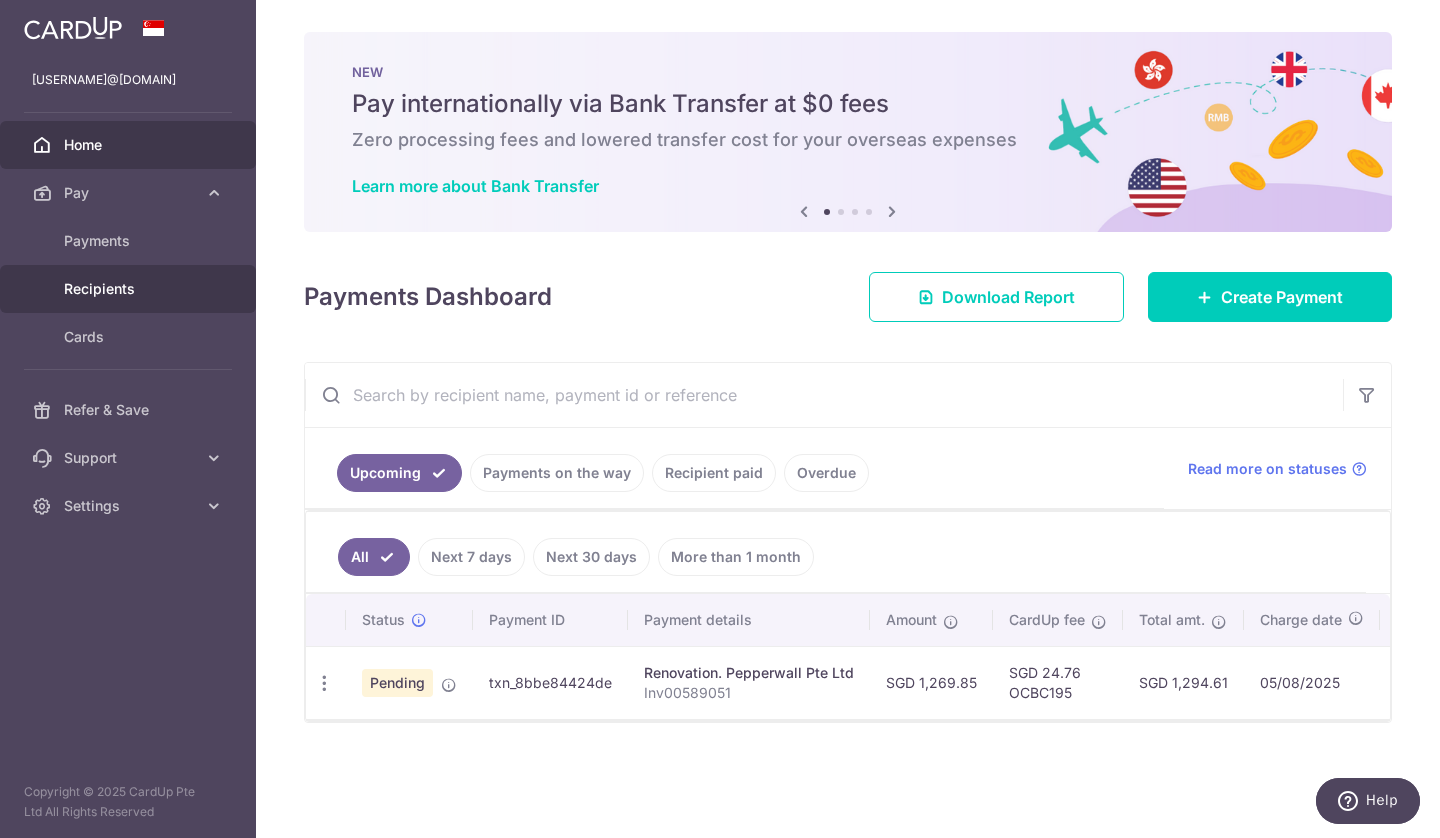 click on "Recipients" at bounding box center (130, 289) 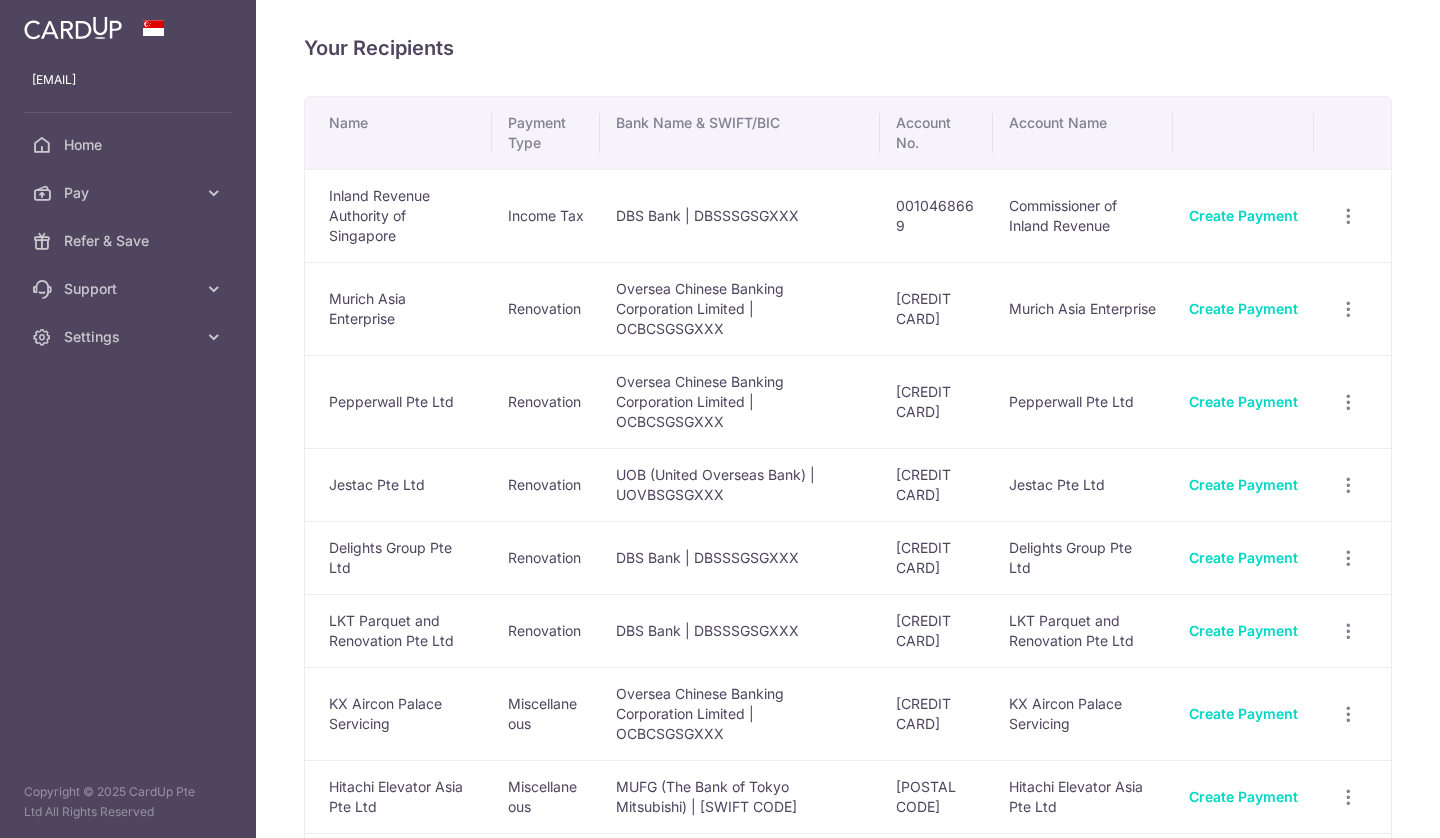 scroll, scrollTop: 0, scrollLeft: 0, axis: both 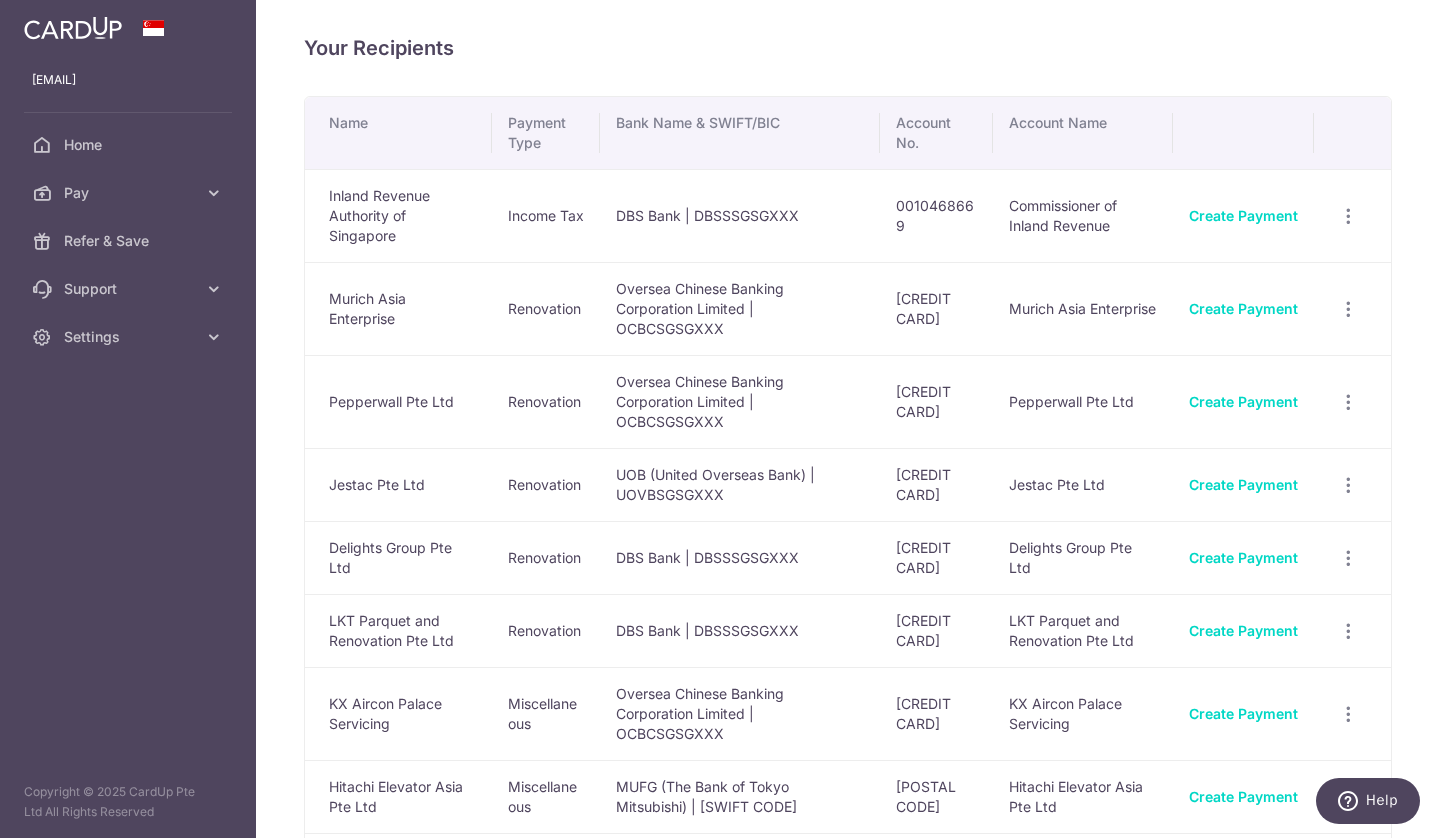 click at bounding box center (214, 193) 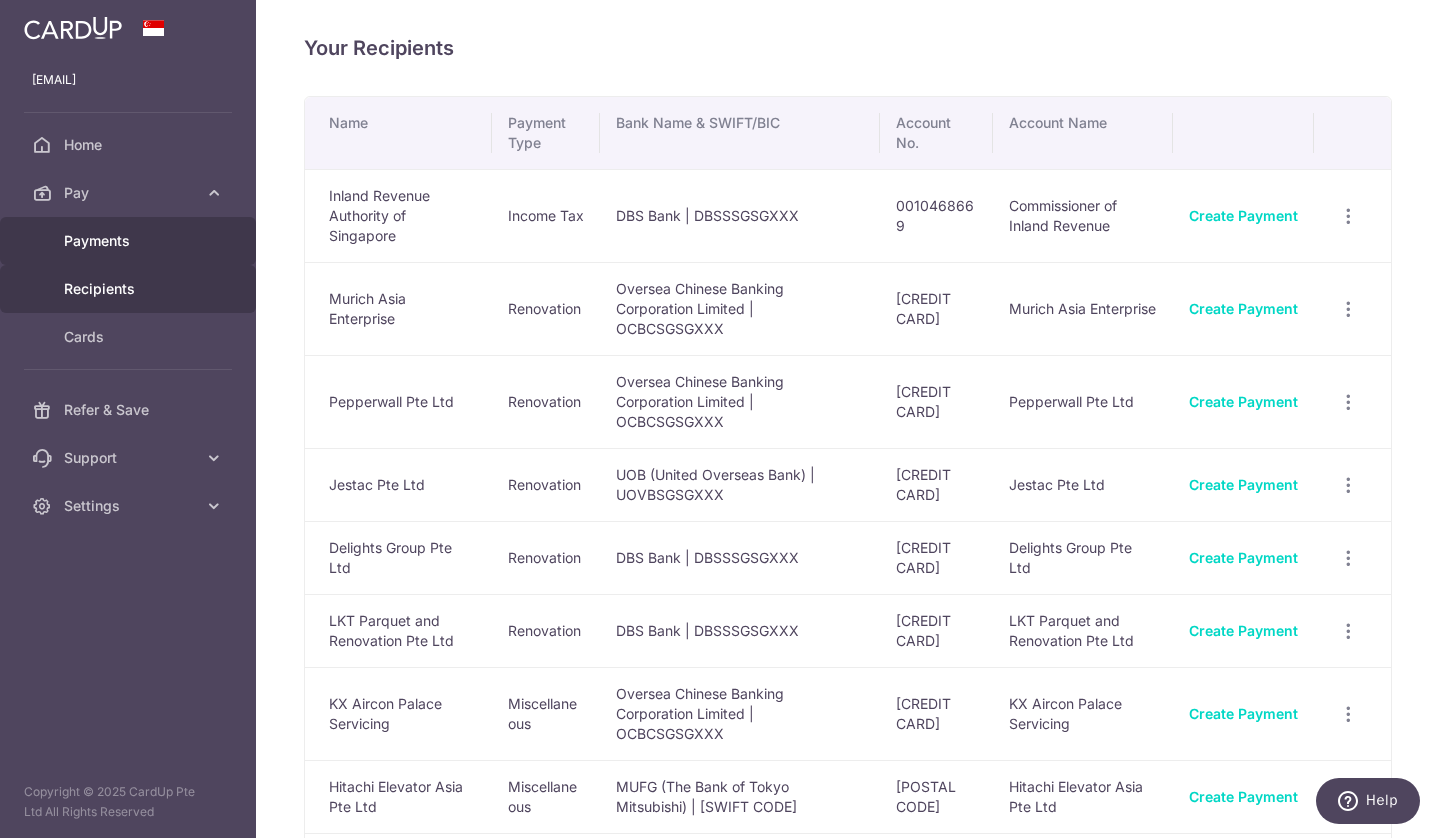 click on "Payments" at bounding box center (130, 241) 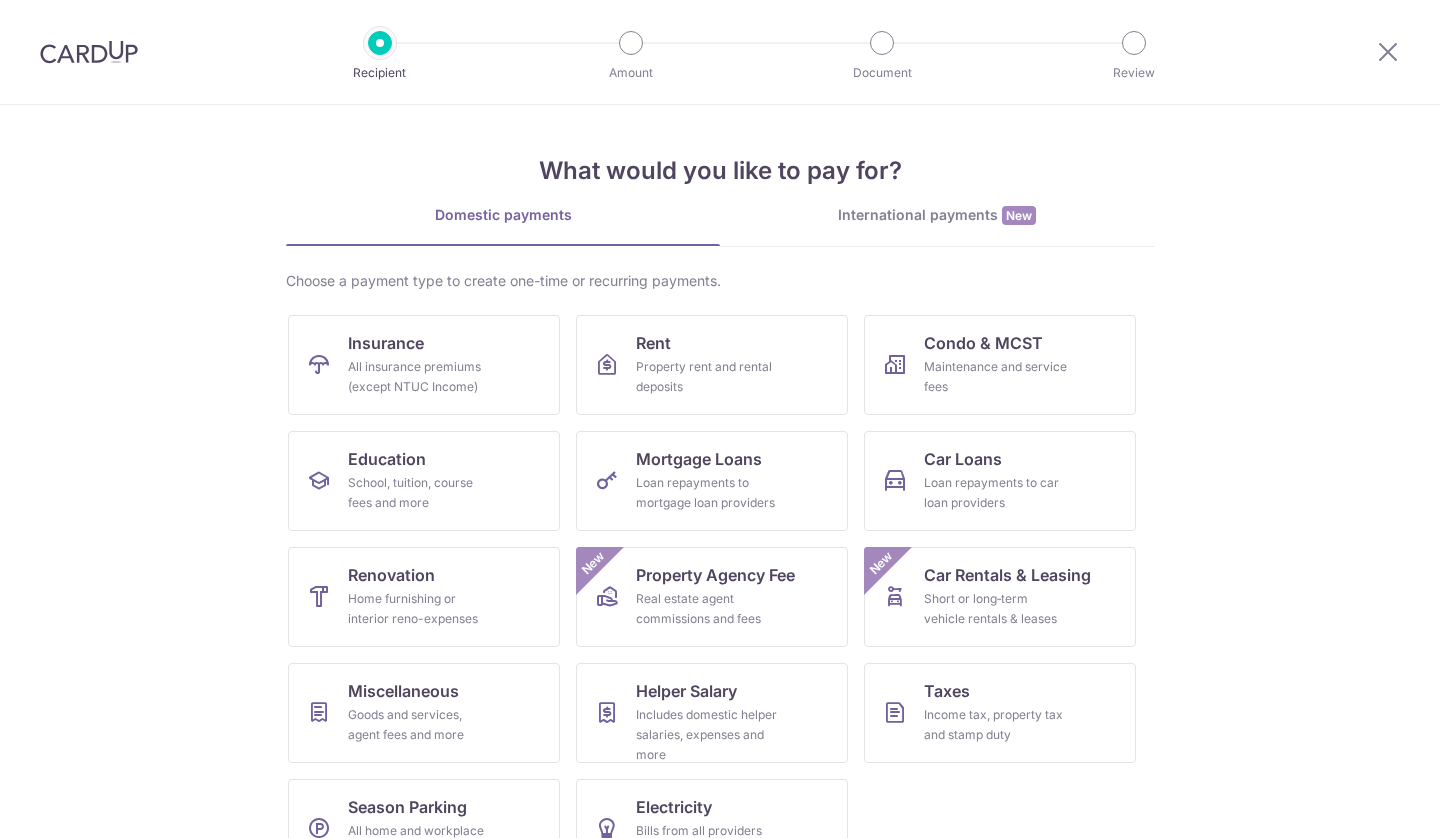 scroll, scrollTop: 0, scrollLeft: 0, axis: both 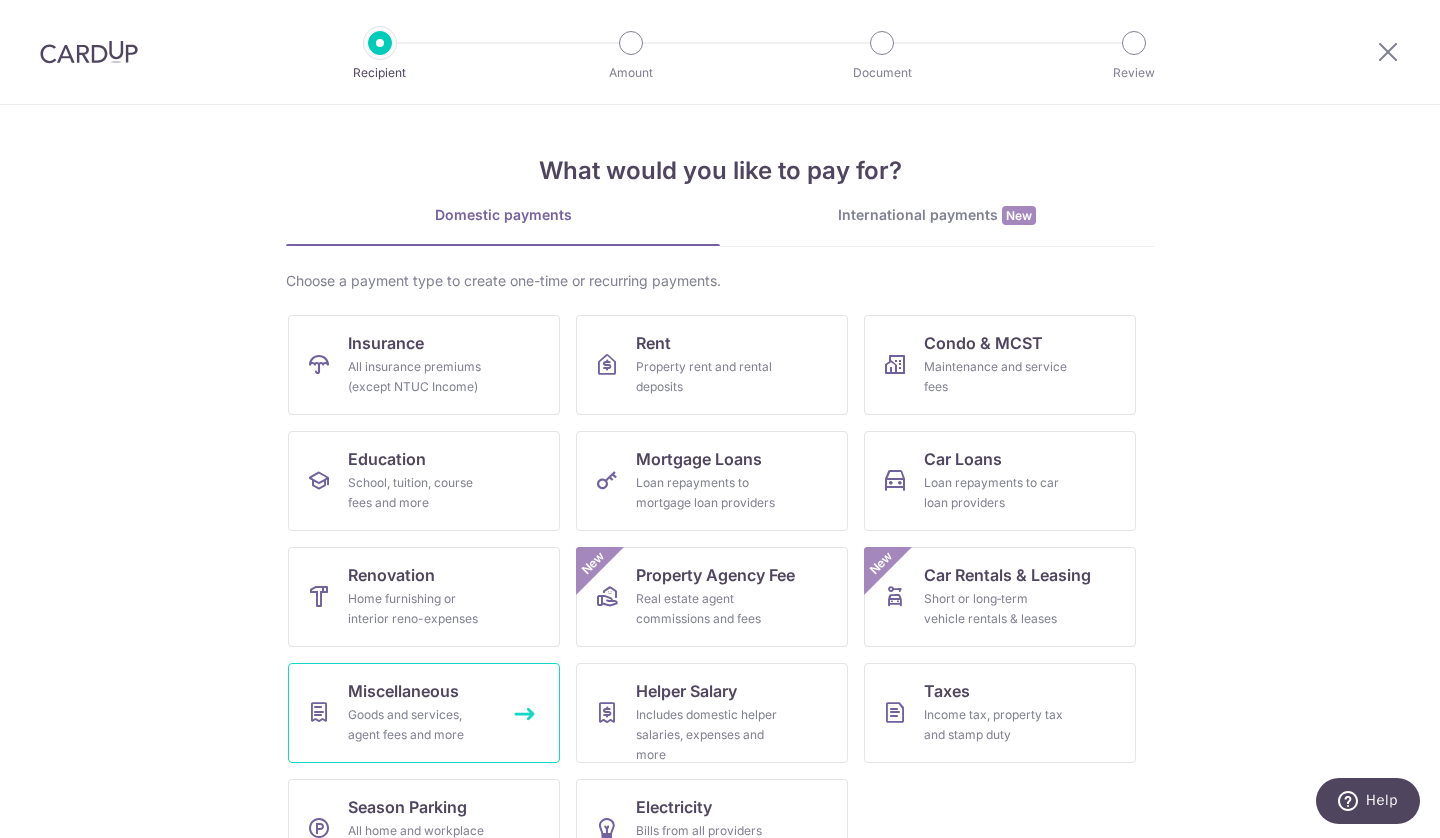 click on "Goods and services, agent fees and more" at bounding box center (420, 725) 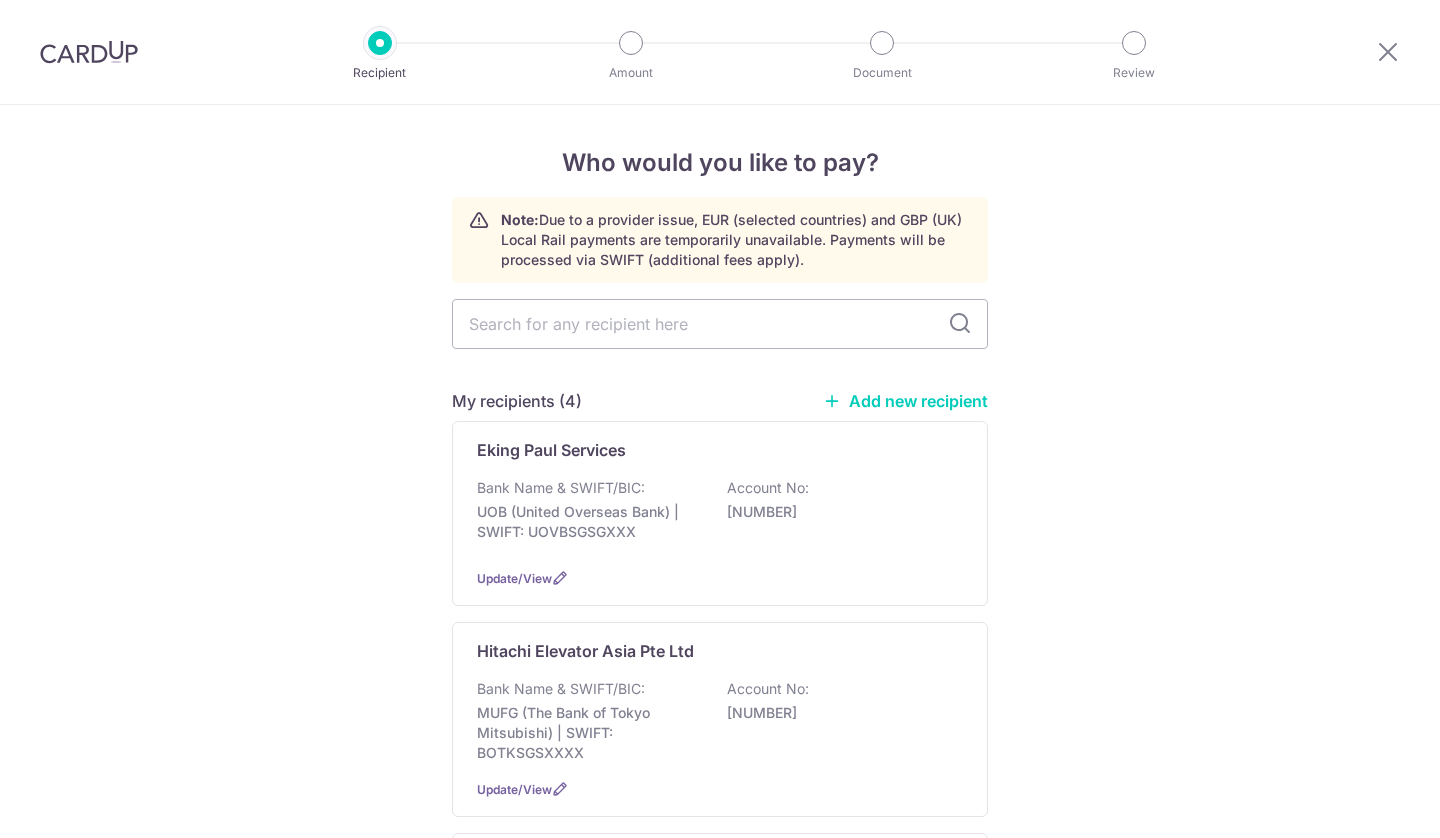 scroll, scrollTop: 0, scrollLeft: 0, axis: both 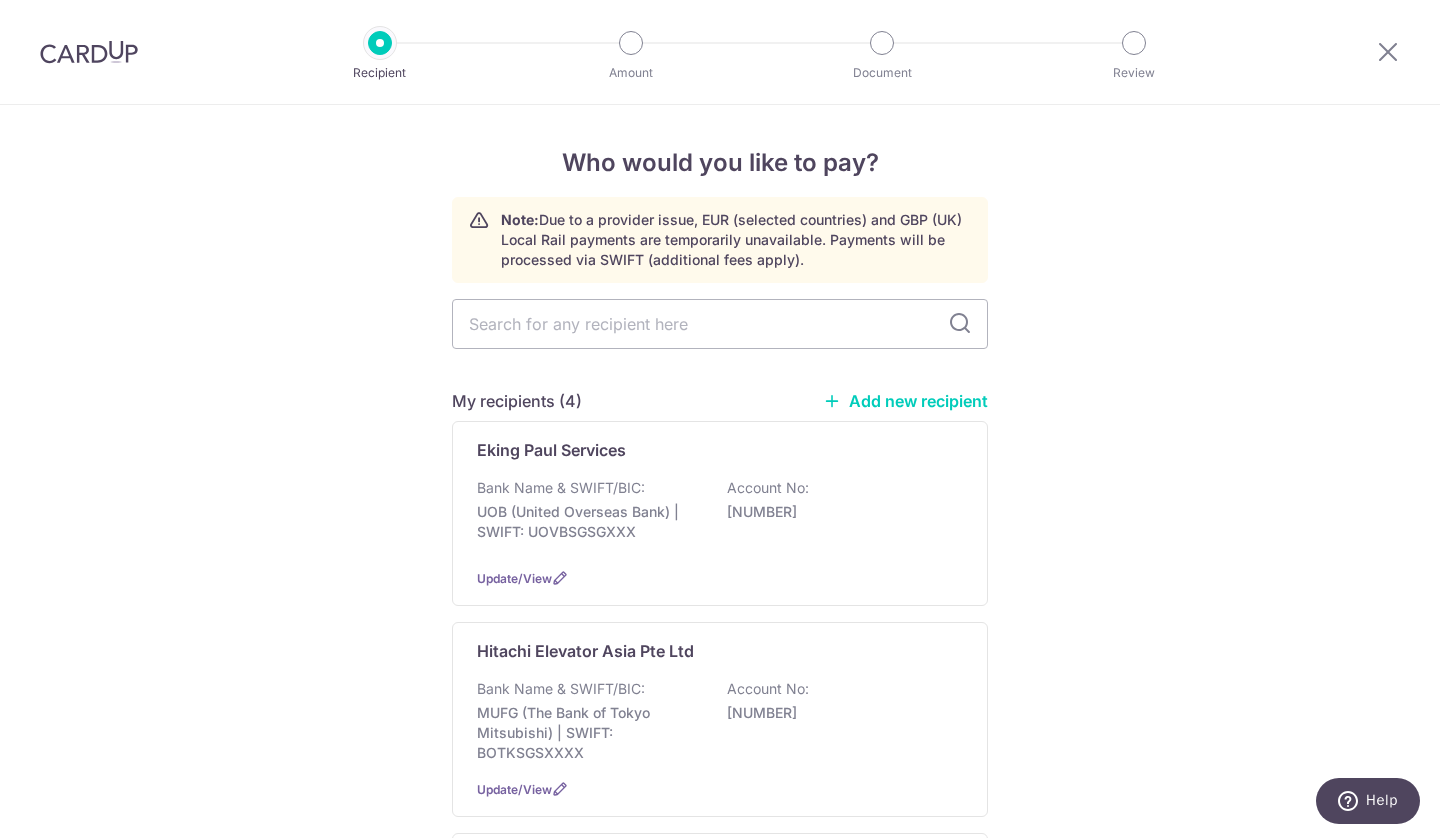 click at bounding box center [720, 324] 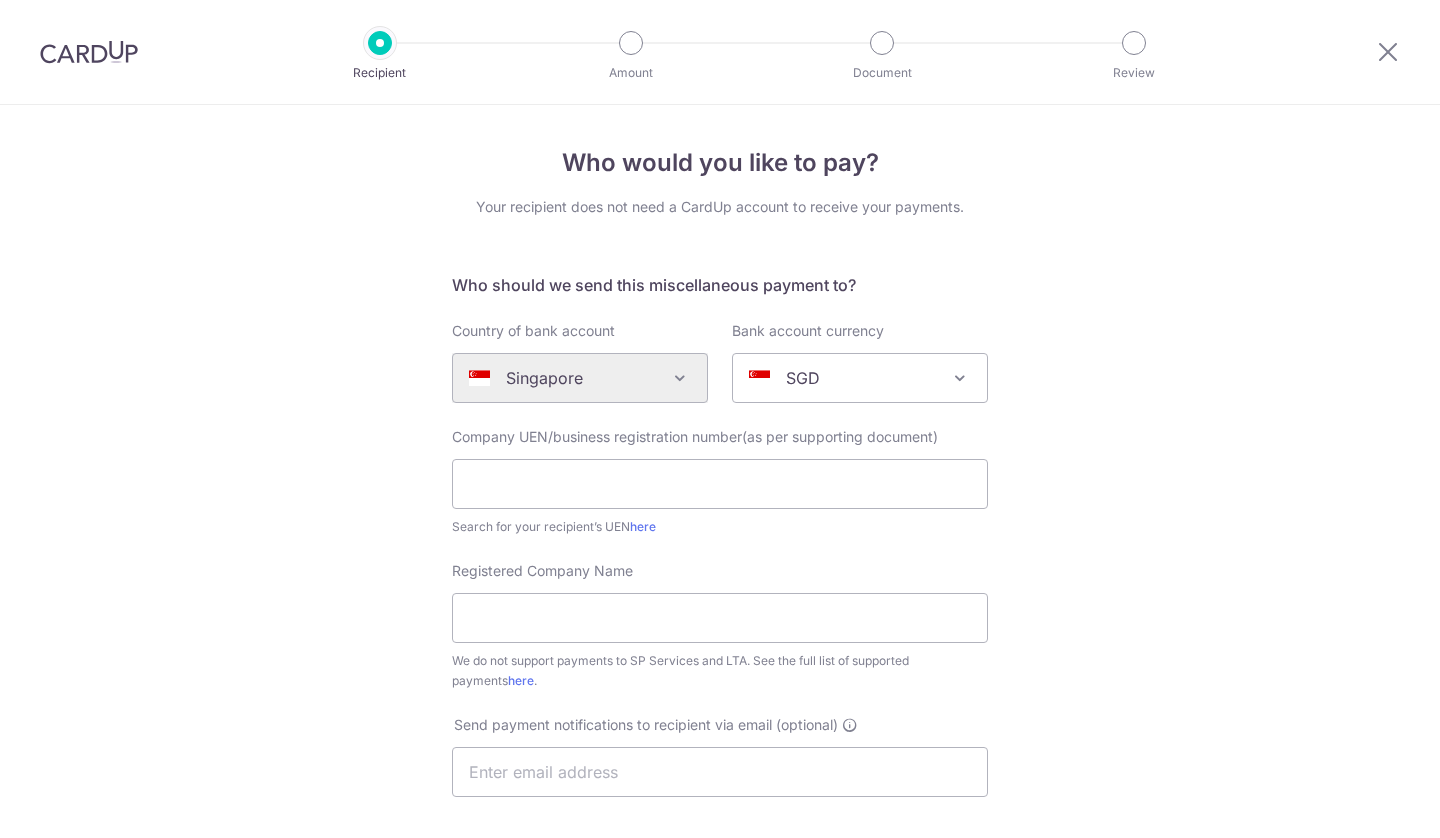 scroll, scrollTop: 0, scrollLeft: 0, axis: both 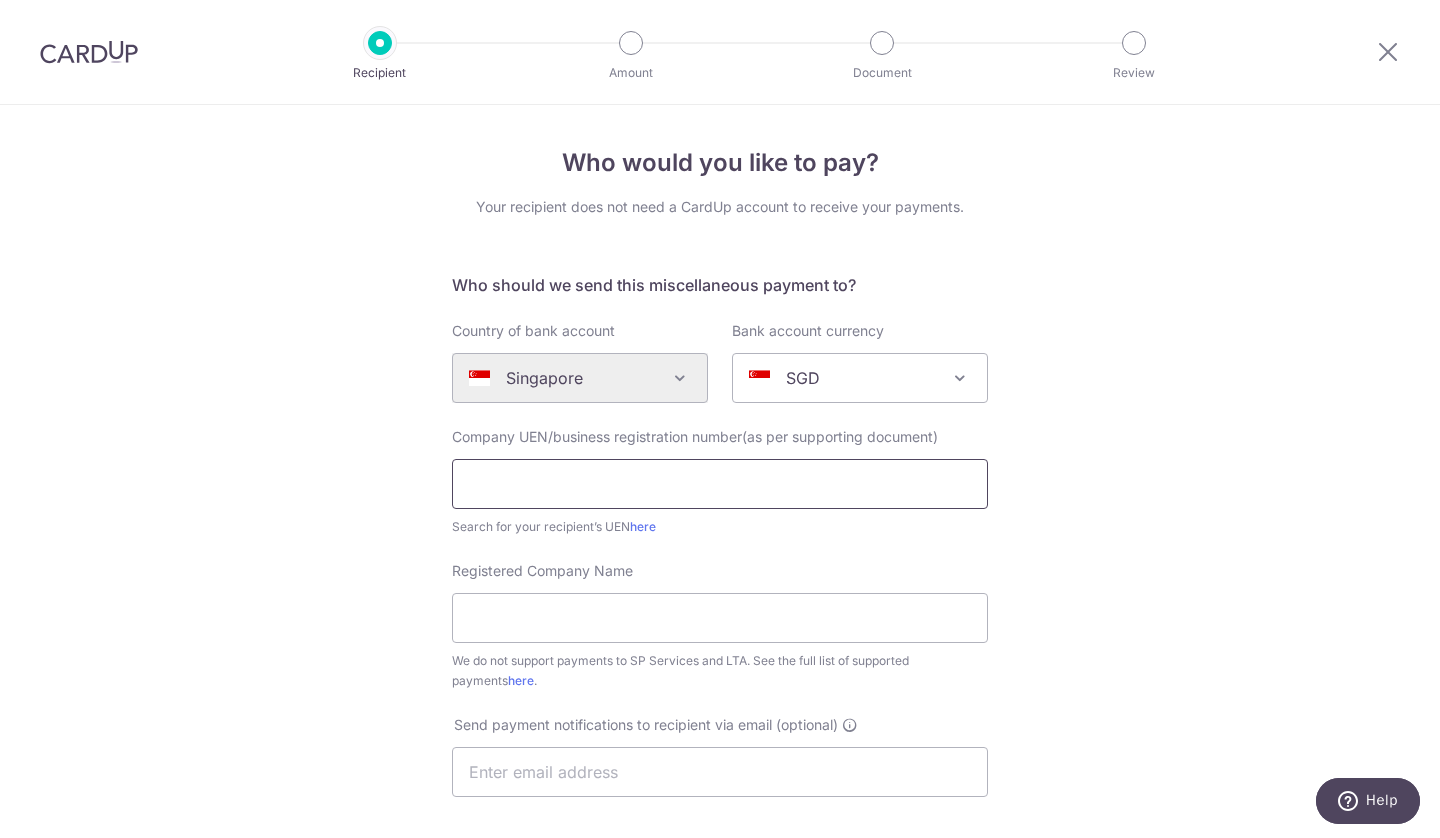 click at bounding box center [720, 484] 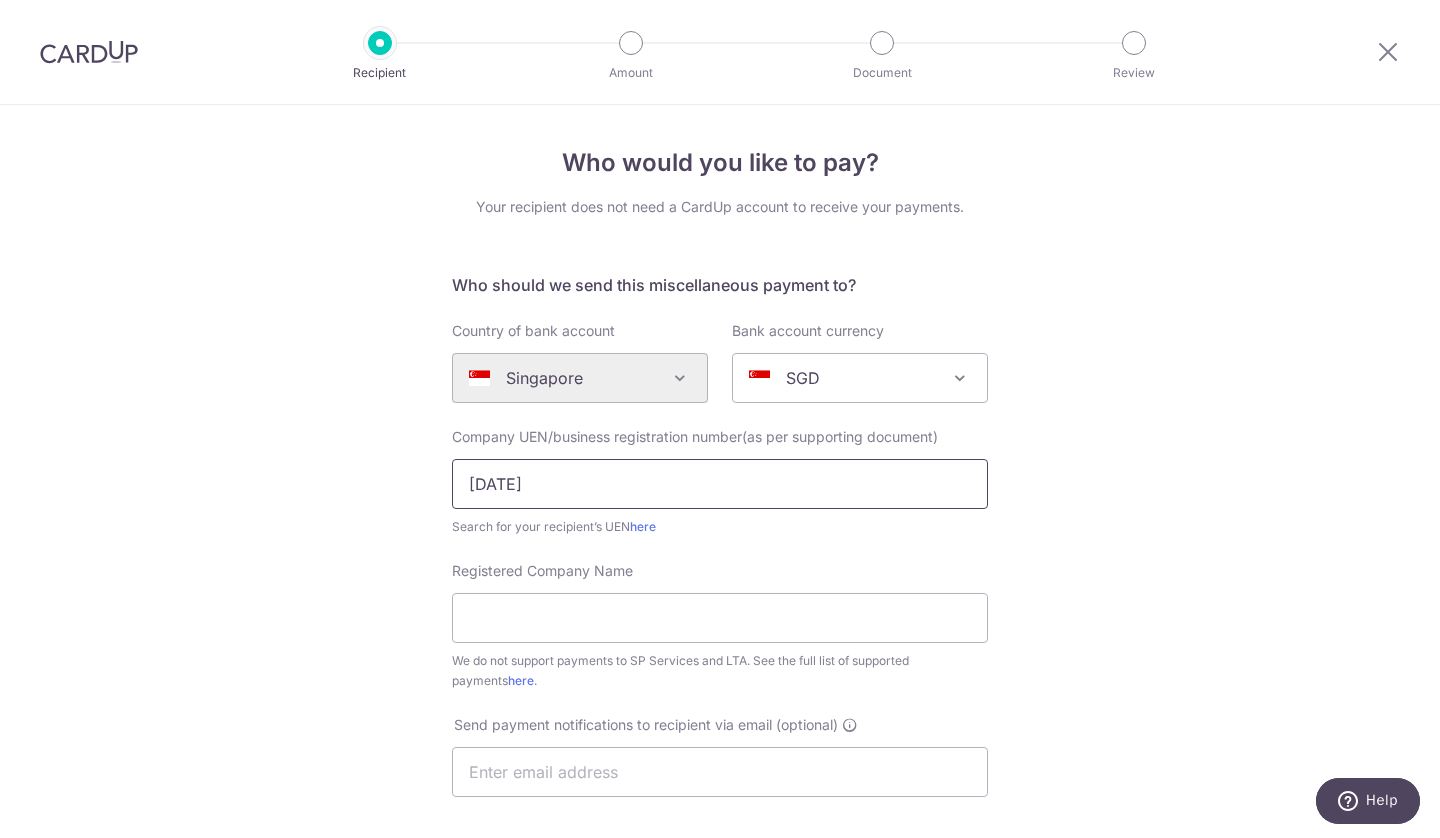 type on "201702145C" 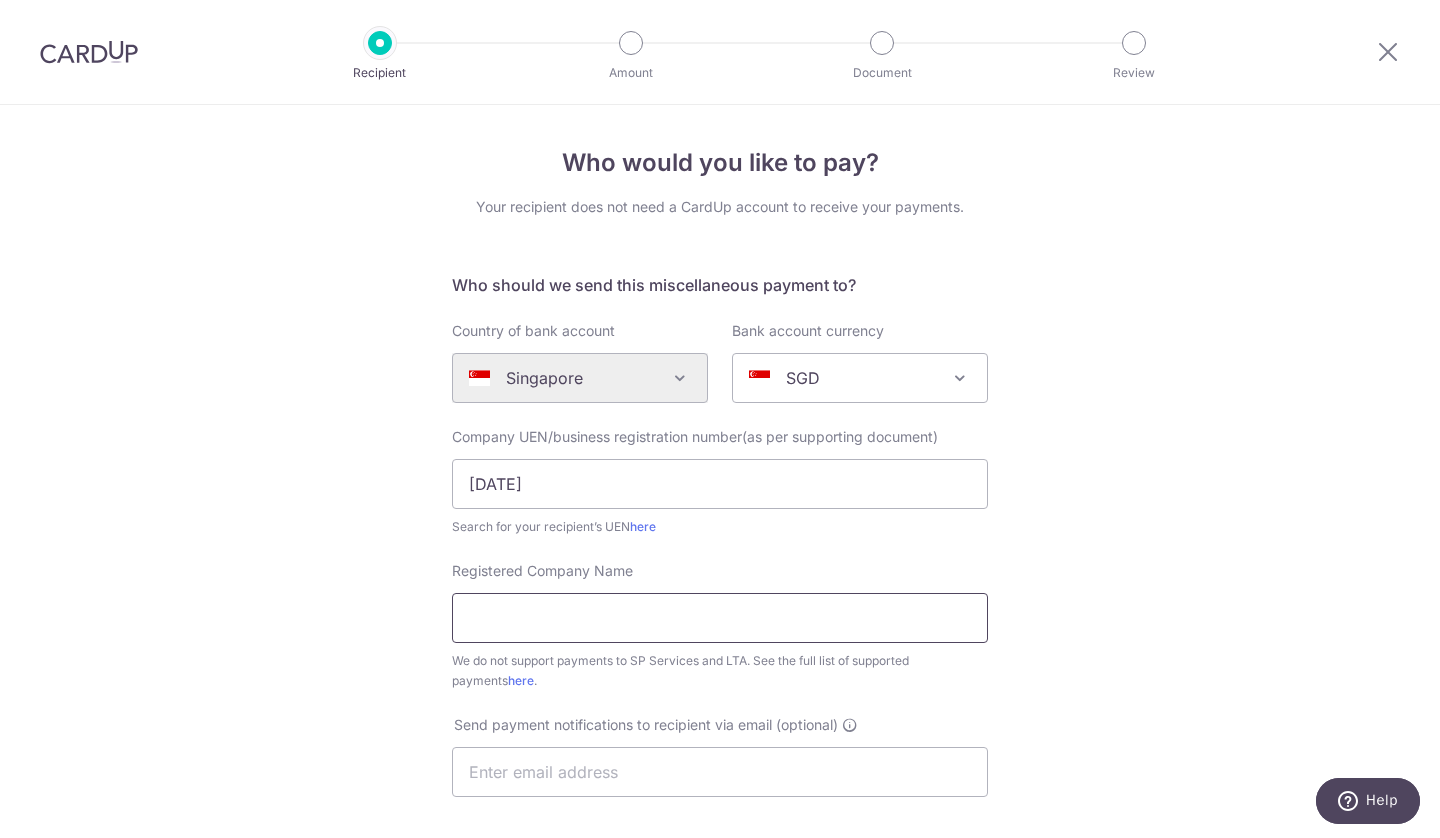 click on "Registered Company Name" at bounding box center (720, 618) 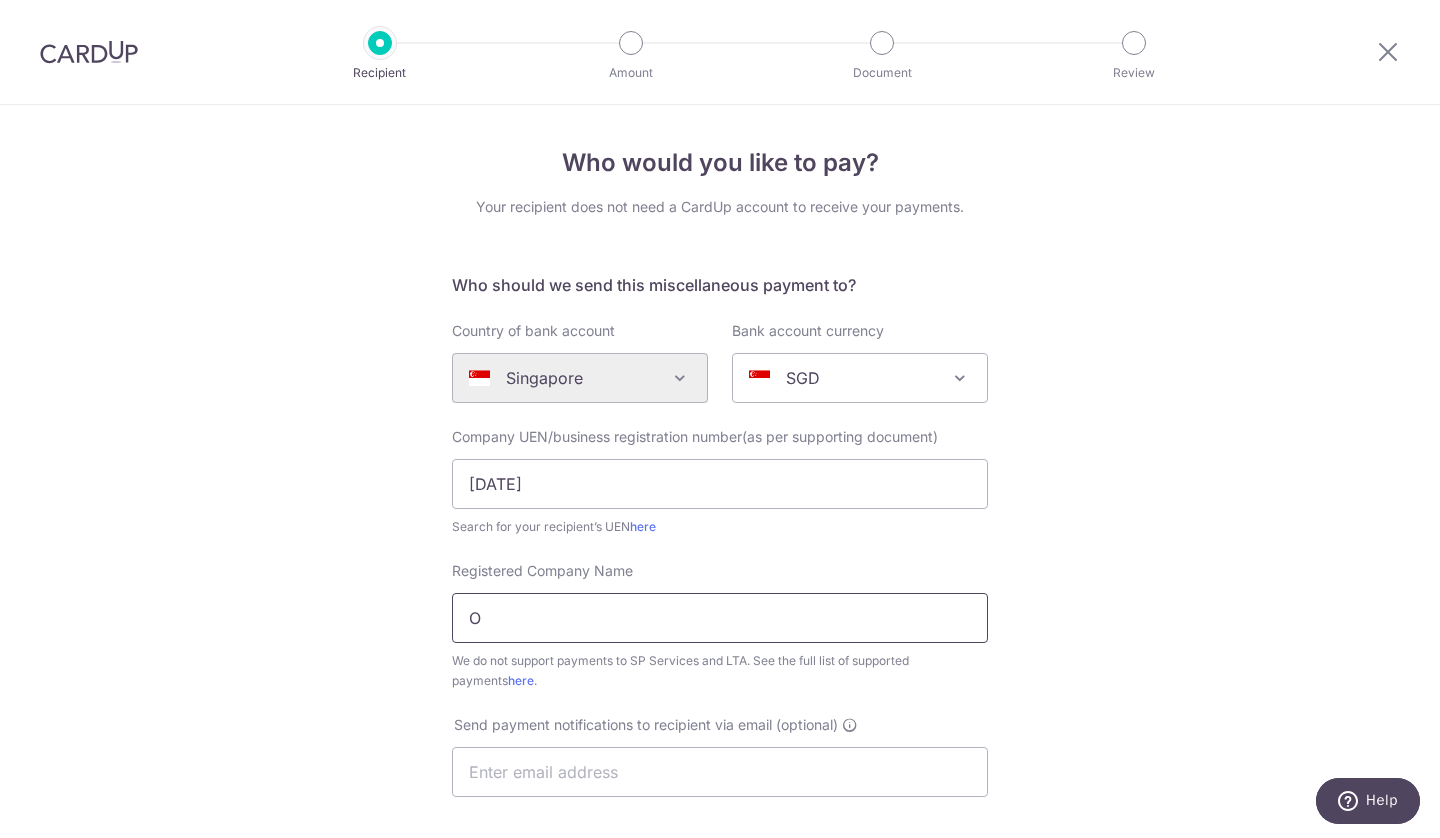 type on "Oberoi Workplace Pte Ltd" 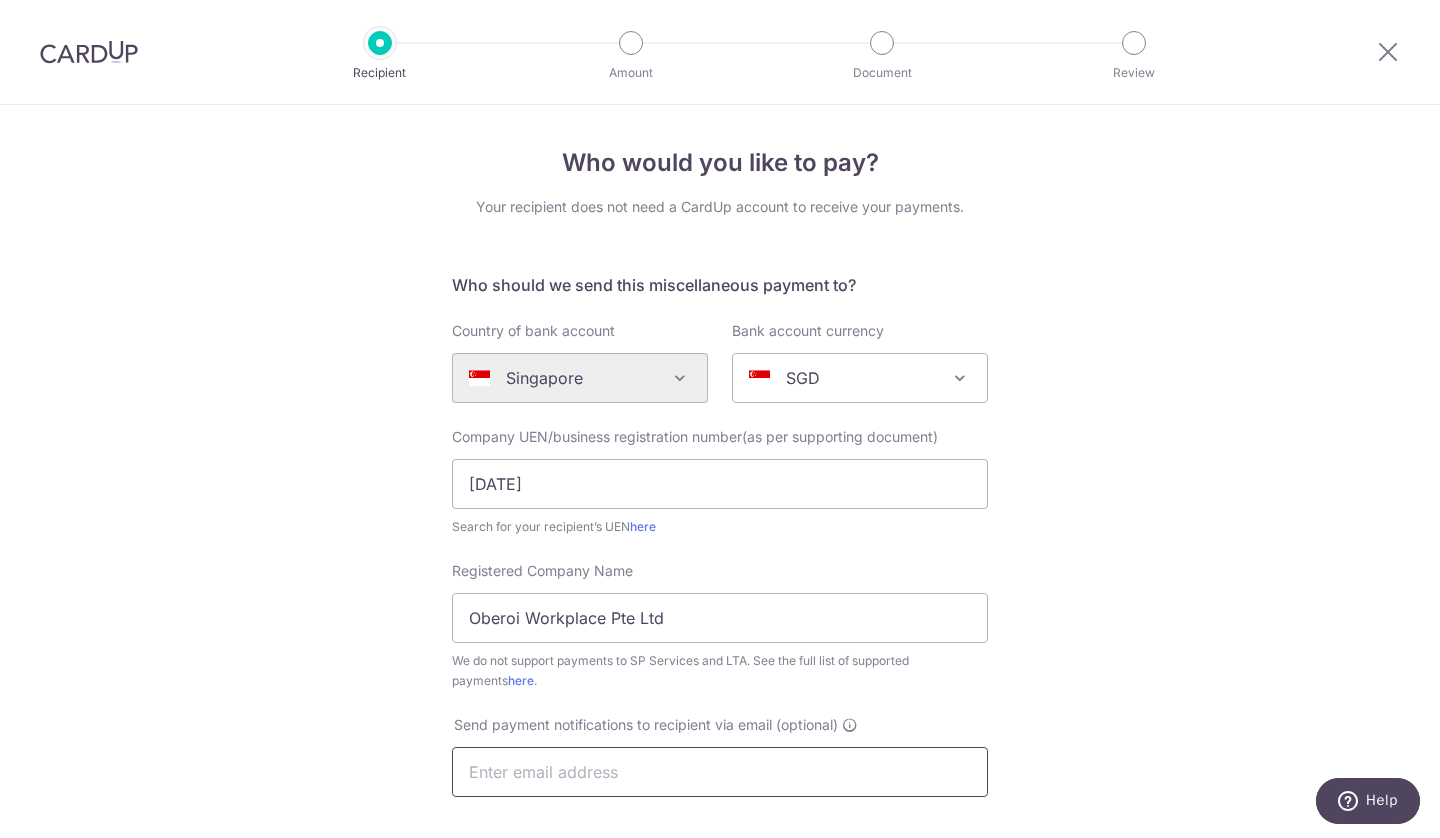 click at bounding box center (720, 772) 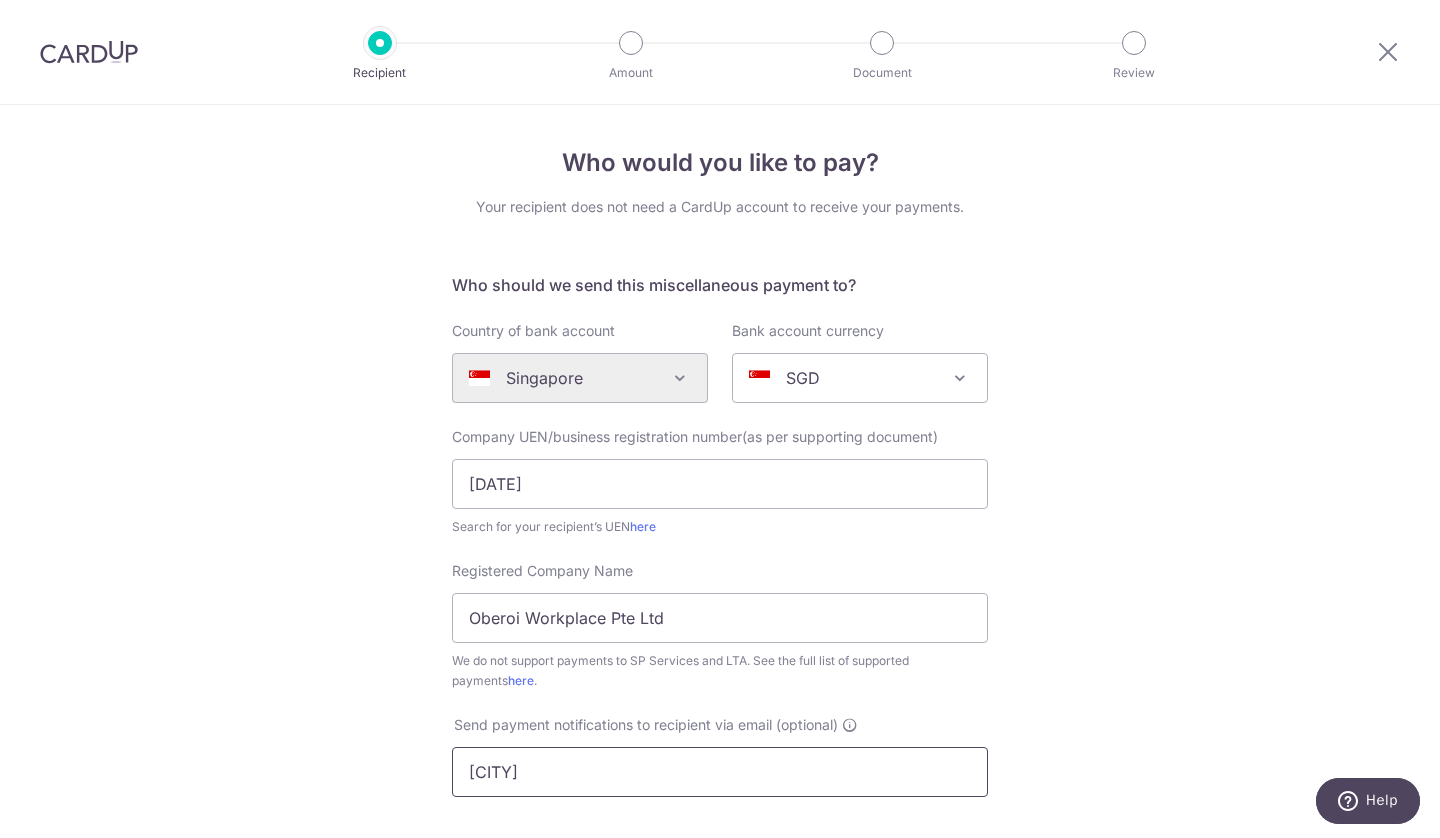 type on "sandy@oberoi-wp.com" 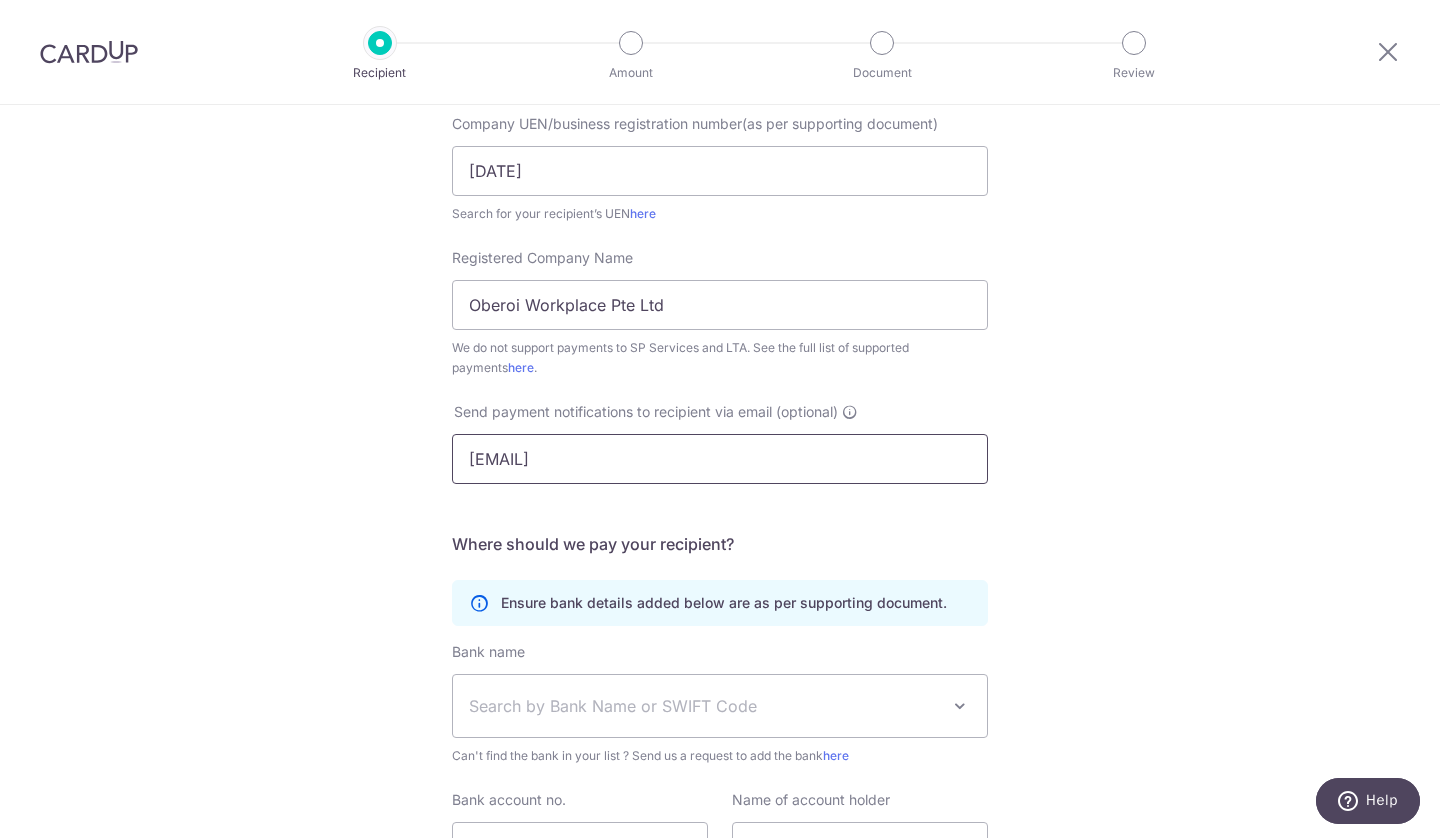 scroll, scrollTop: 314, scrollLeft: 0, axis: vertical 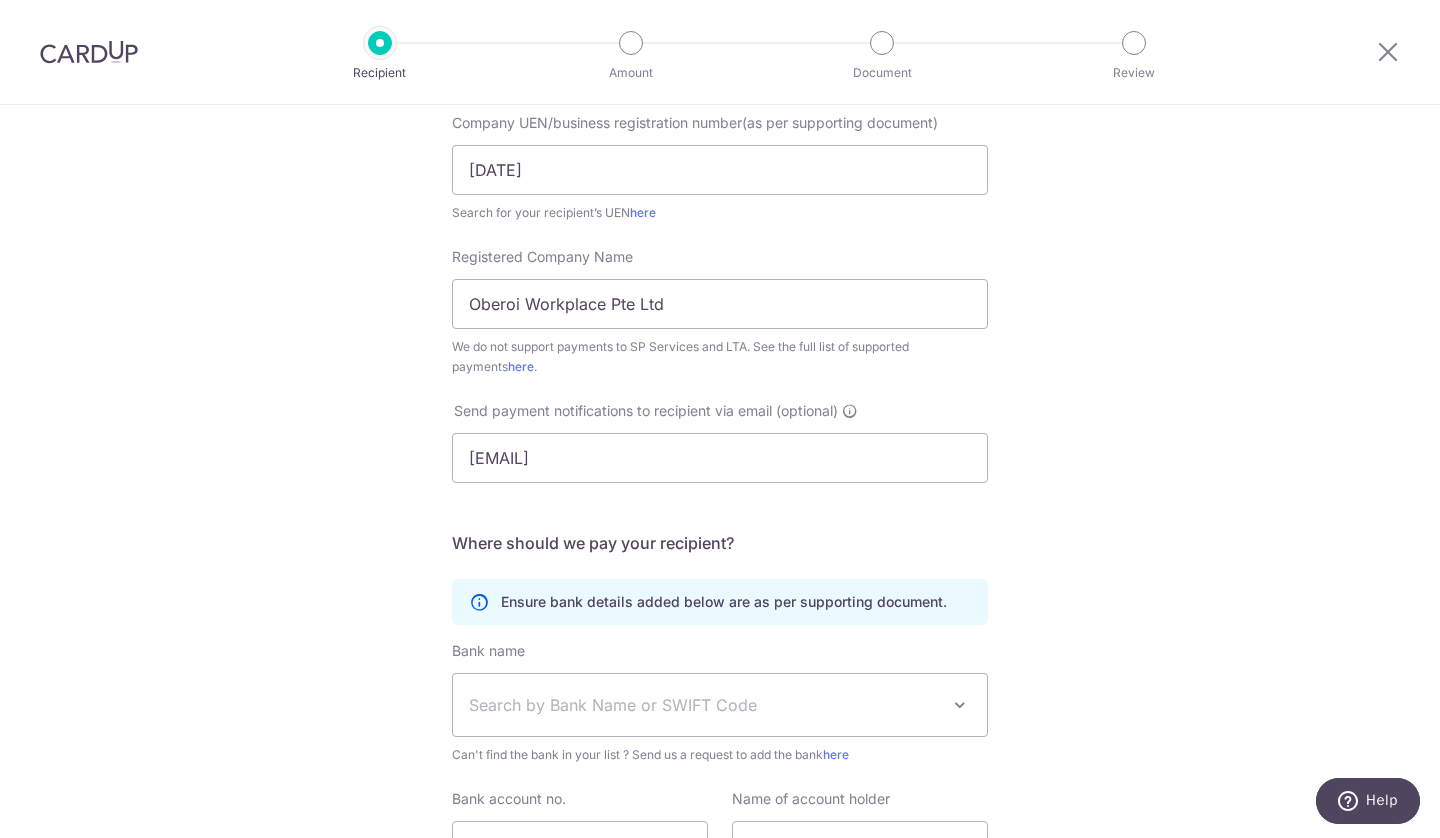 click on "Search by Bank Name or SWIFT Code" at bounding box center [704, 705] 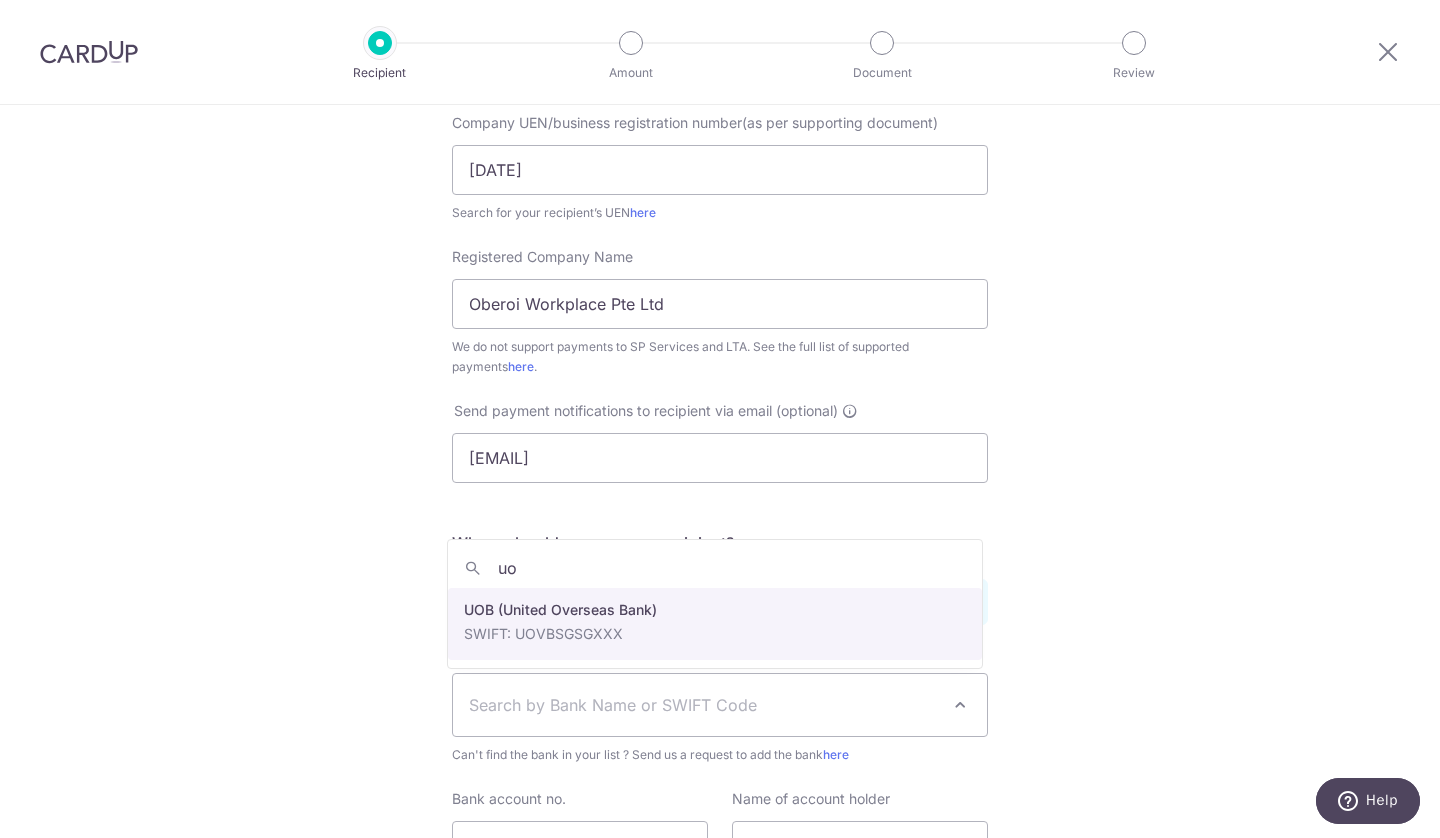 type on "uo" 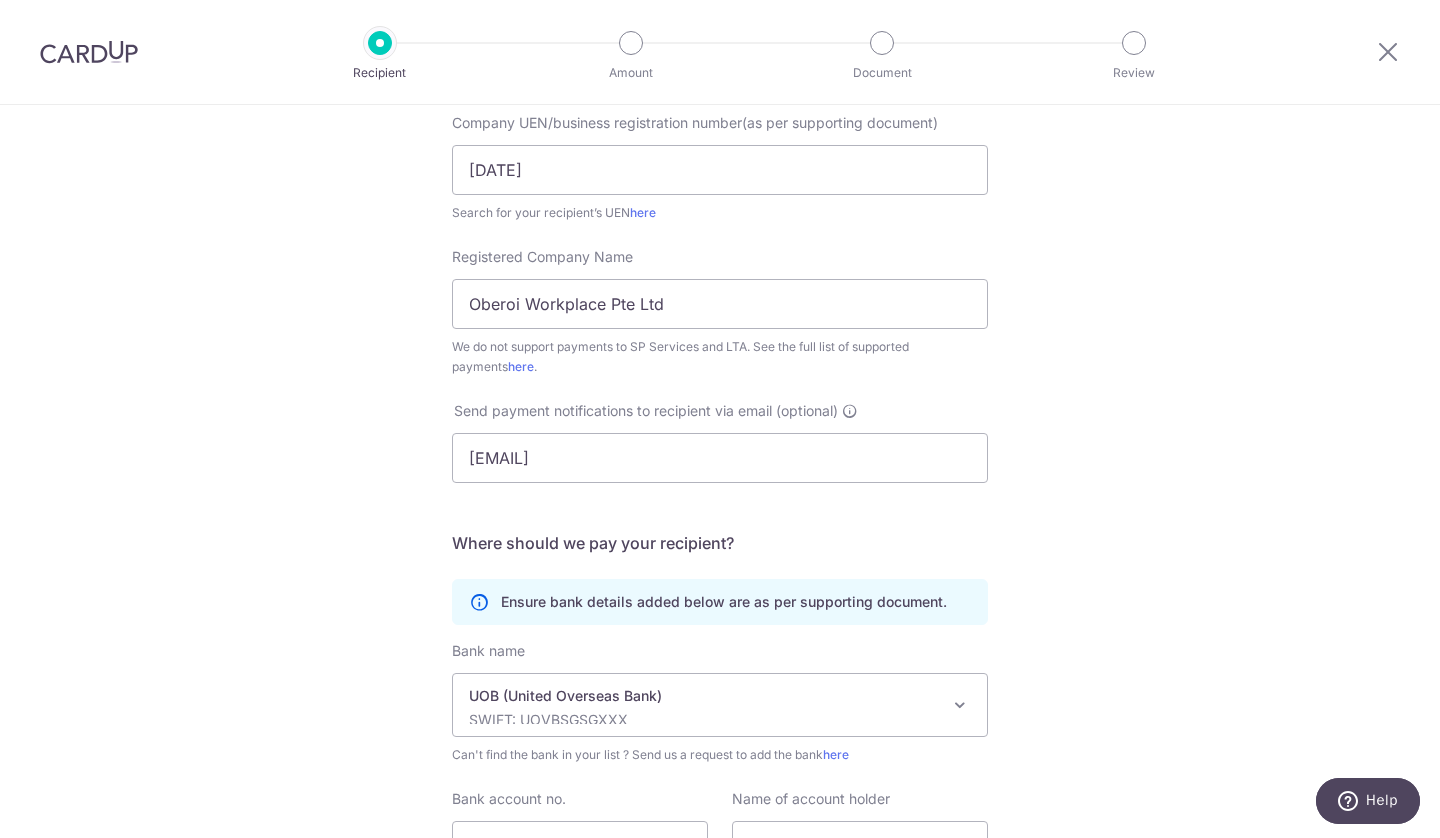scroll, scrollTop: 507, scrollLeft: 0, axis: vertical 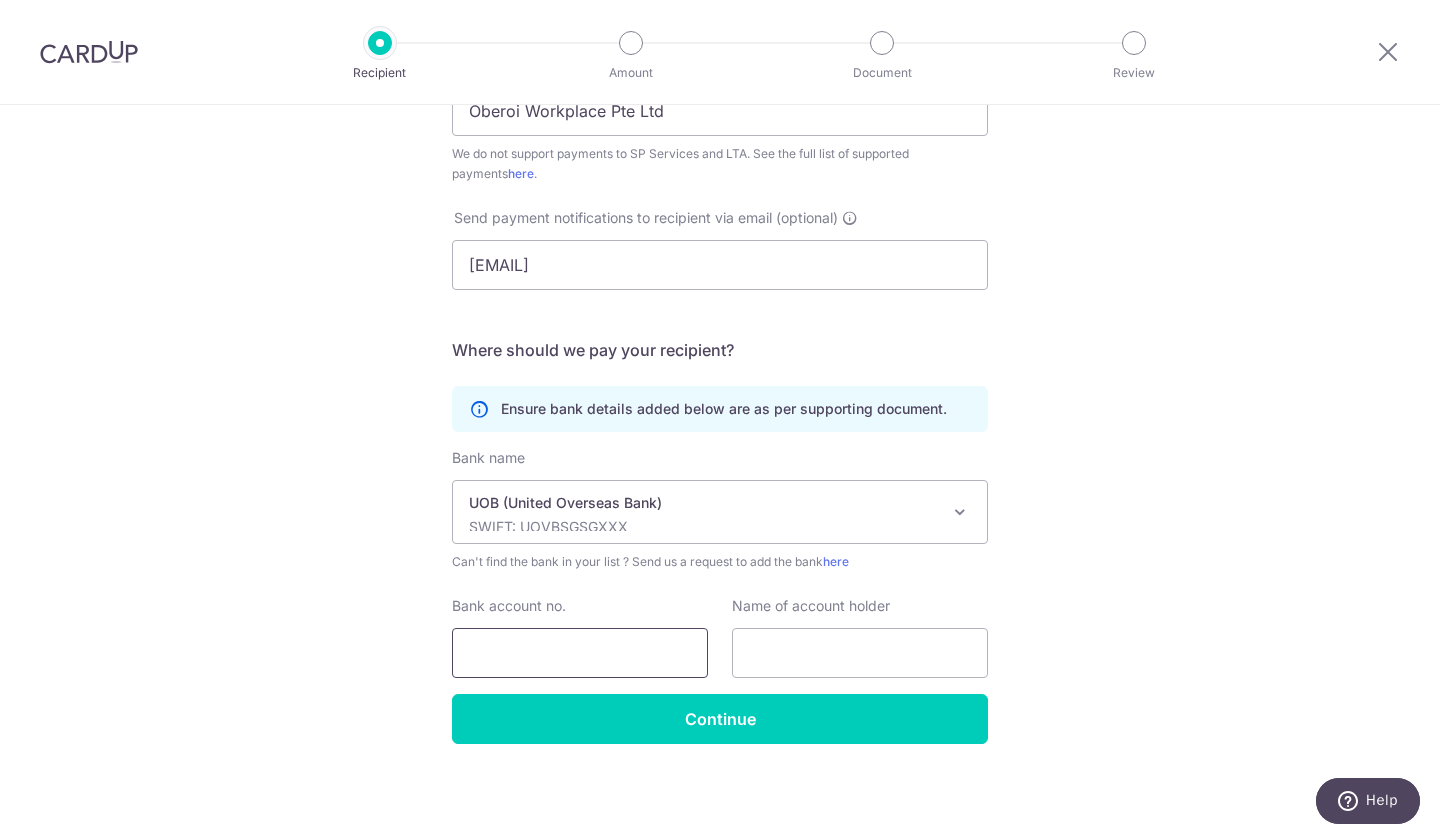 click on "Bank account no." at bounding box center (580, 653) 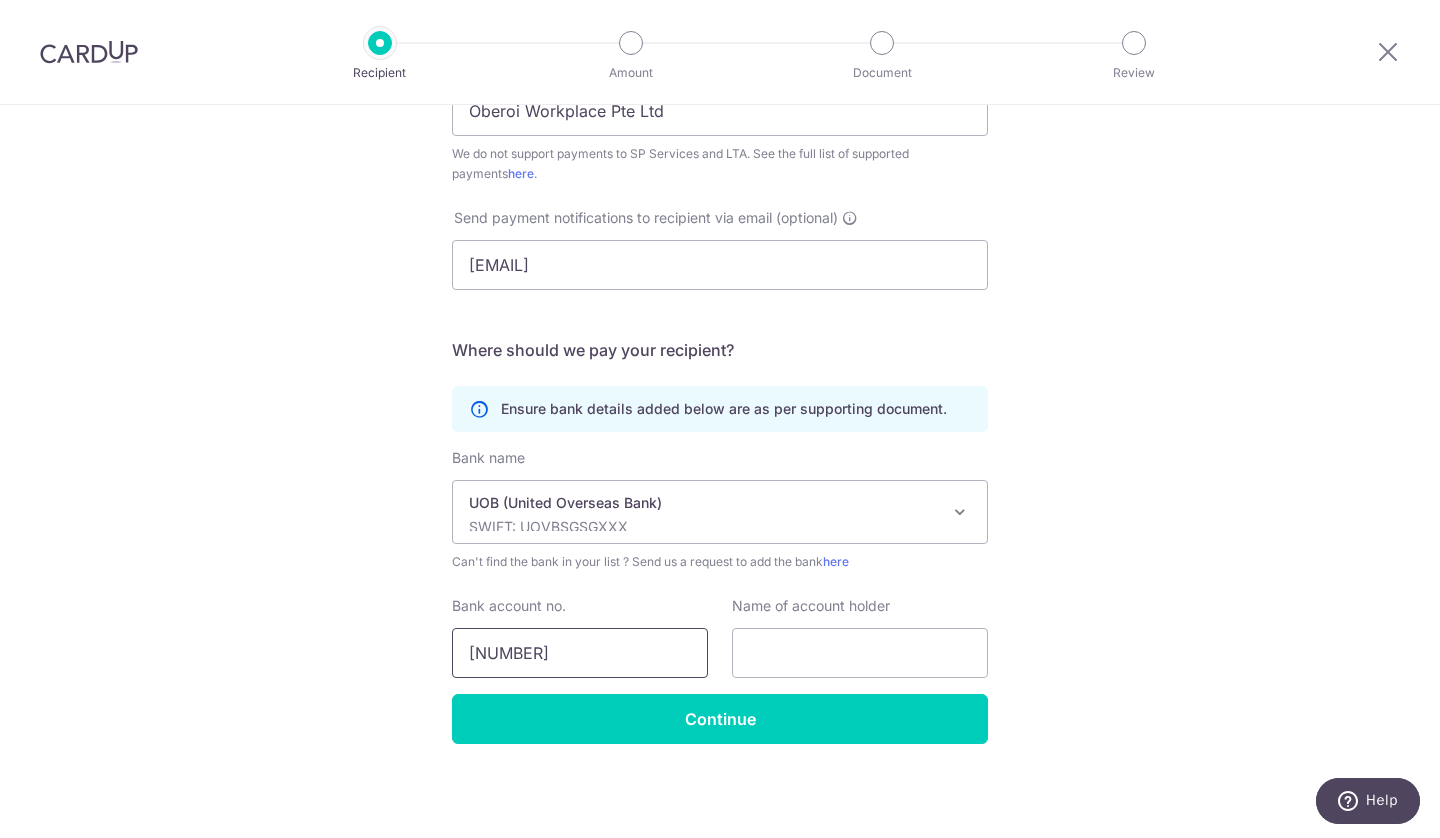 type on "3793050176" 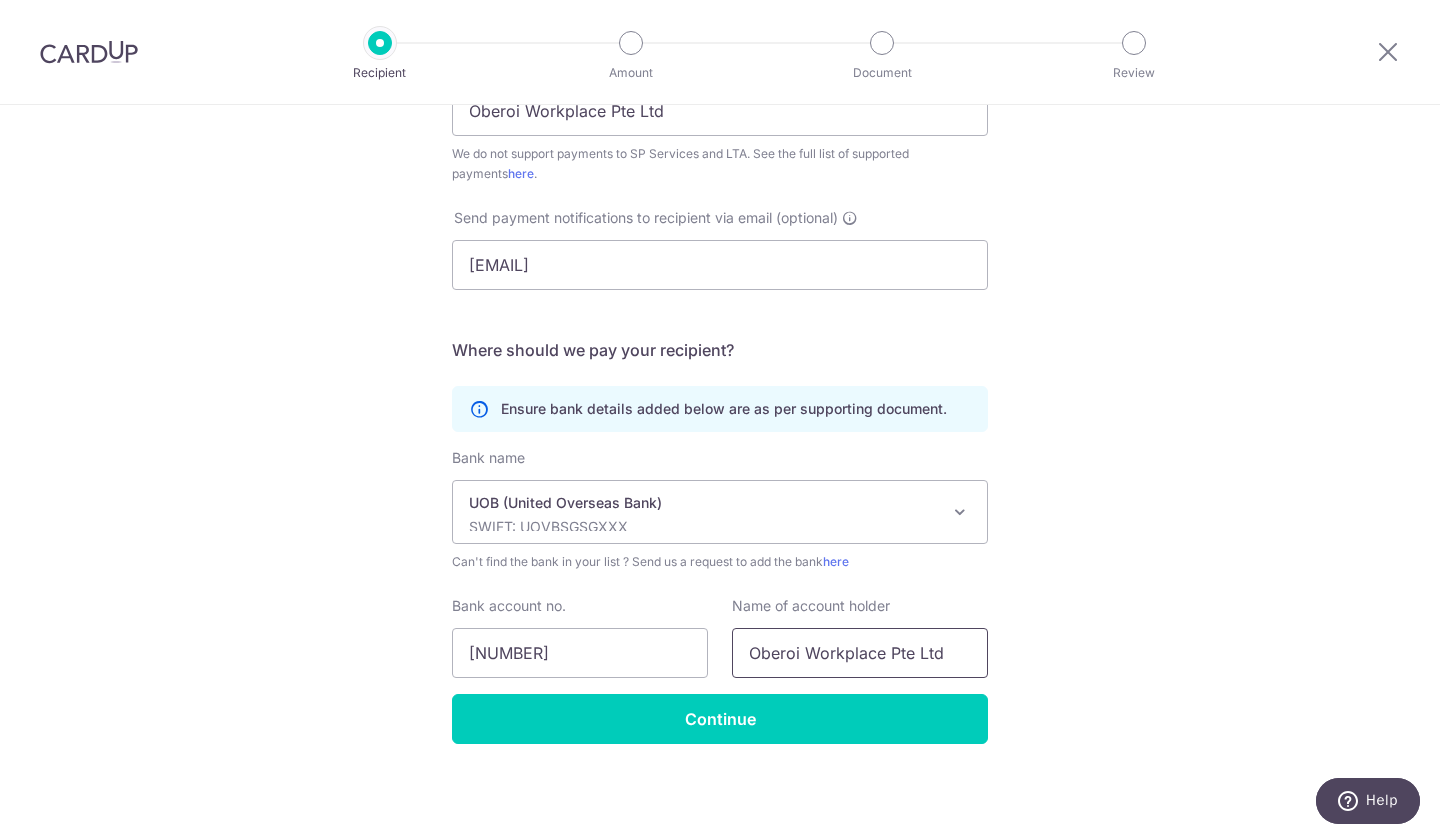 type on "Oberoi Workplace Pte Ltd" 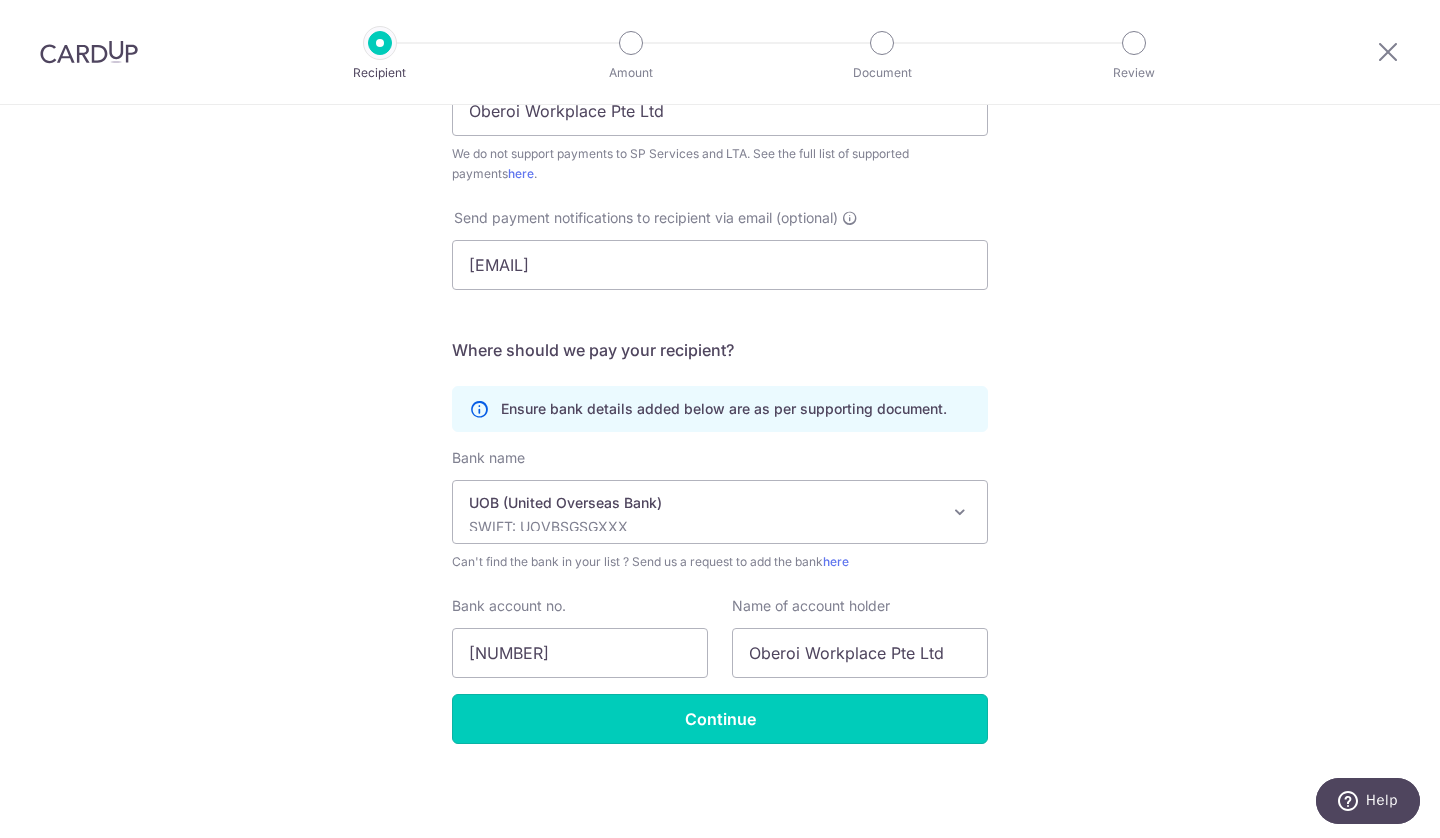 click on "Continue" at bounding box center [720, 719] 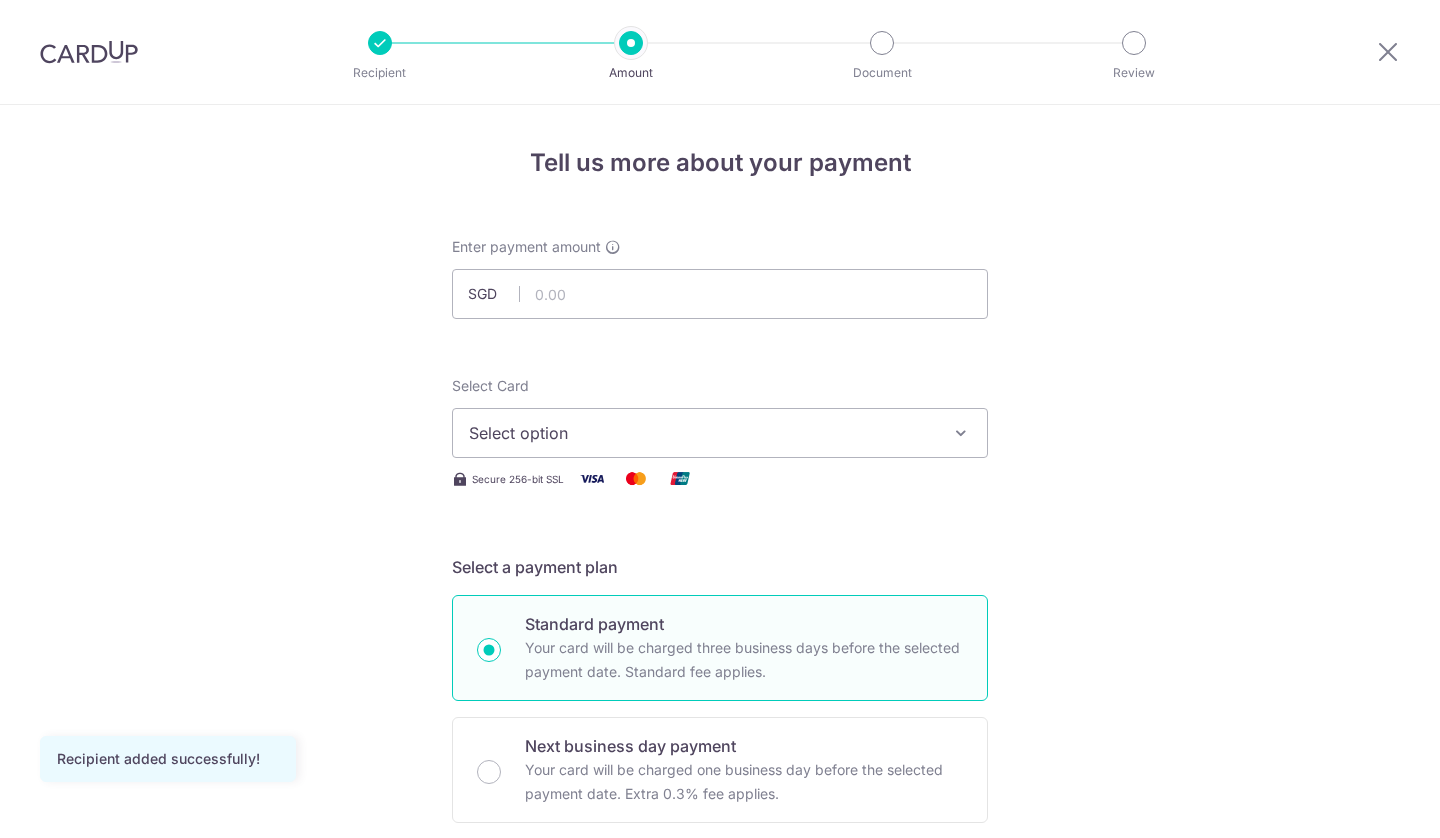 scroll, scrollTop: 0, scrollLeft: 0, axis: both 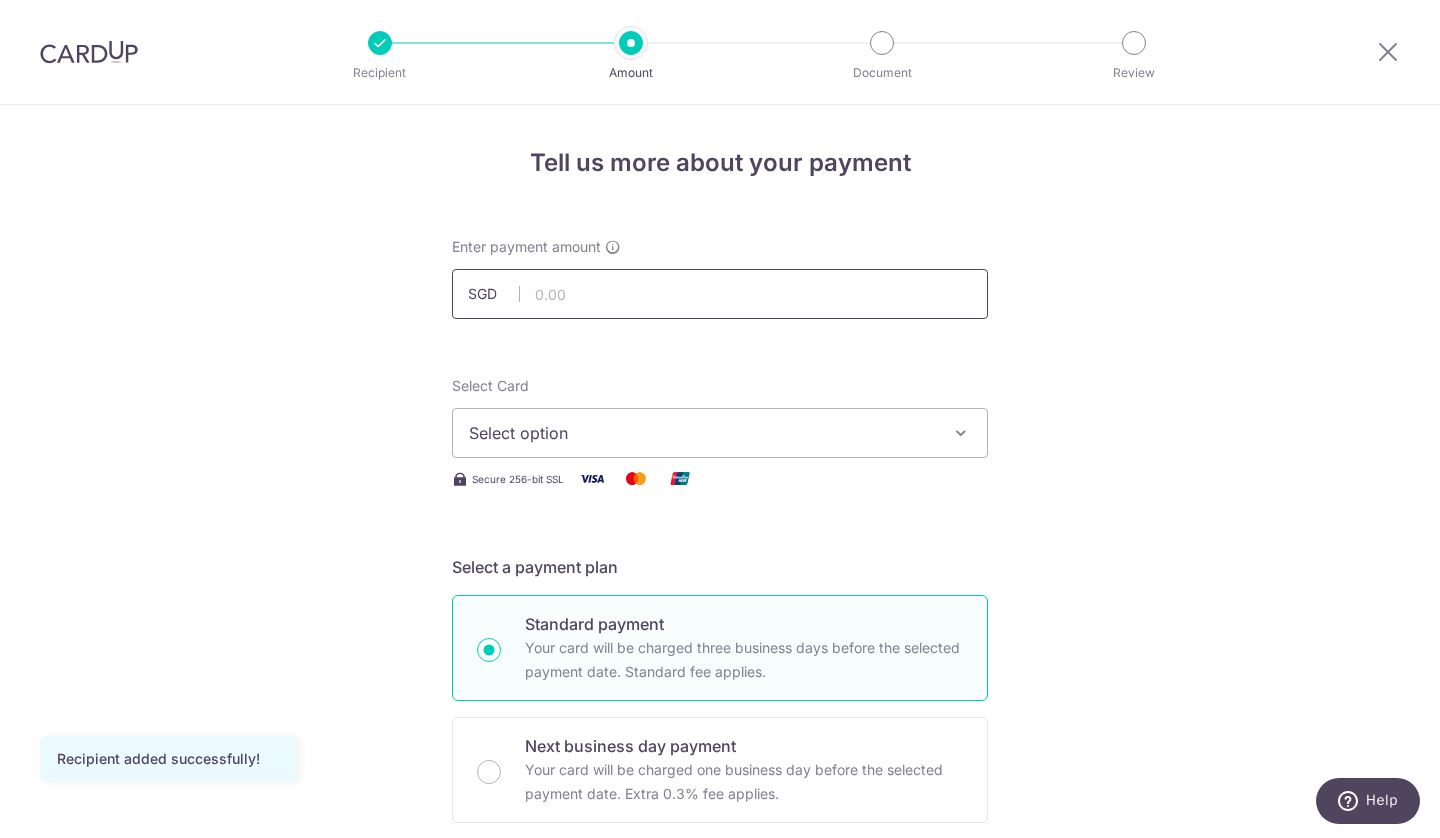 click at bounding box center (720, 294) 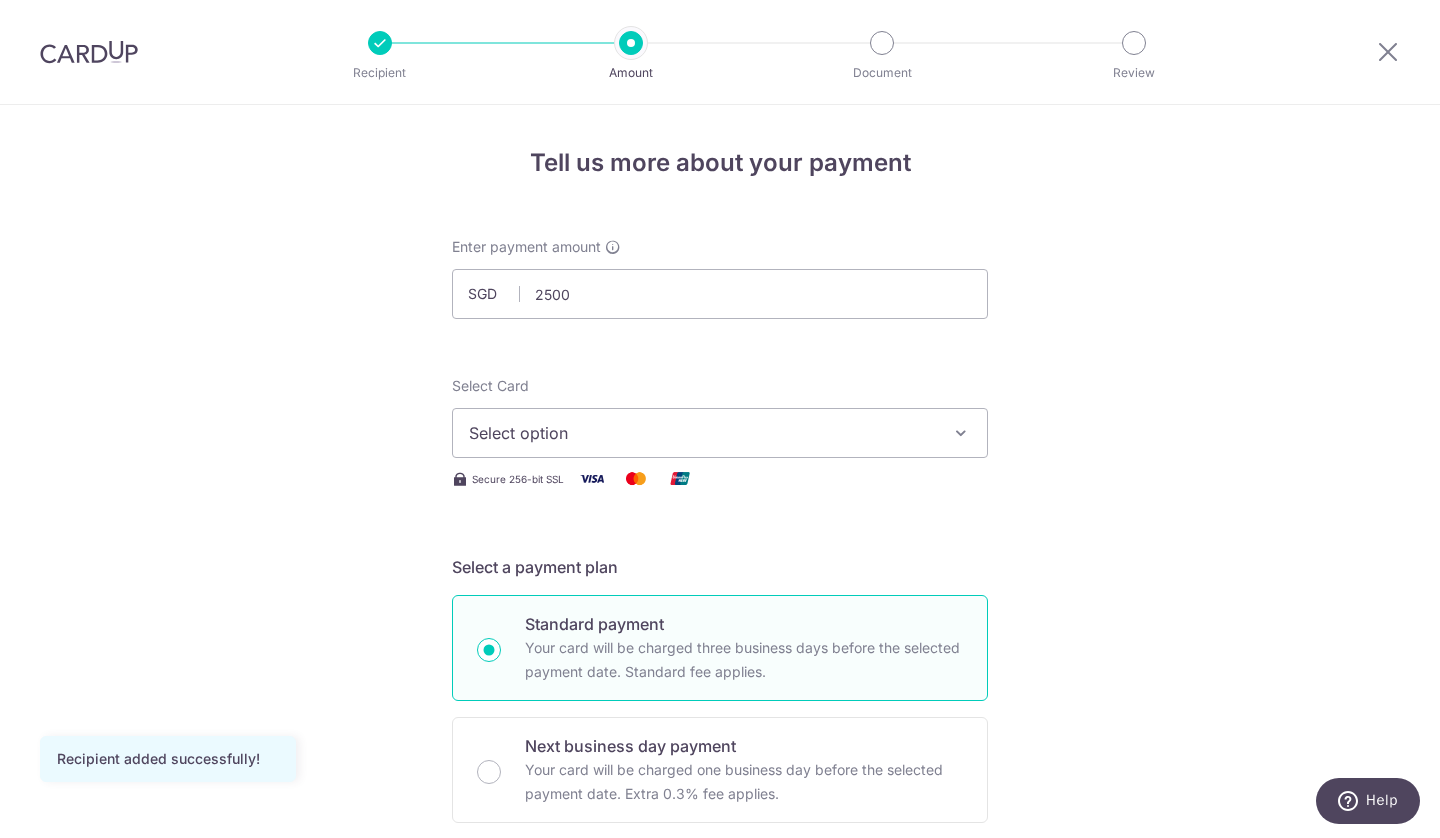 type on "2,500.00" 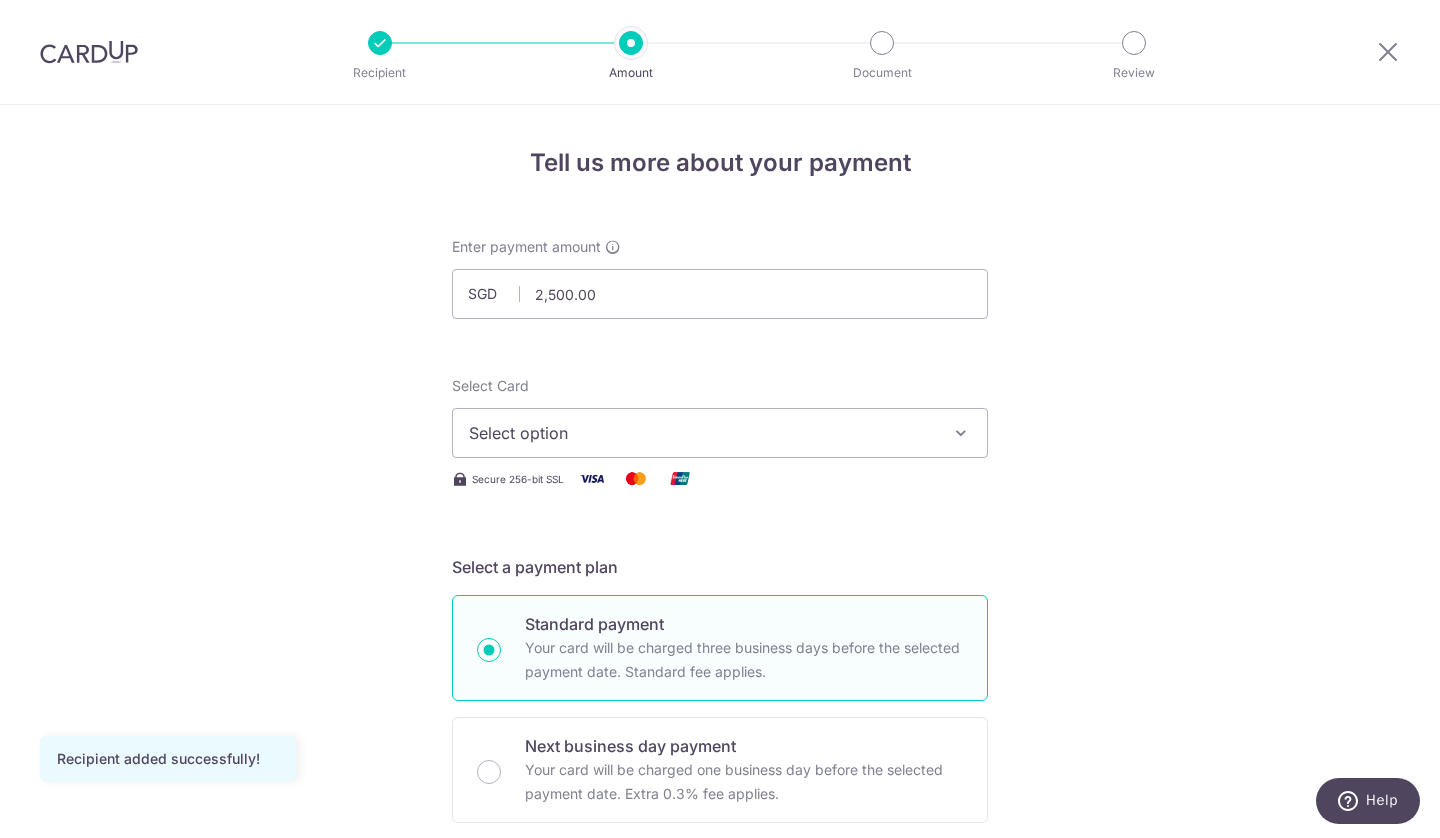 click on "Select option" at bounding box center [702, 433] 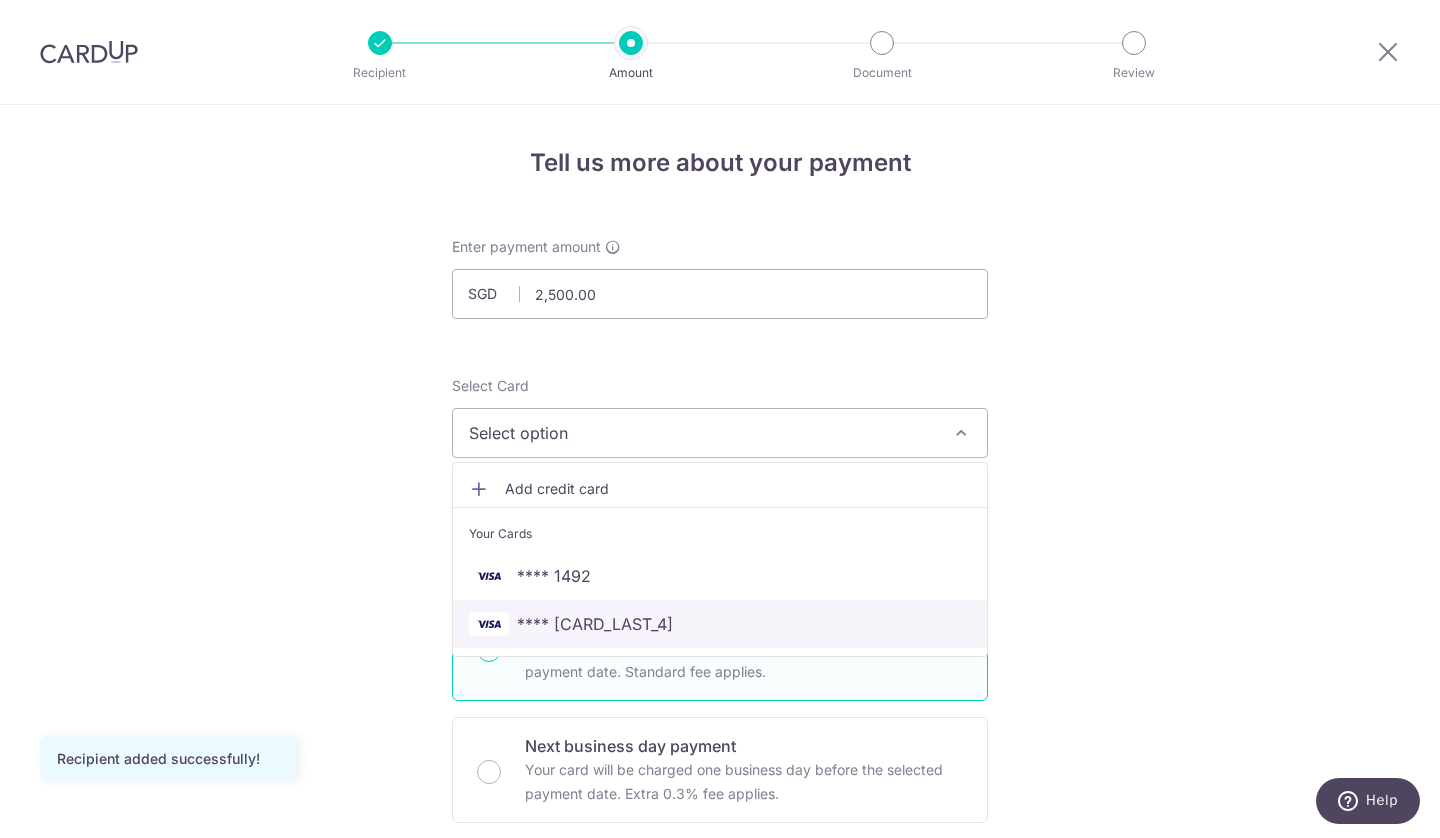click on "**** 9459" at bounding box center [720, 624] 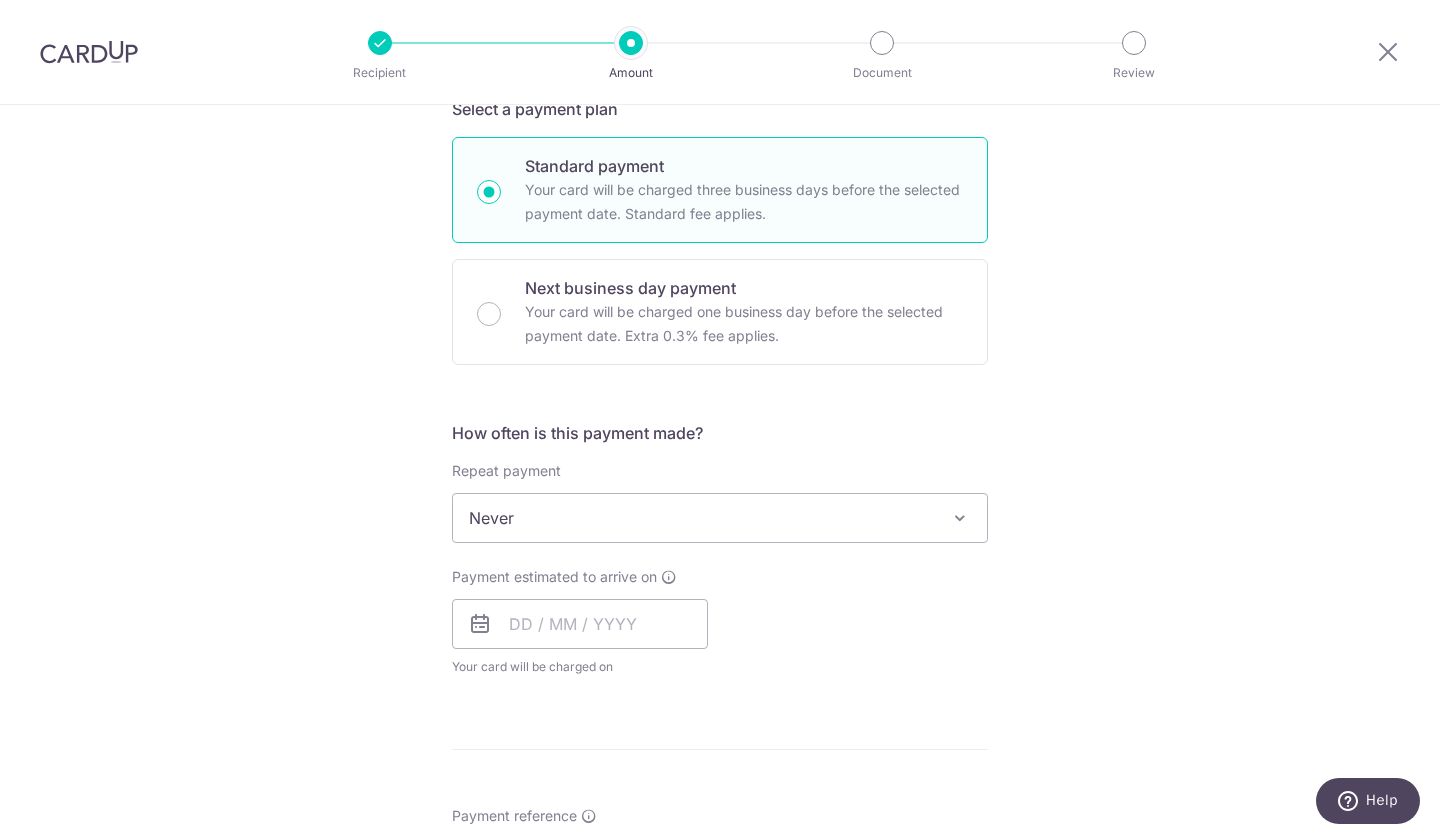 scroll, scrollTop: 466, scrollLeft: 0, axis: vertical 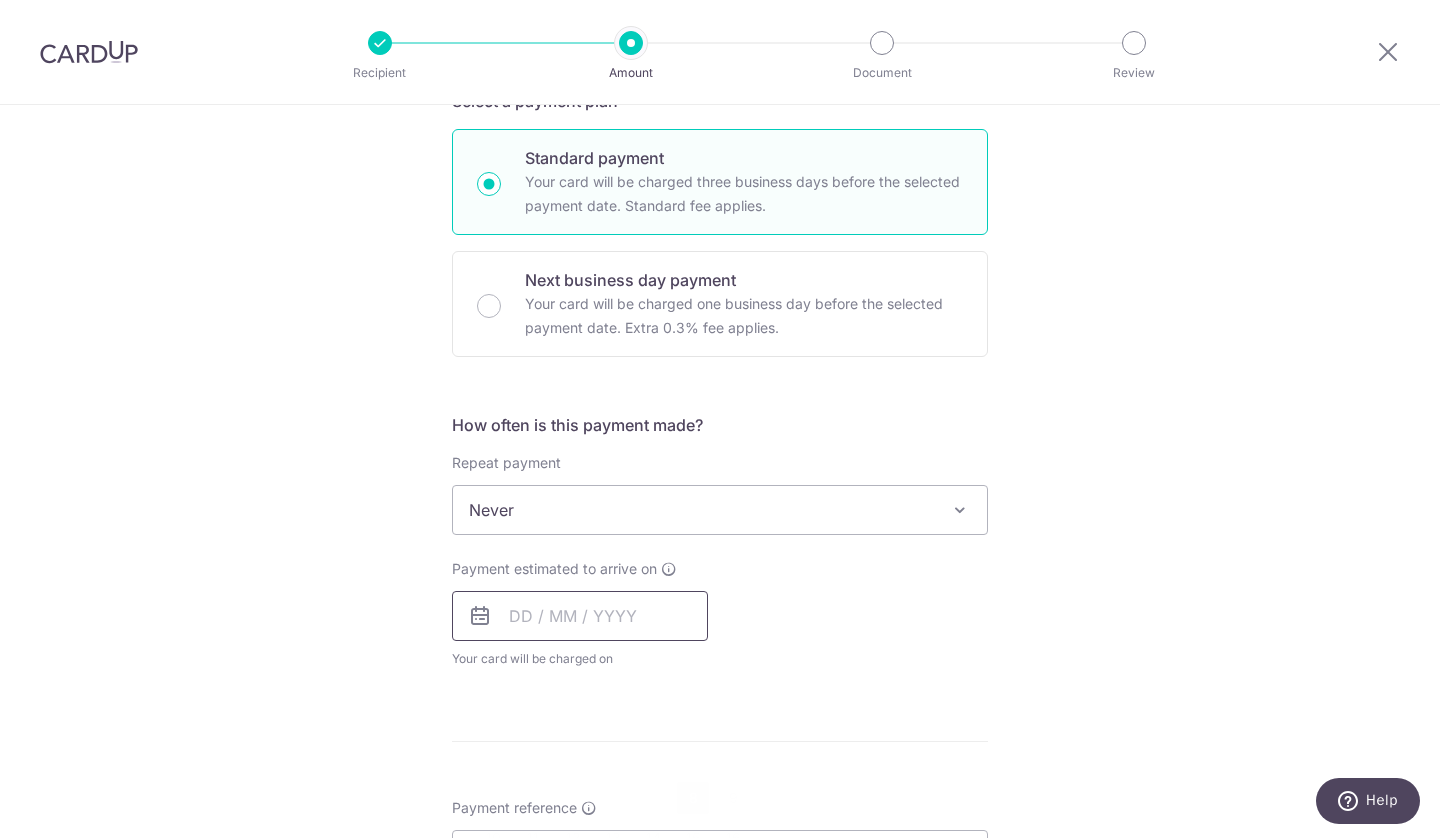 click at bounding box center [580, 616] 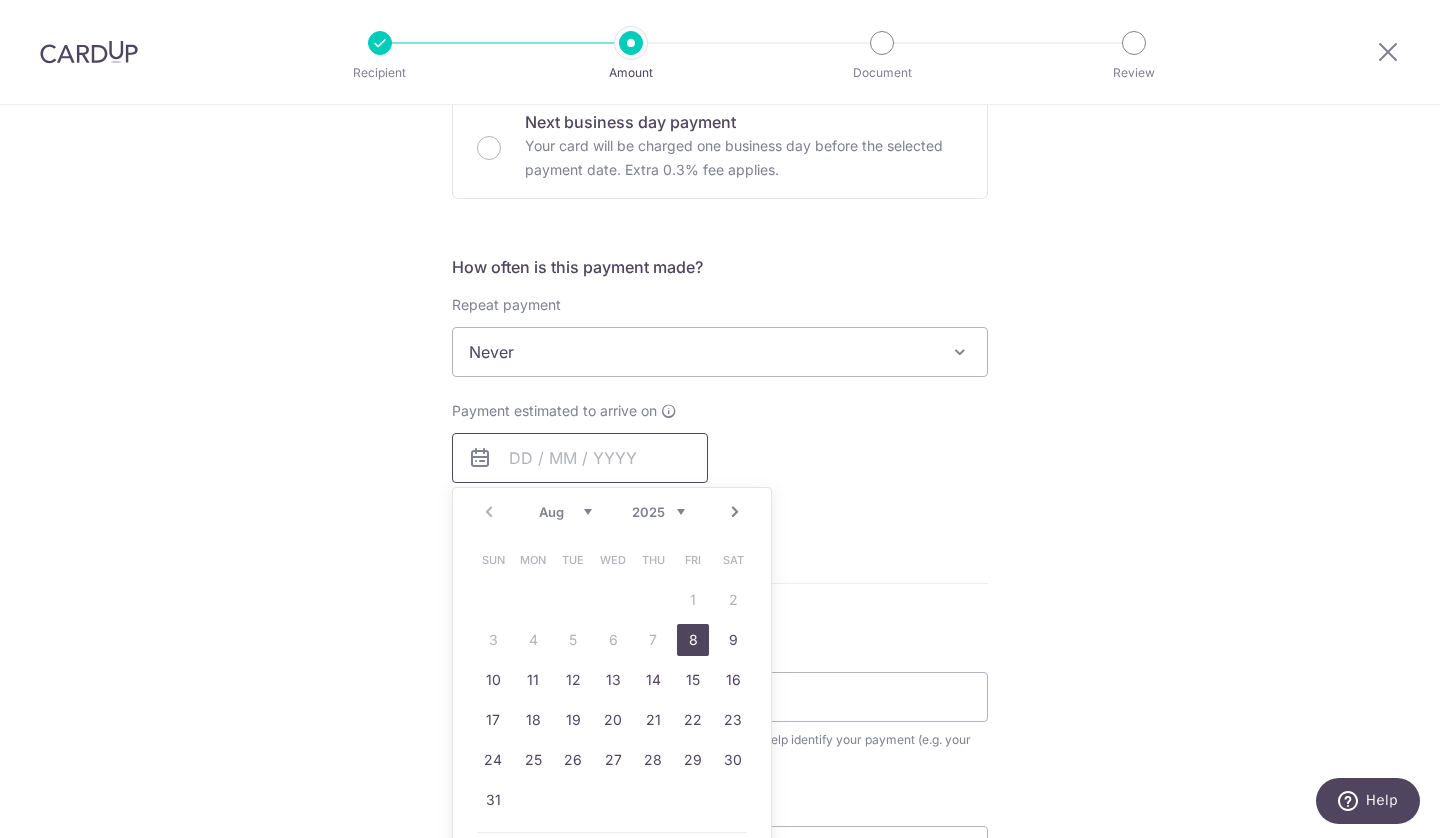 scroll, scrollTop: 626, scrollLeft: 0, axis: vertical 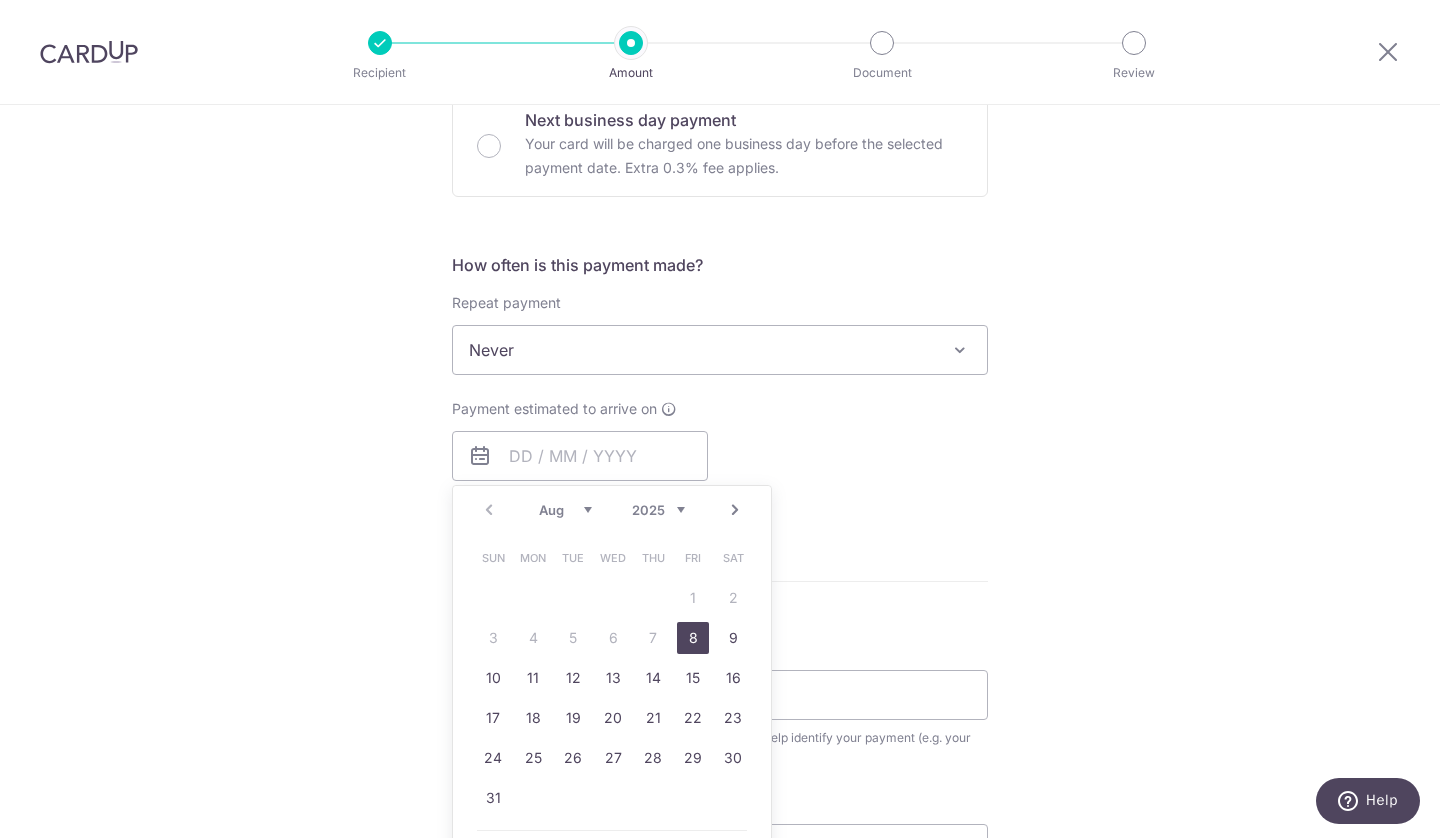 click on "8" at bounding box center [693, 638] 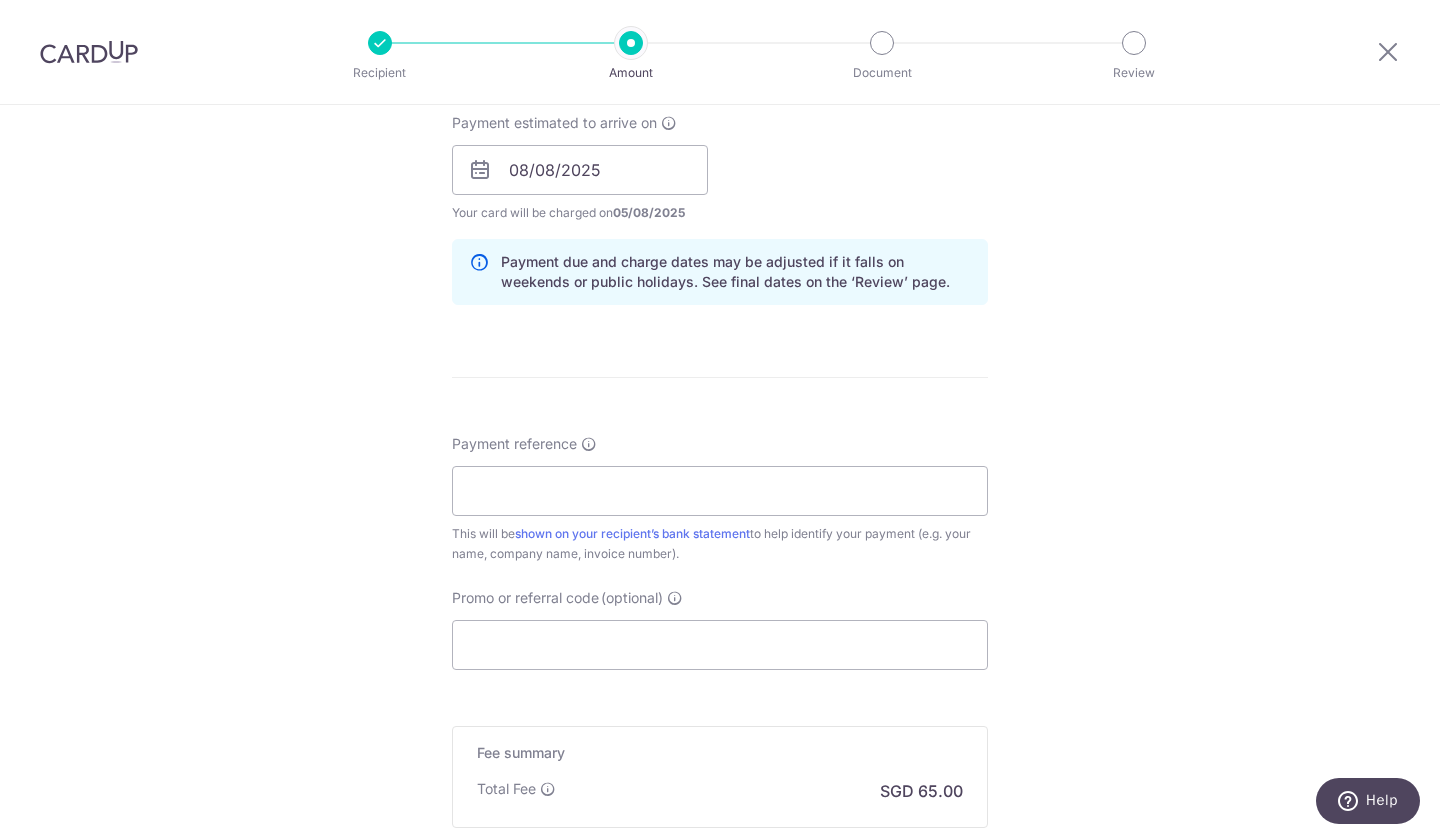 scroll, scrollTop: 913, scrollLeft: 0, axis: vertical 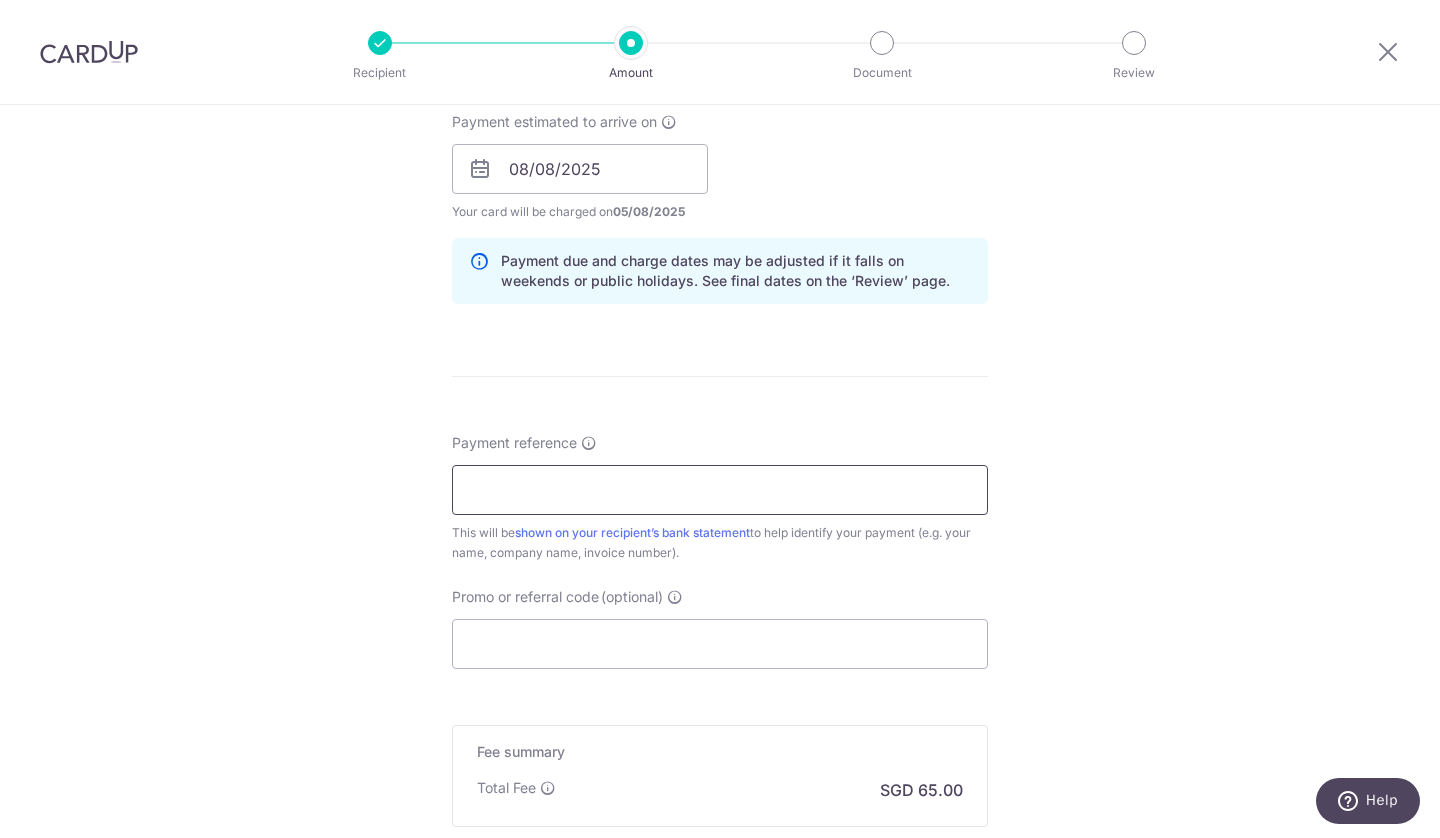 click on "Payment reference" at bounding box center (720, 490) 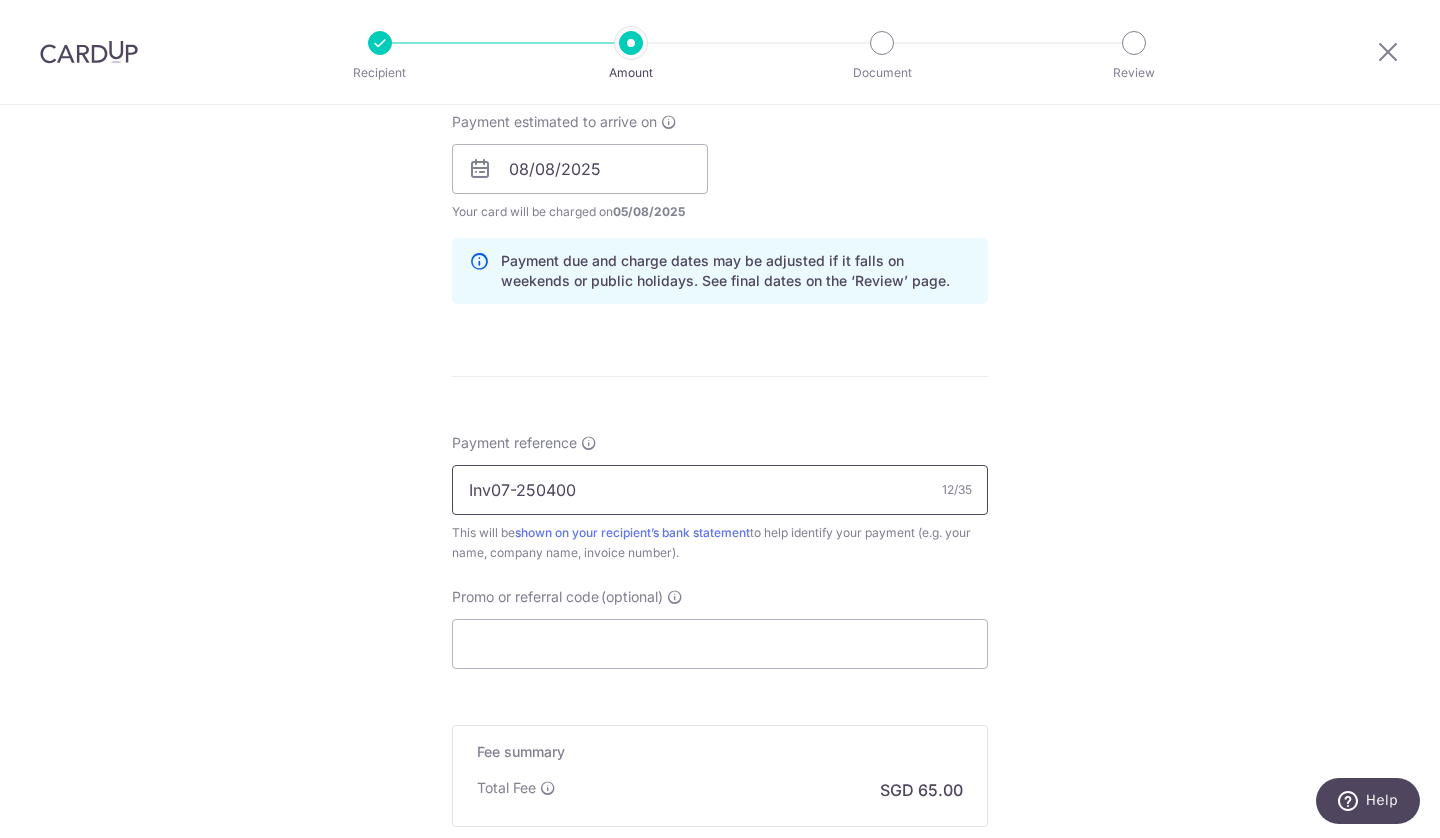 type on "Inv07-250400" 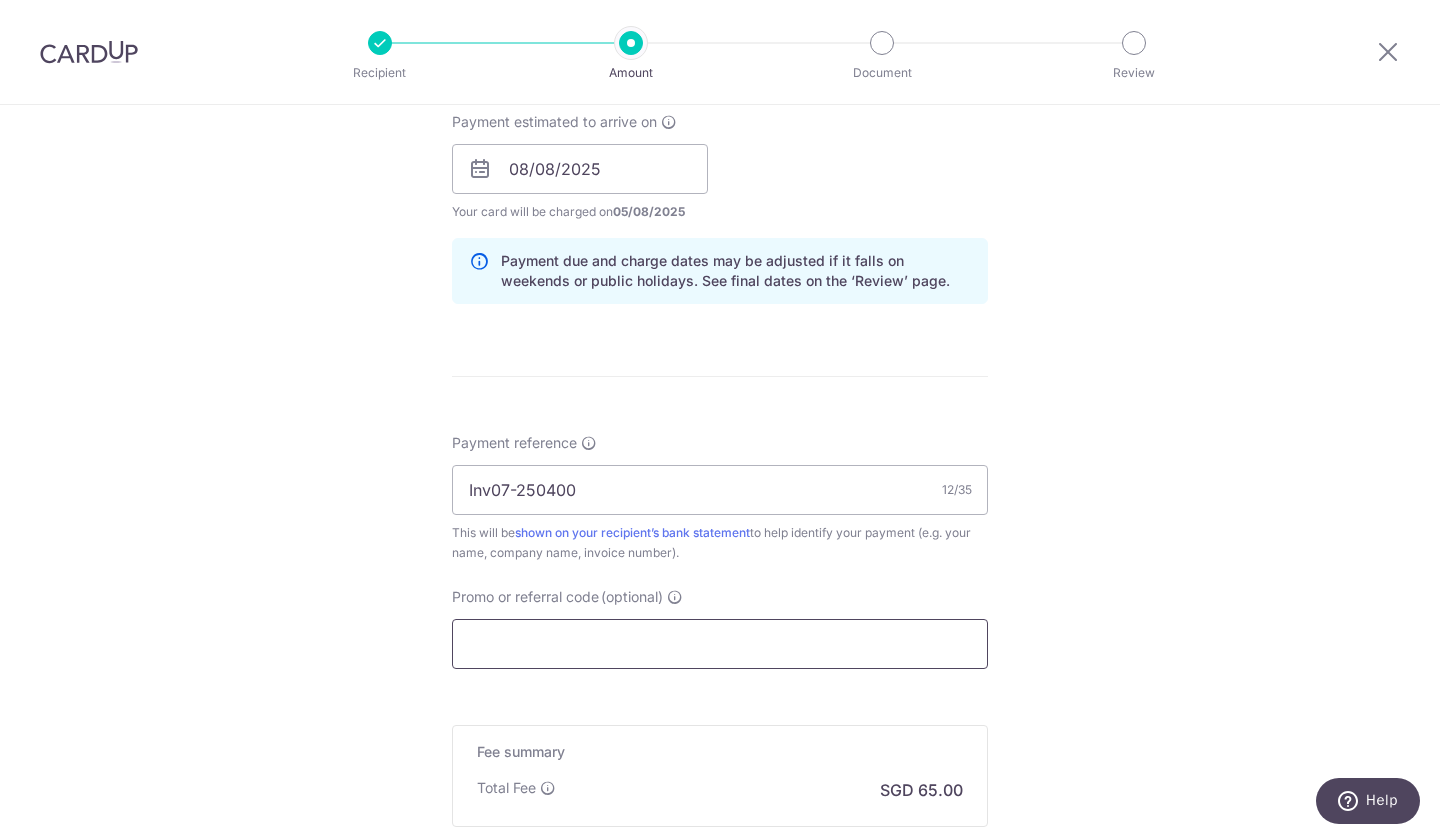 click on "Promo or referral code
(optional)" at bounding box center (720, 644) 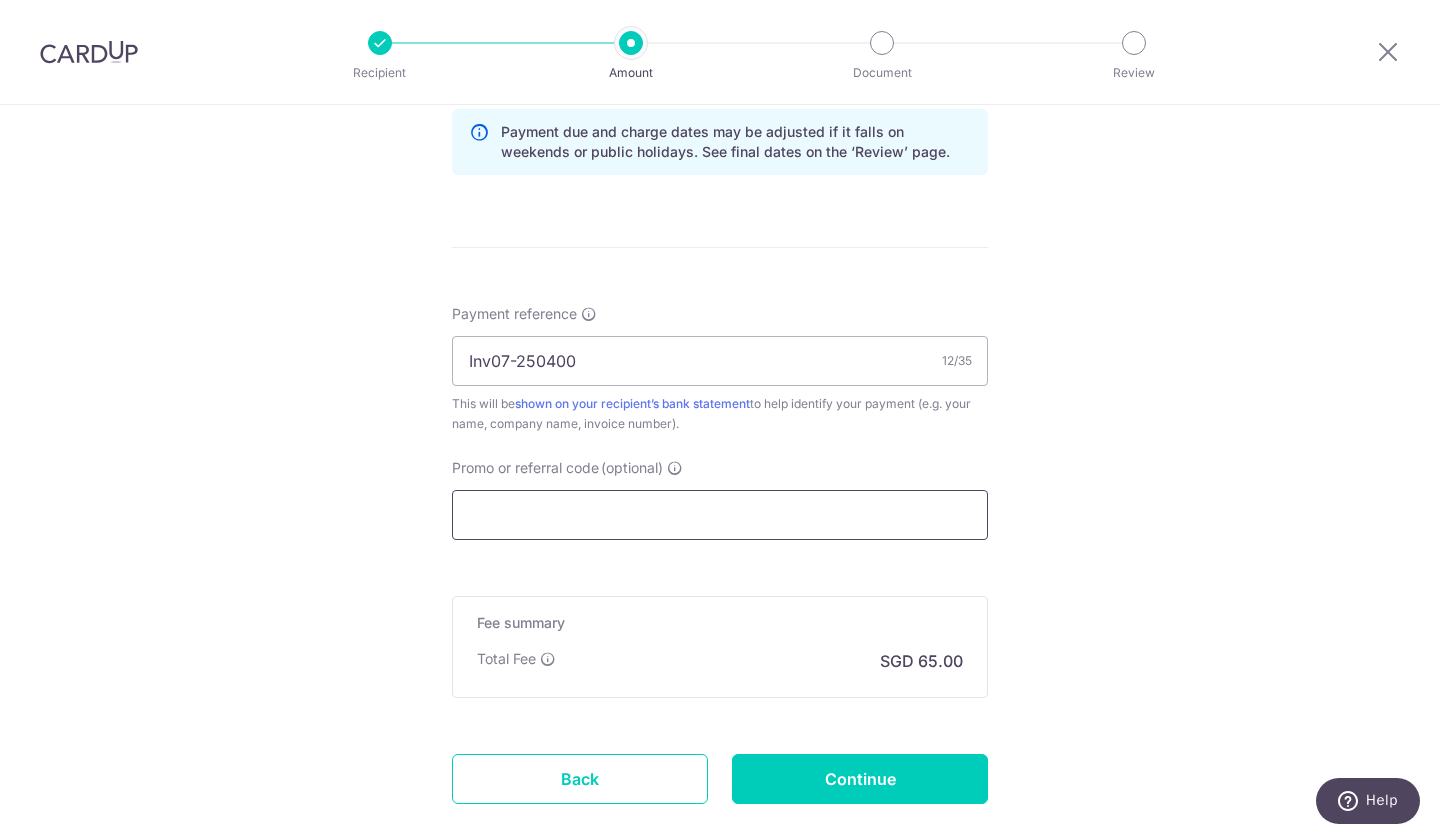 scroll, scrollTop: 1043, scrollLeft: 0, axis: vertical 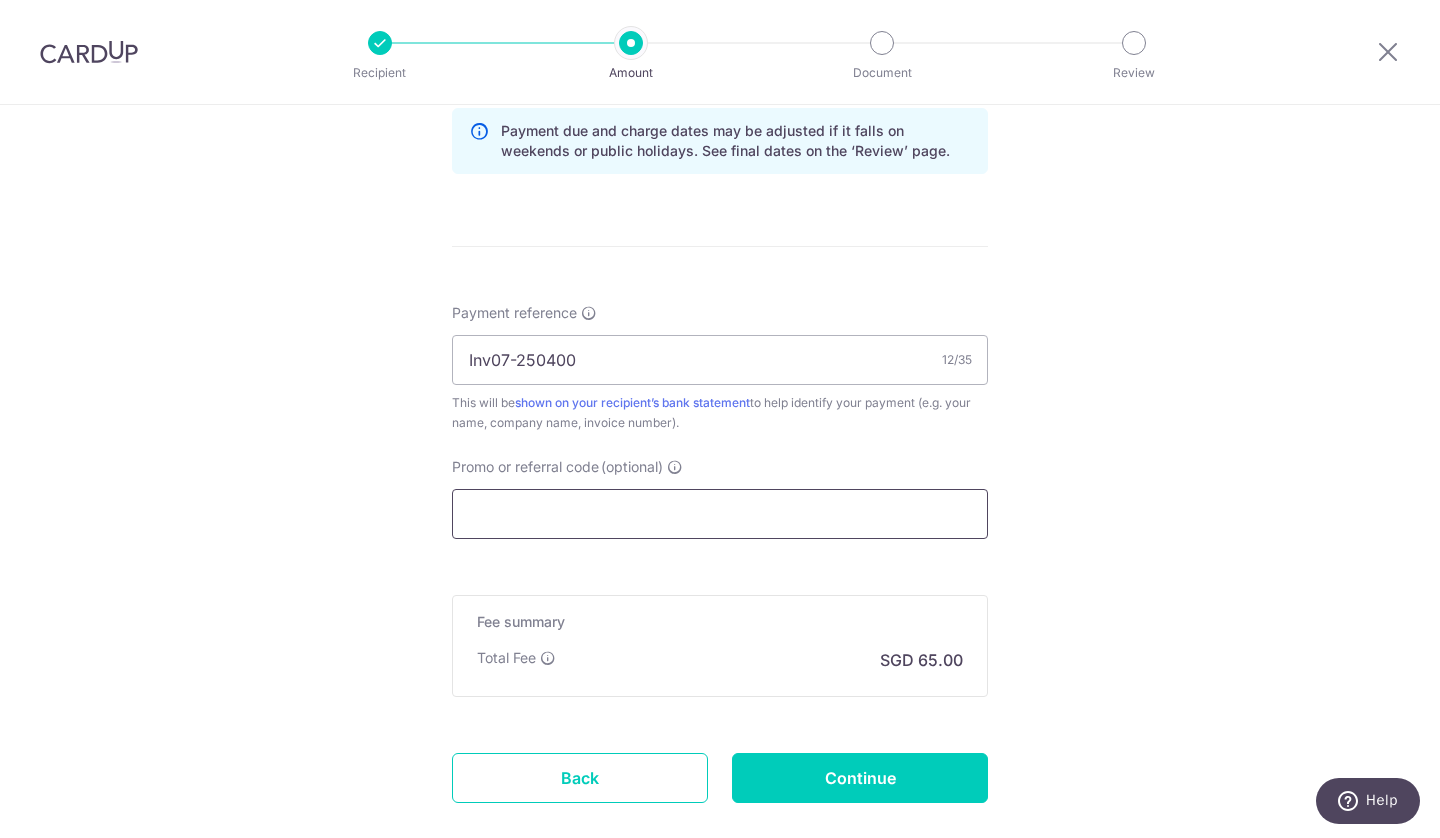 paste on "OCBC195" 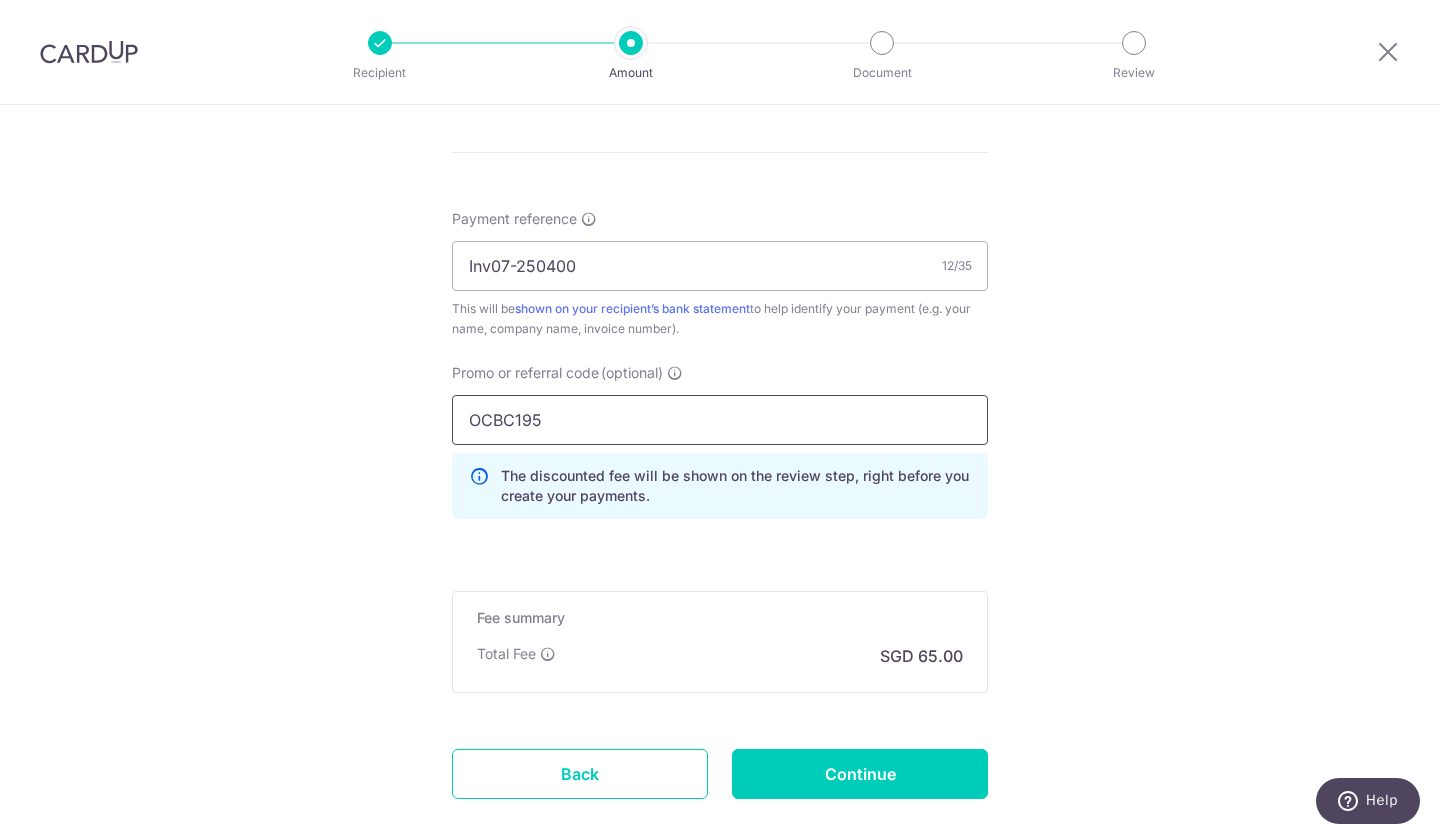 scroll, scrollTop: 1138, scrollLeft: 0, axis: vertical 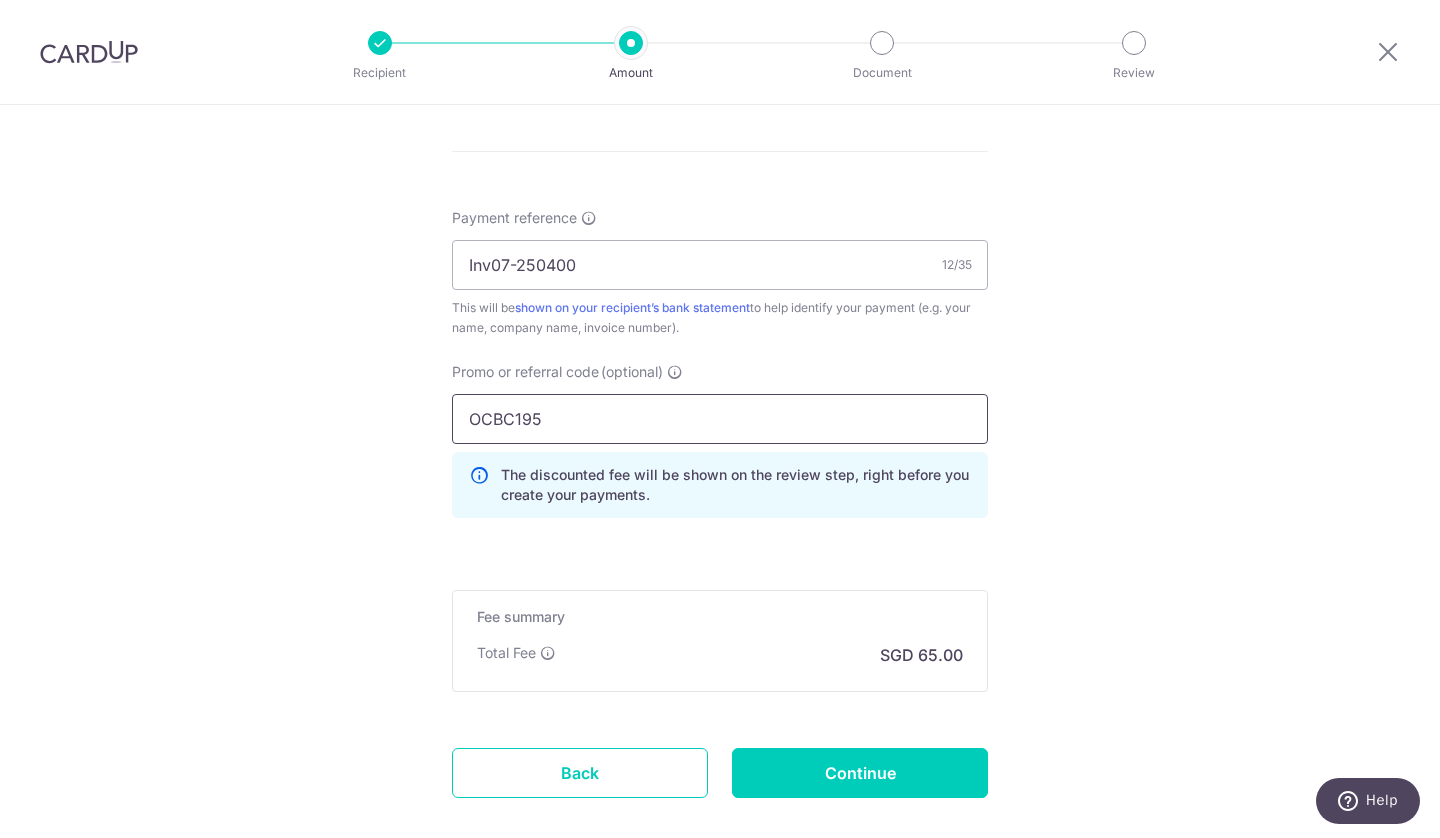type on "OCBC195" 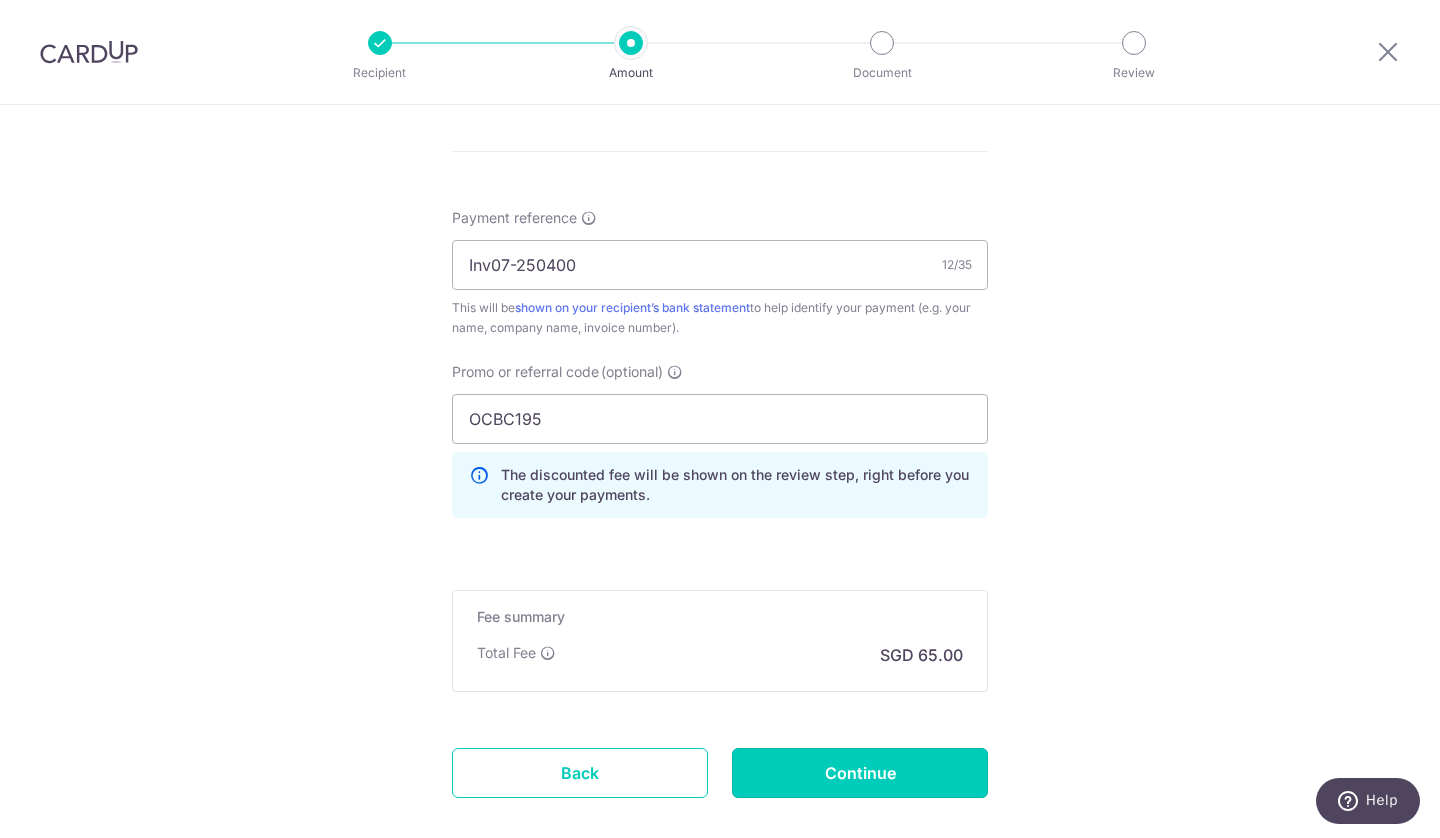 click on "Continue" at bounding box center (860, 773) 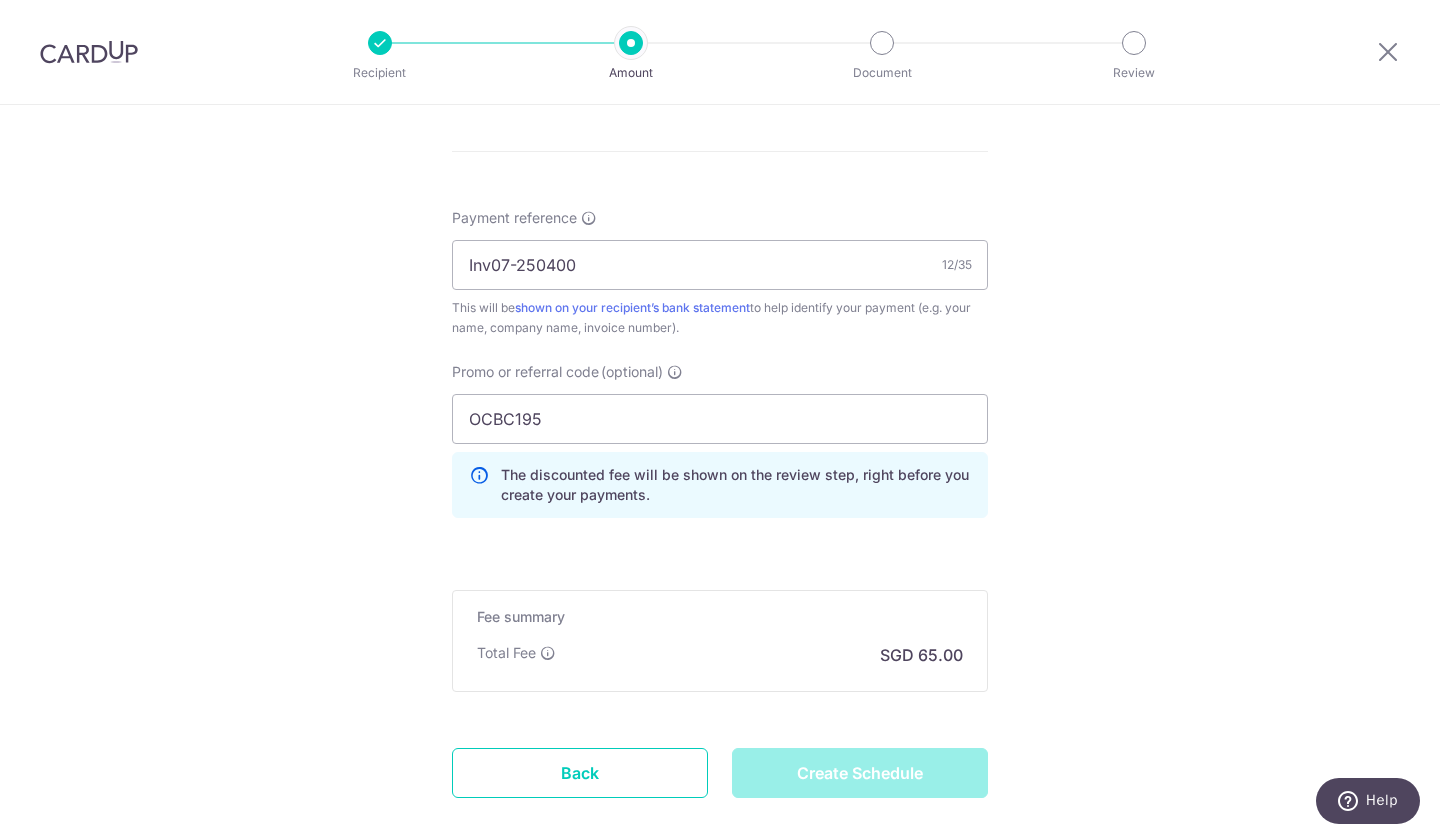 type on "Create Schedule" 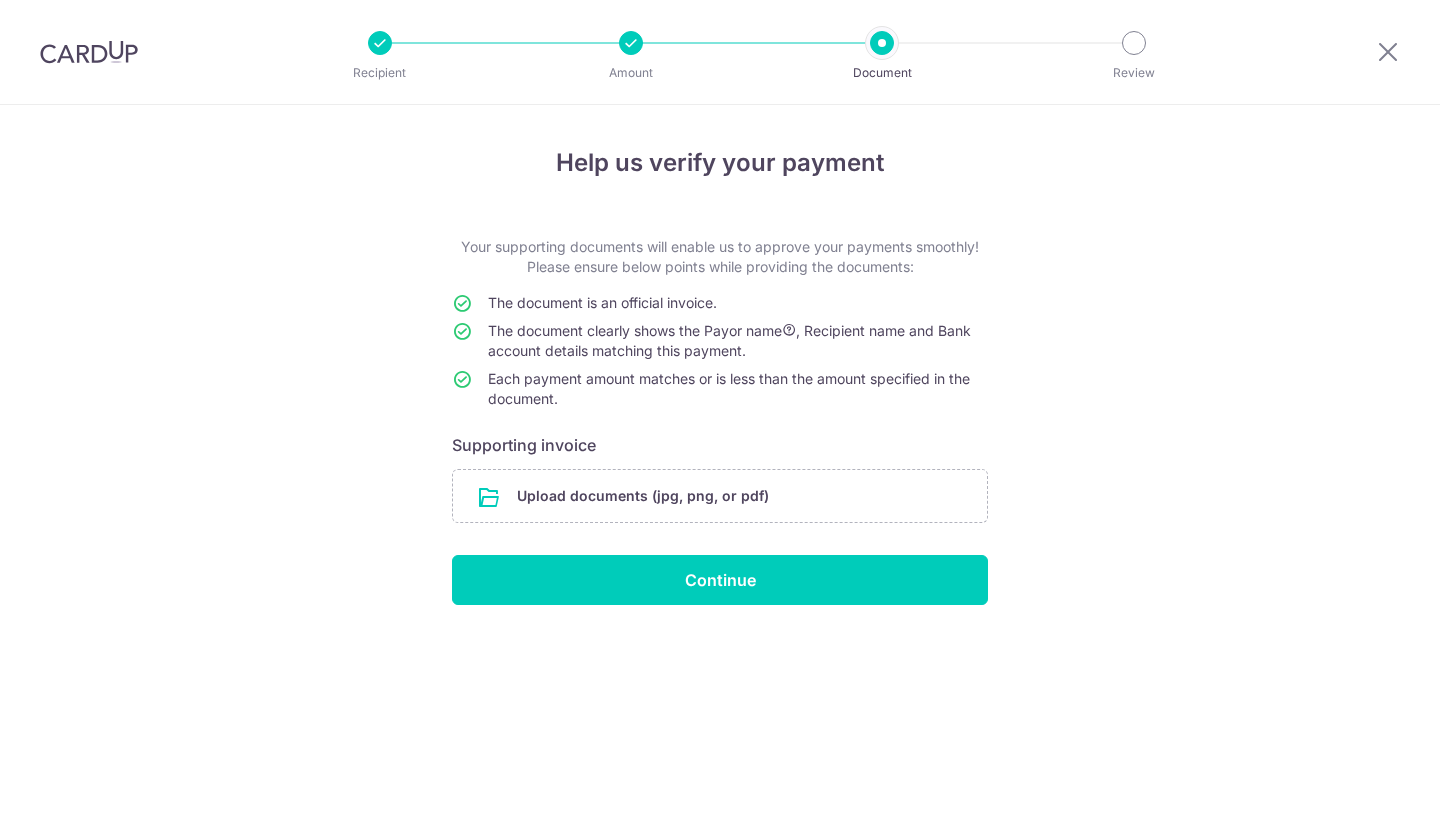 scroll, scrollTop: 0, scrollLeft: 0, axis: both 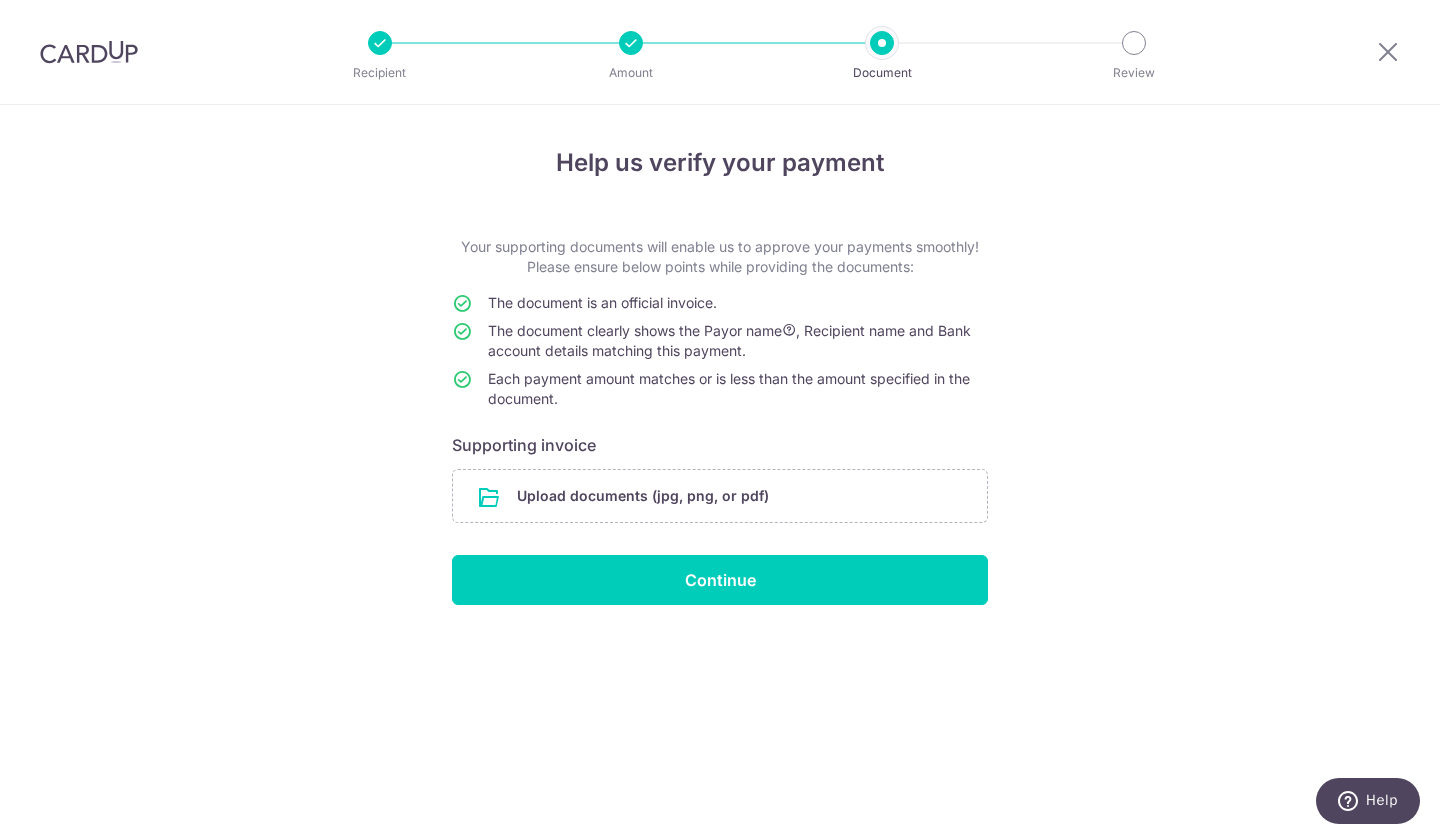 click at bounding box center [720, 496] 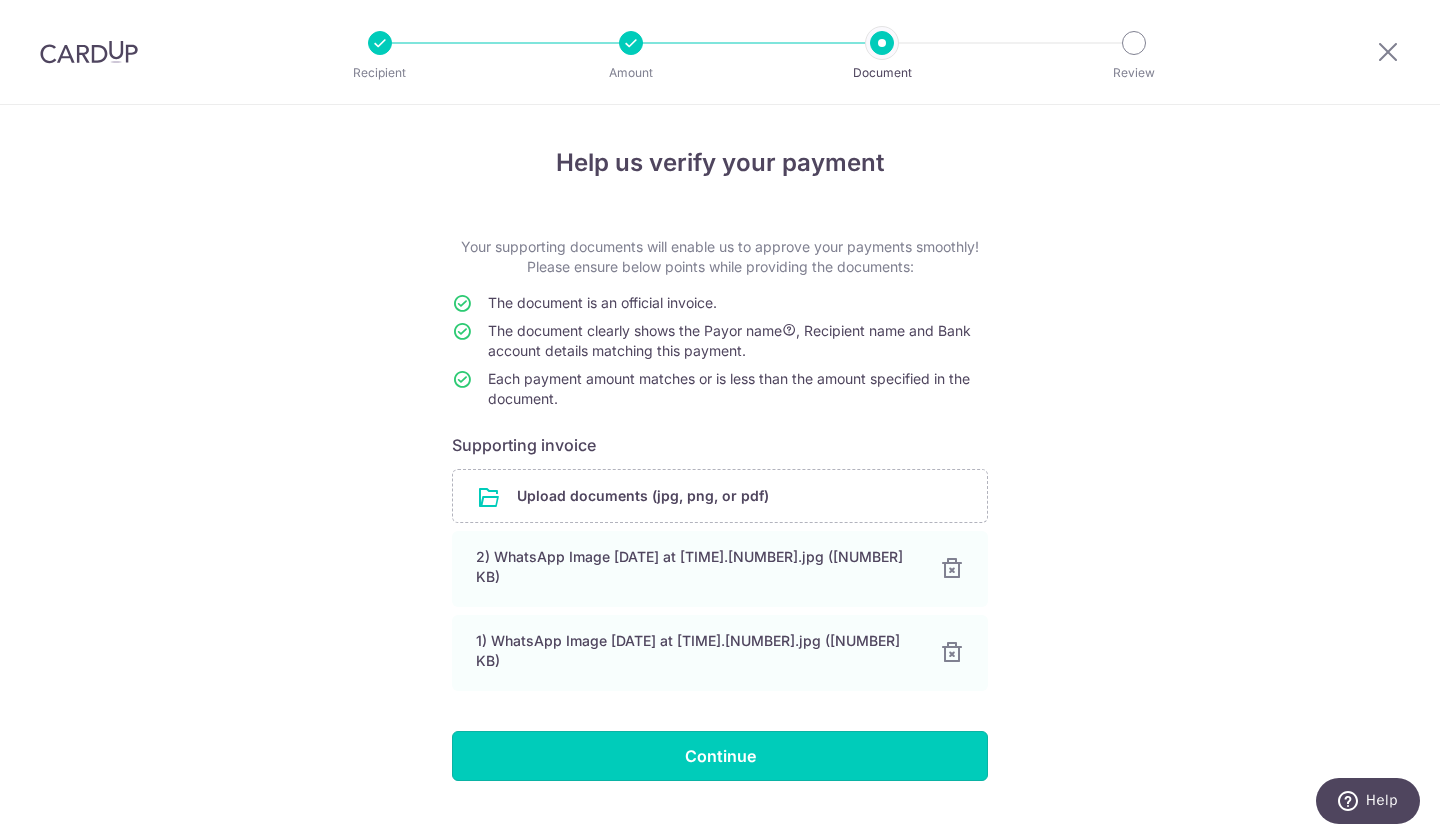 click on "Continue" at bounding box center [720, 756] 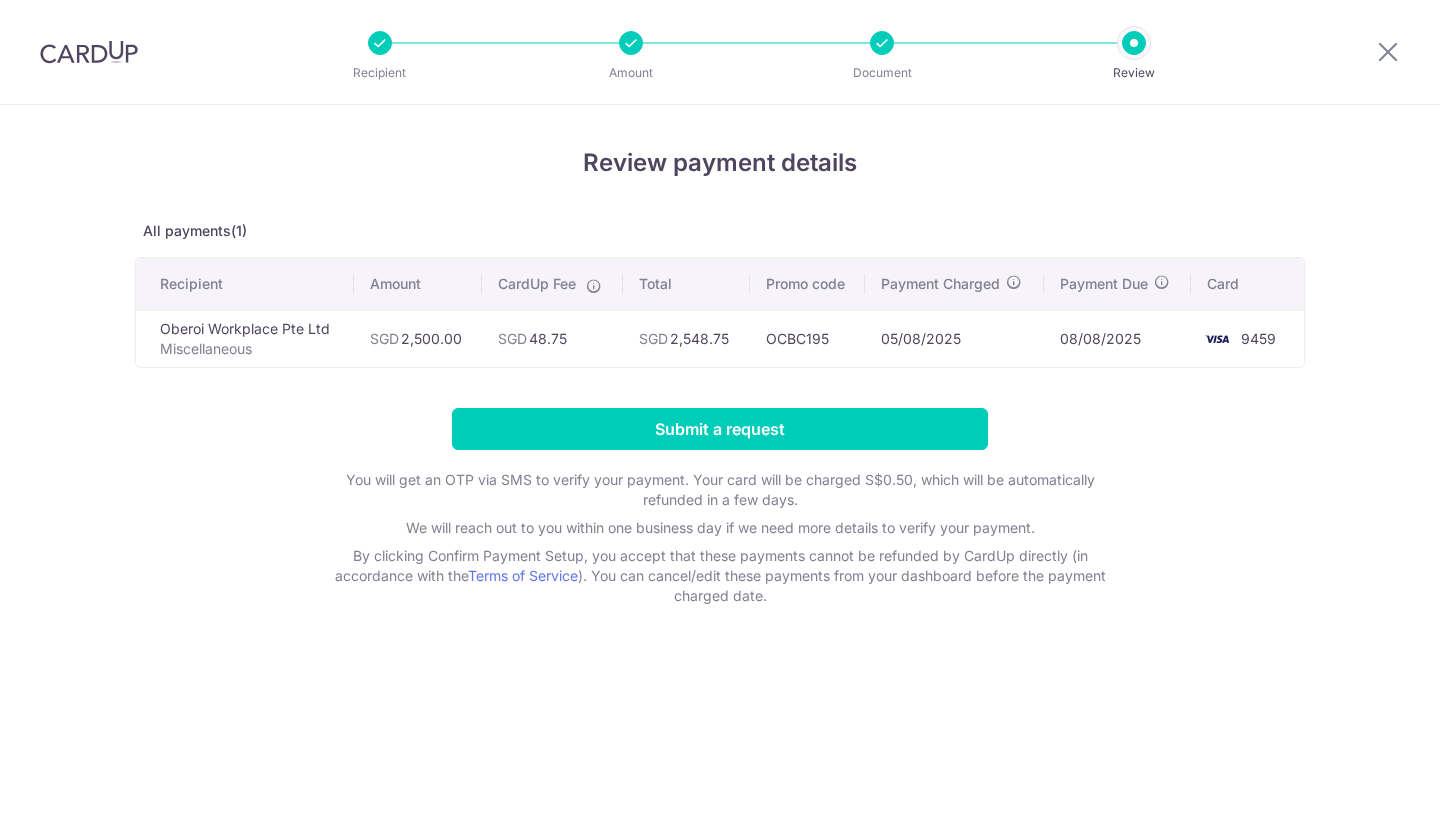 scroll, scrollTop: 0, scrollLeft: 0, axis: both 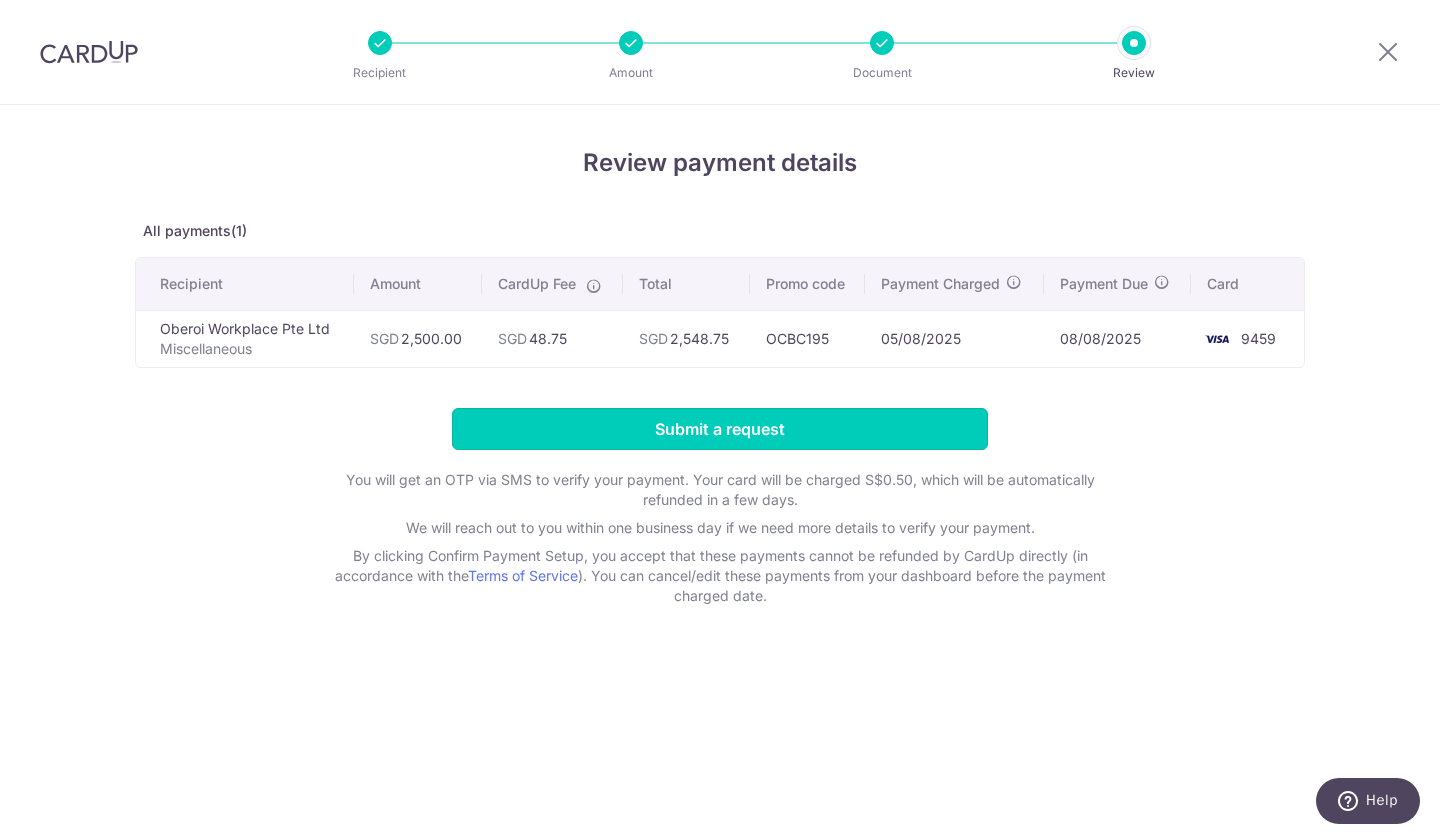 click on "Submit a request" at bounding box center [720, 429] 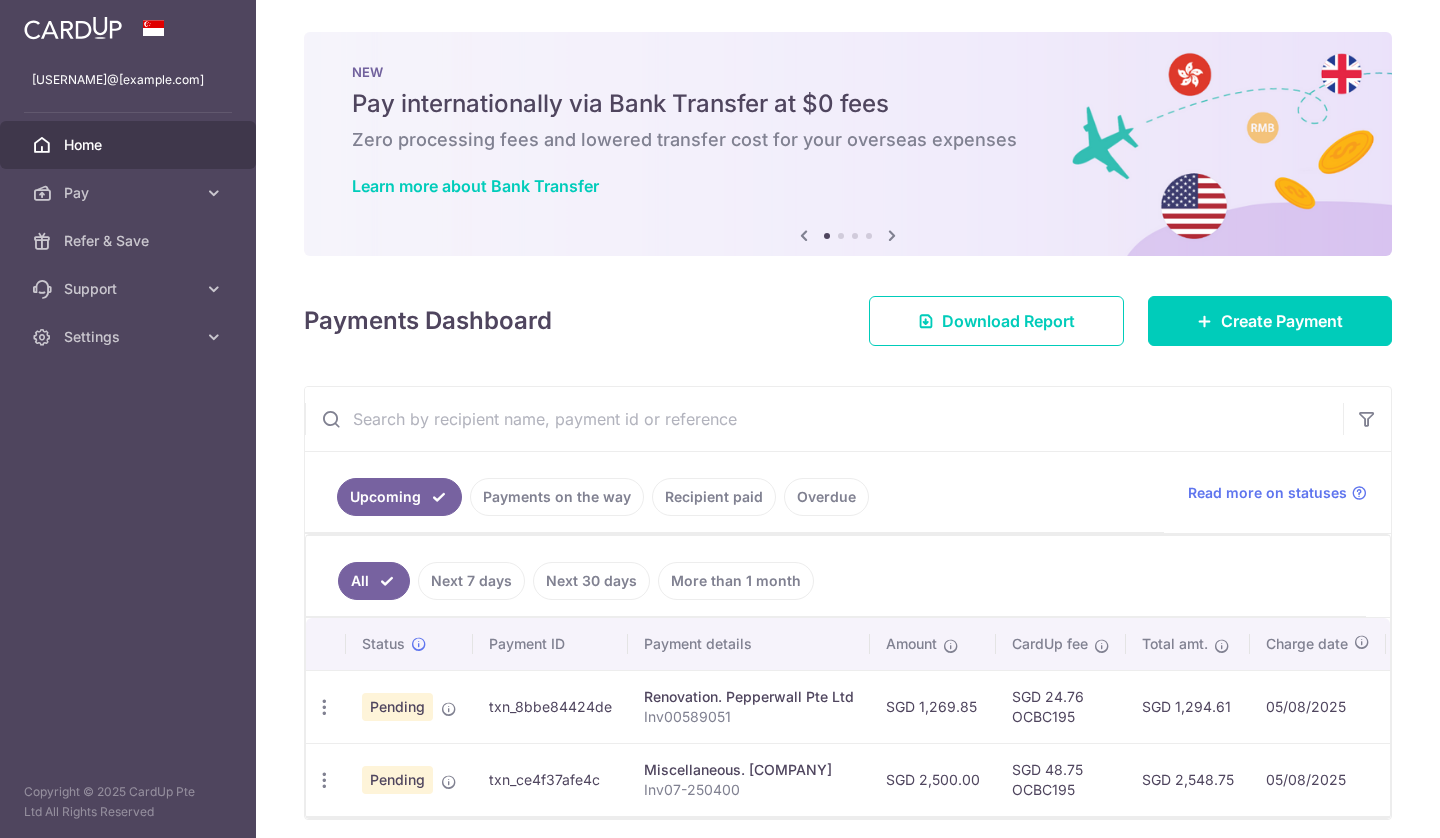 scroll, scrollTop: 0, scrollLeft: 0, axis: both 